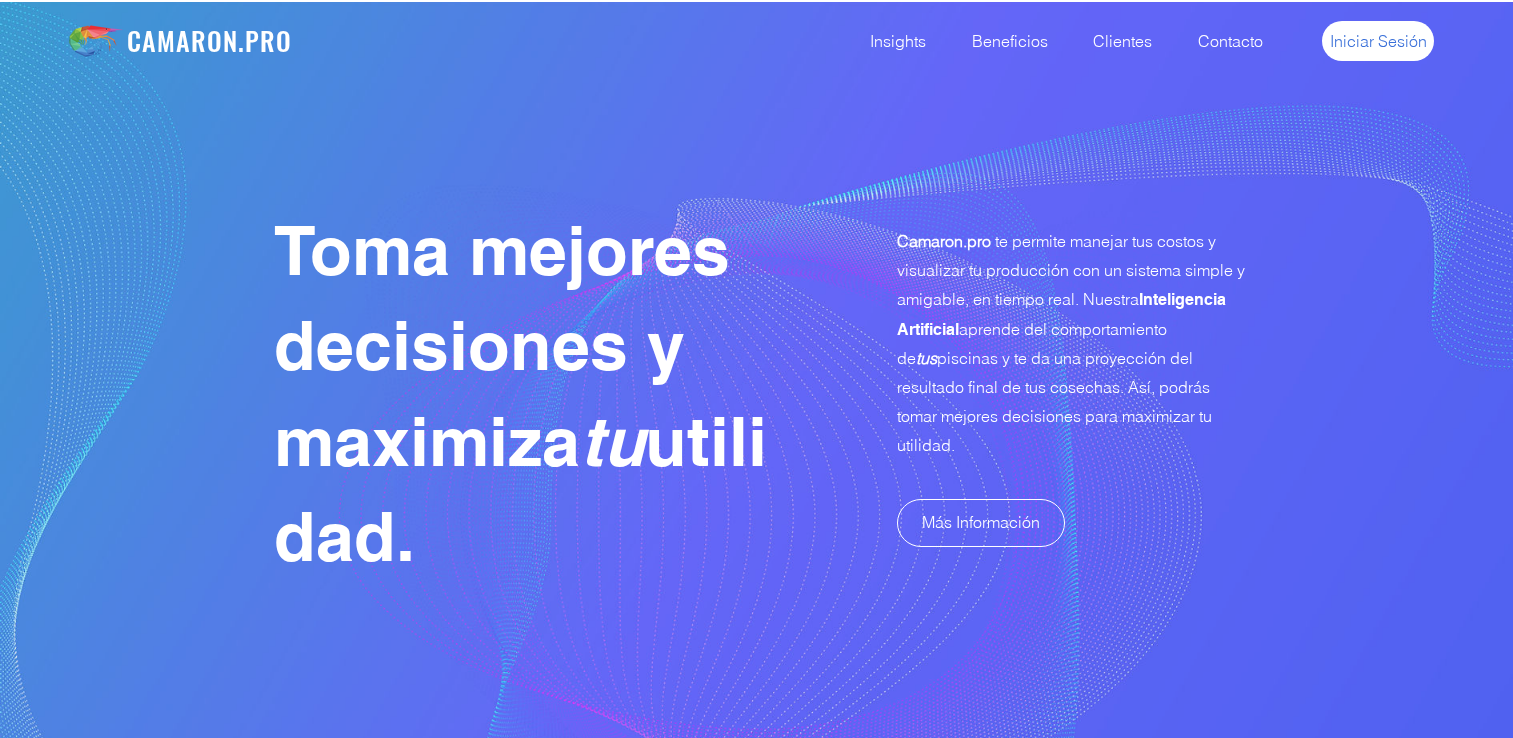 scroll, scrollTop: 0, scrollLeft: 0, axis: both 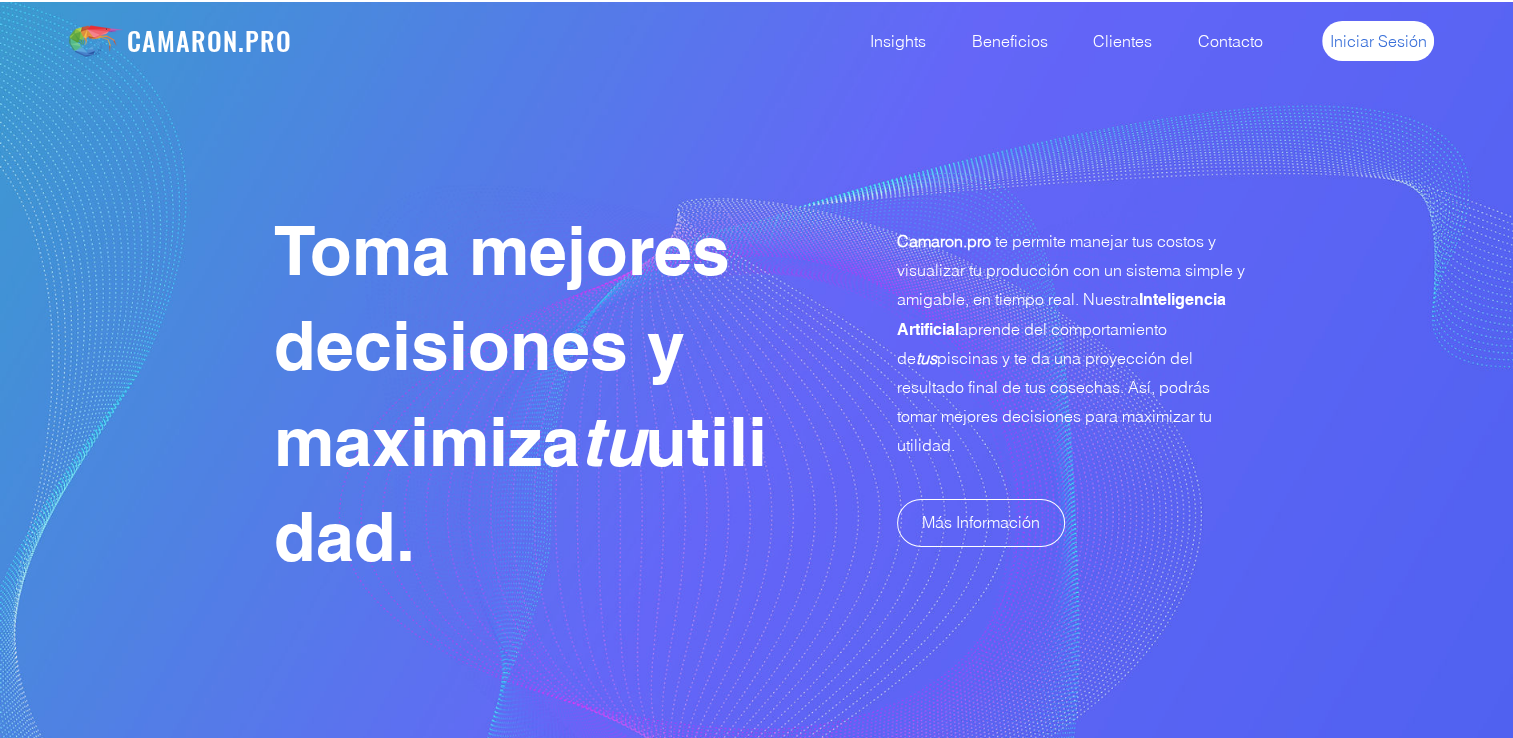 click on "Iniciar Sesión" at bounding box center [1378, 41] 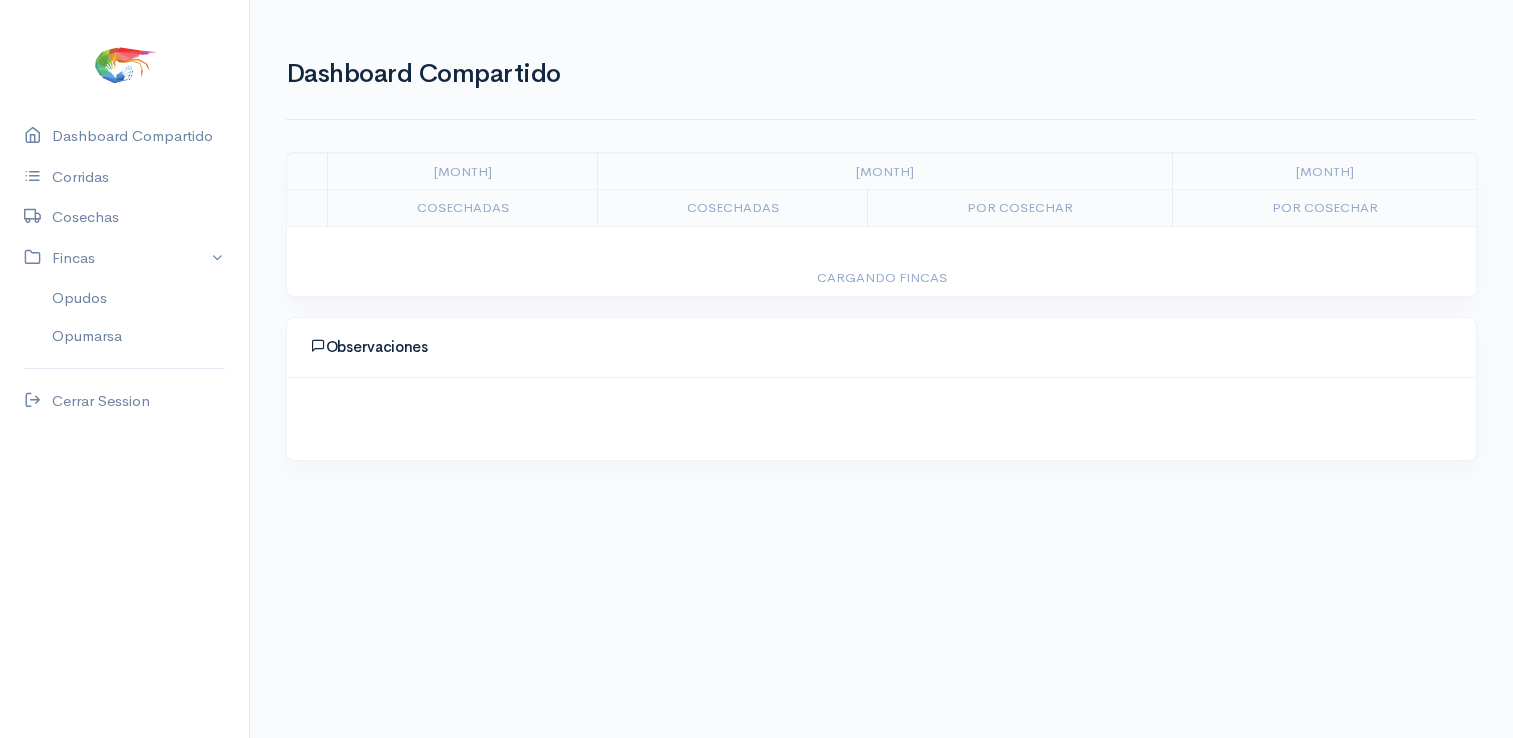scroll, scrollTop: 0, scrollLeft: 0, axis: both 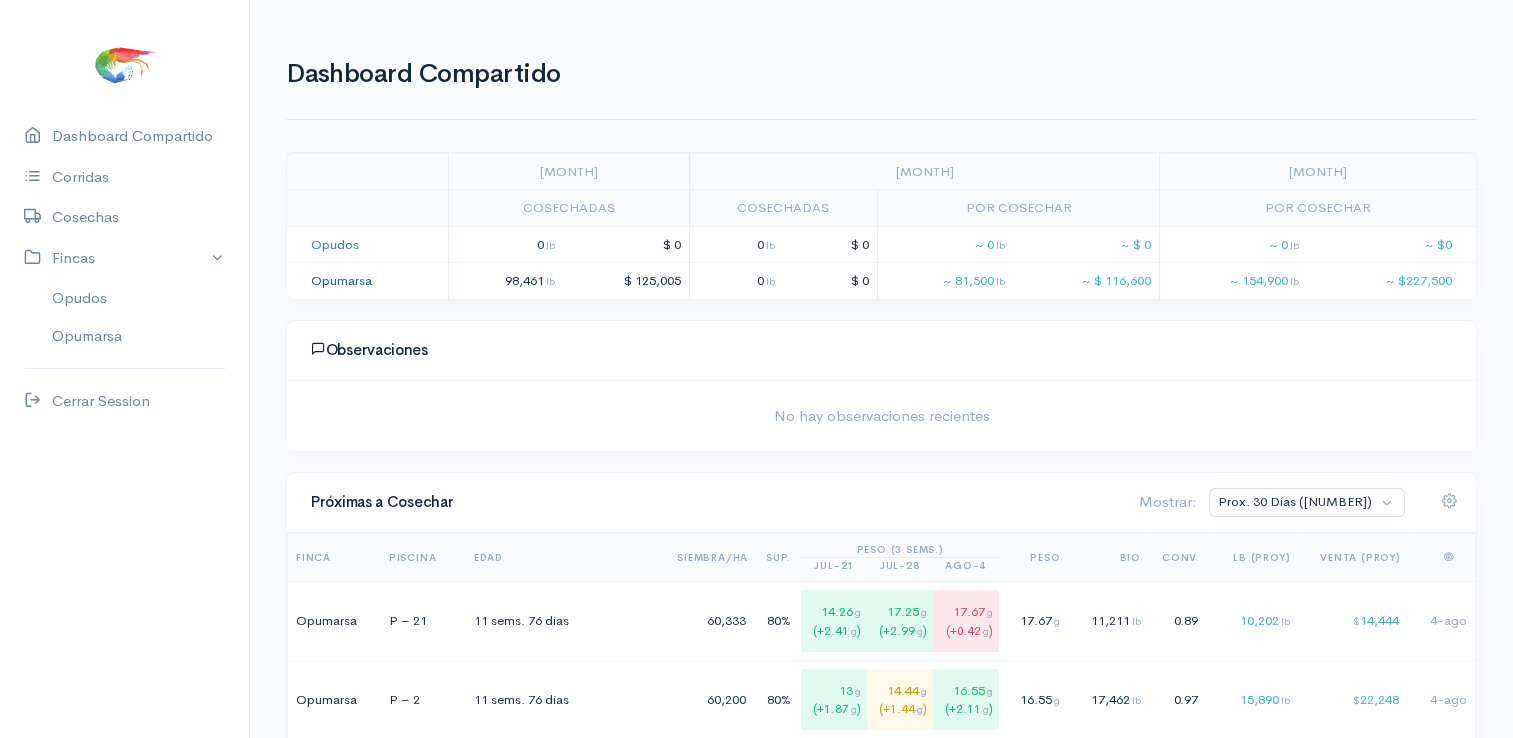 click on "Opumarsa" 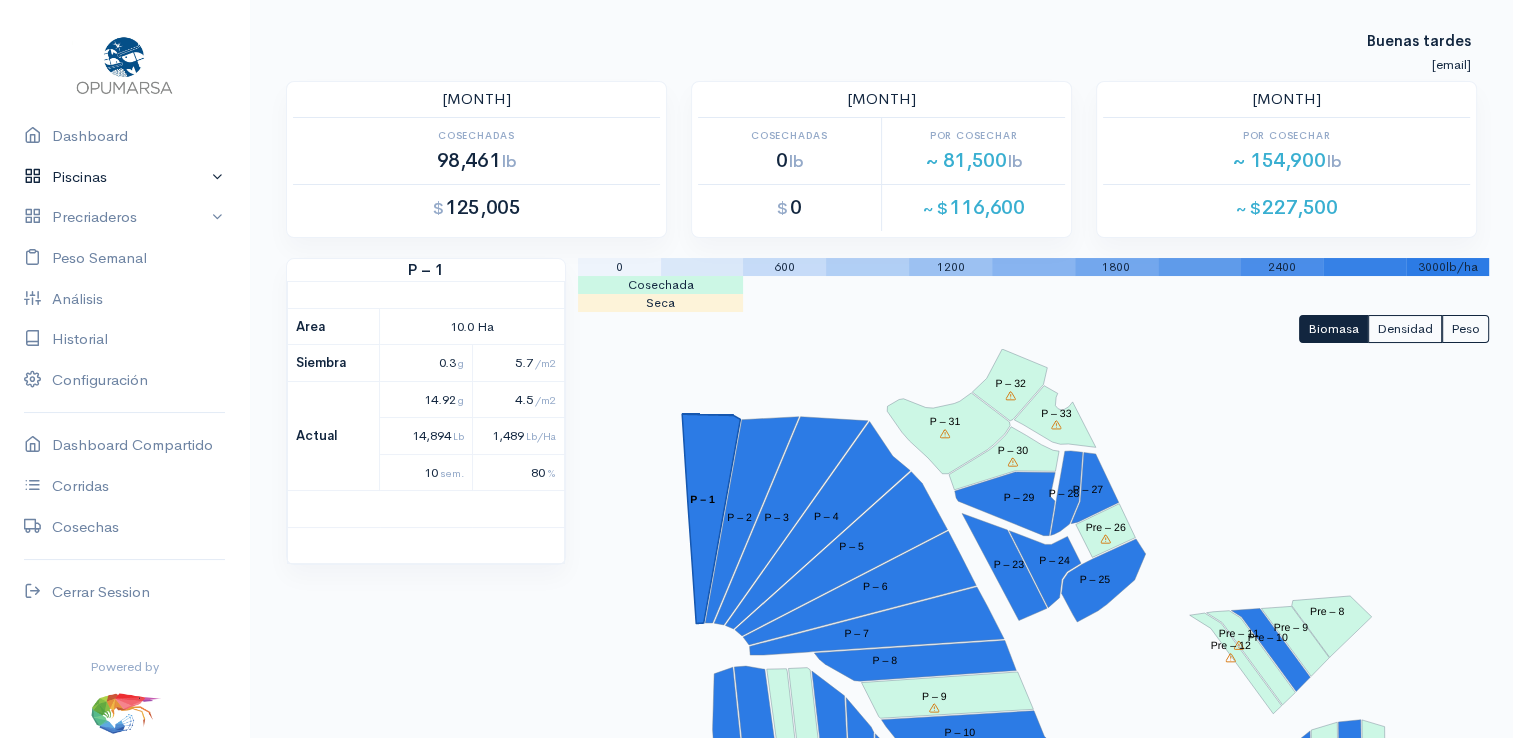 click on "Piscinas" at bounding box center (124, 177) 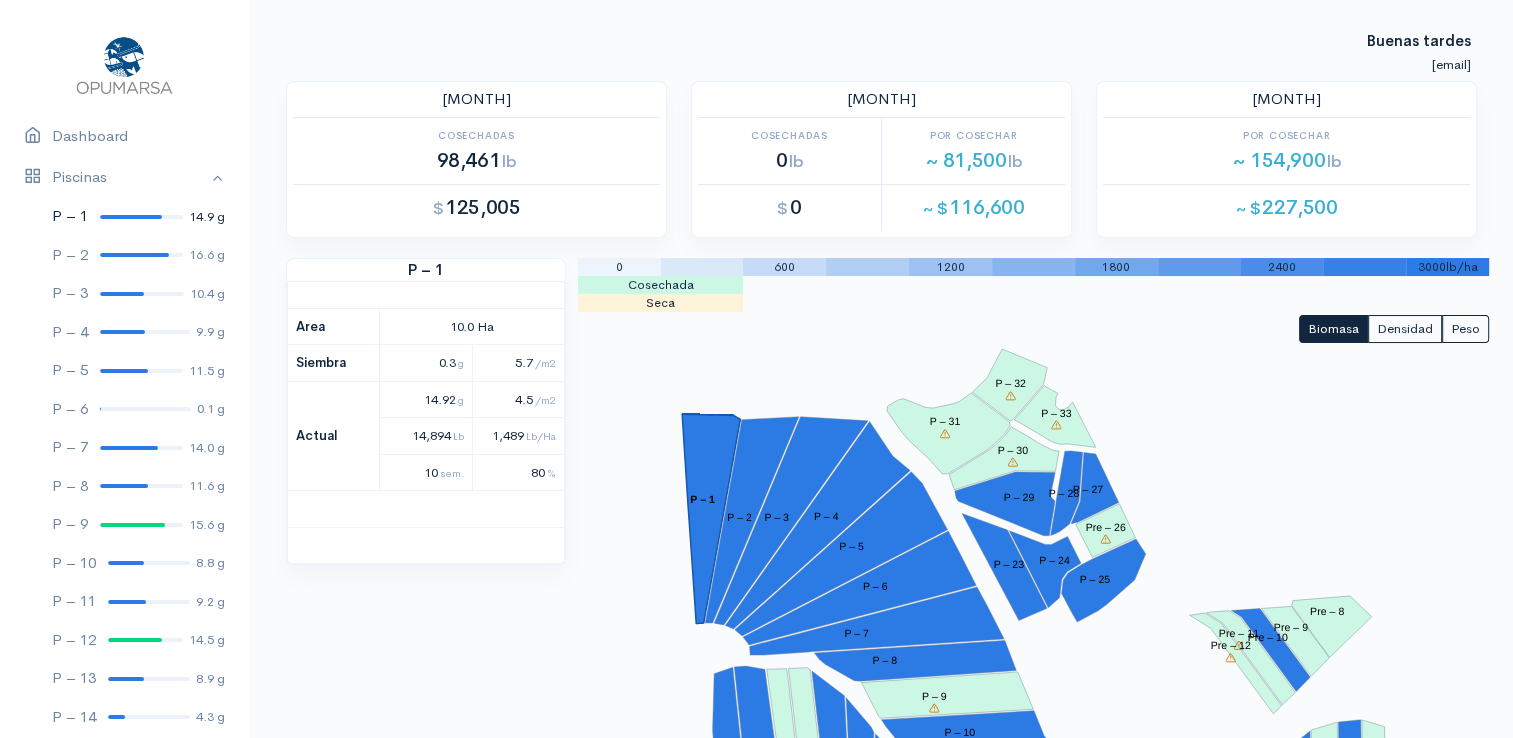 click at bounding box center [131, 217] 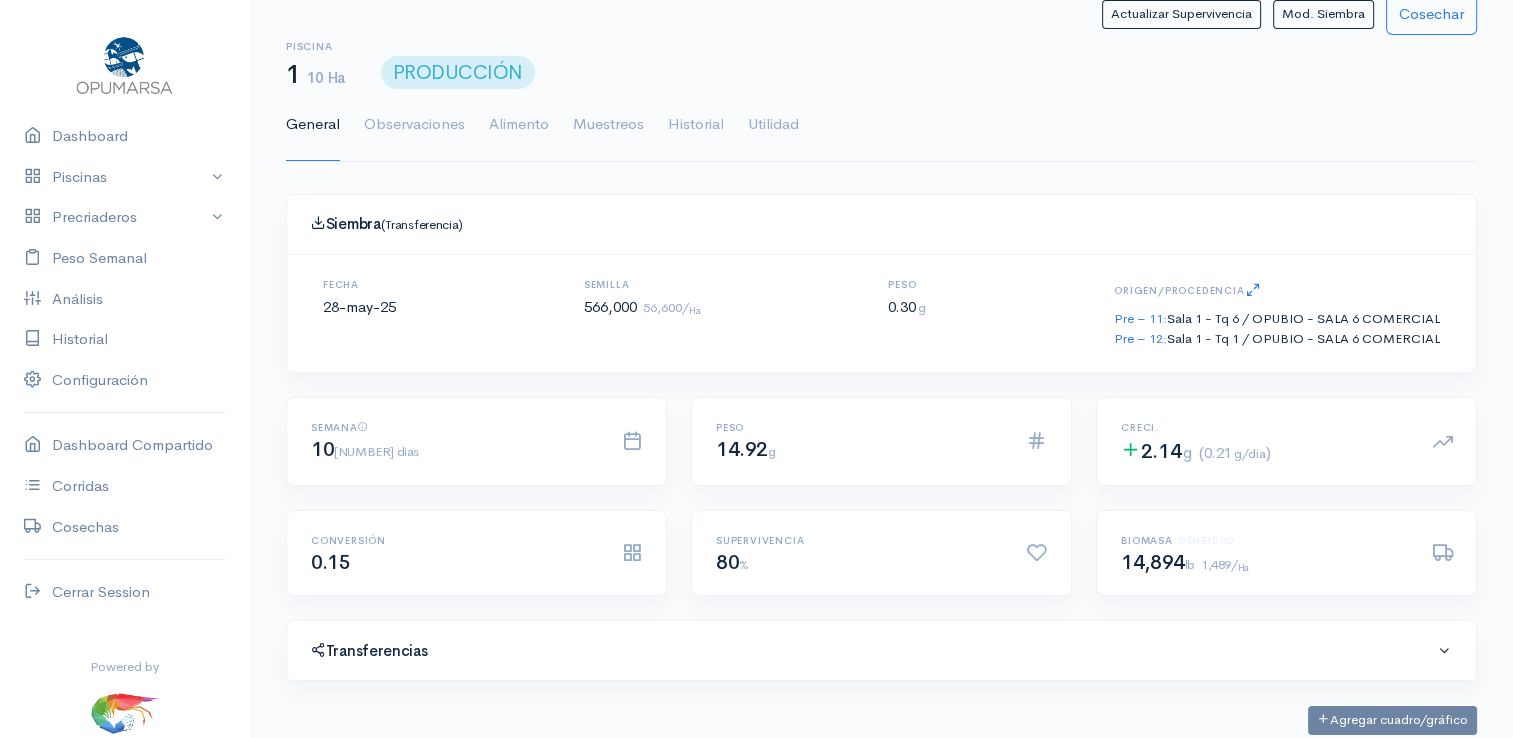 scroll, scrollTop: 0, scrollLeft: 0, axis: both 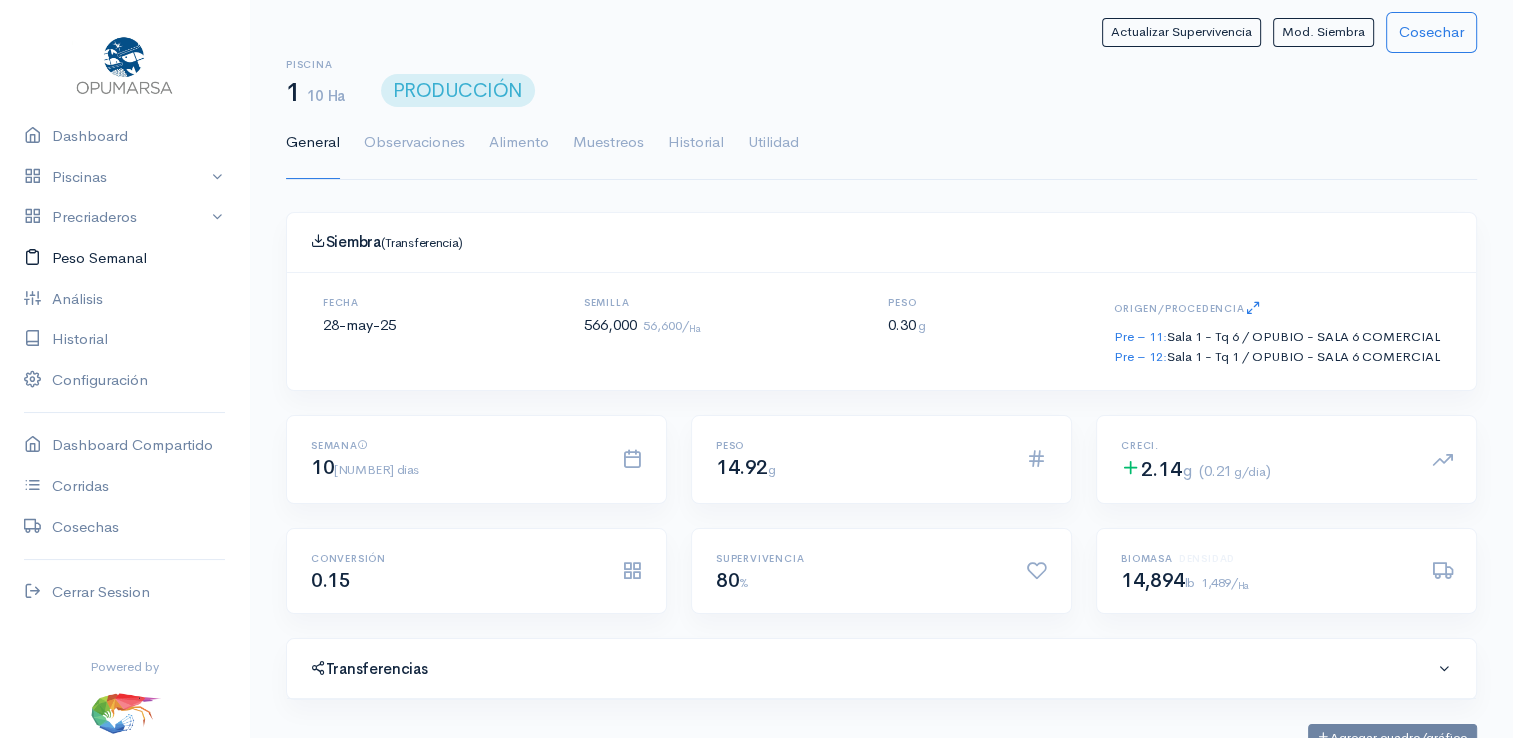 click on "Peso Semanal" at bounding box center (124, 258) 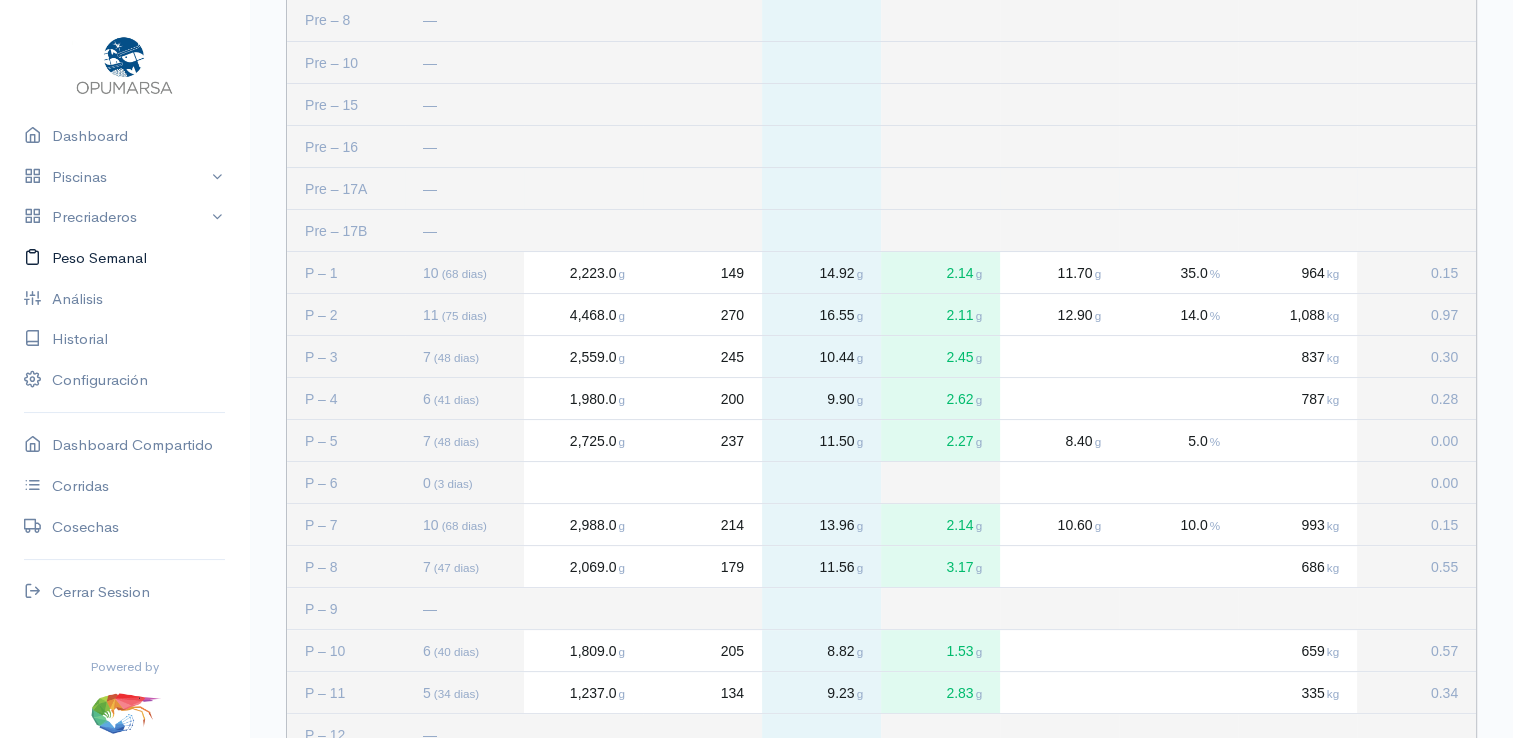 scroll, scrollTop: 200, scrollLeft: 0, axis: vertical 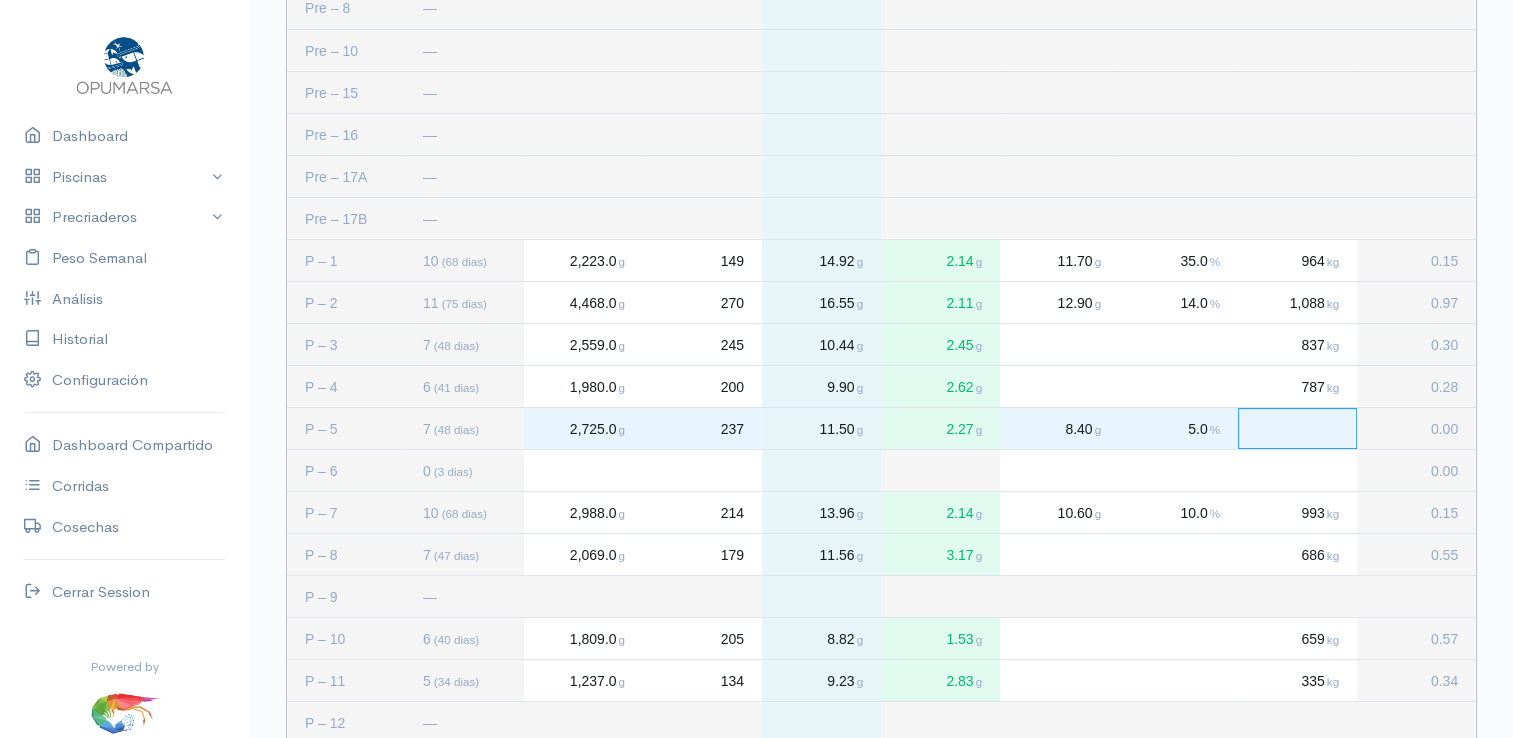 click 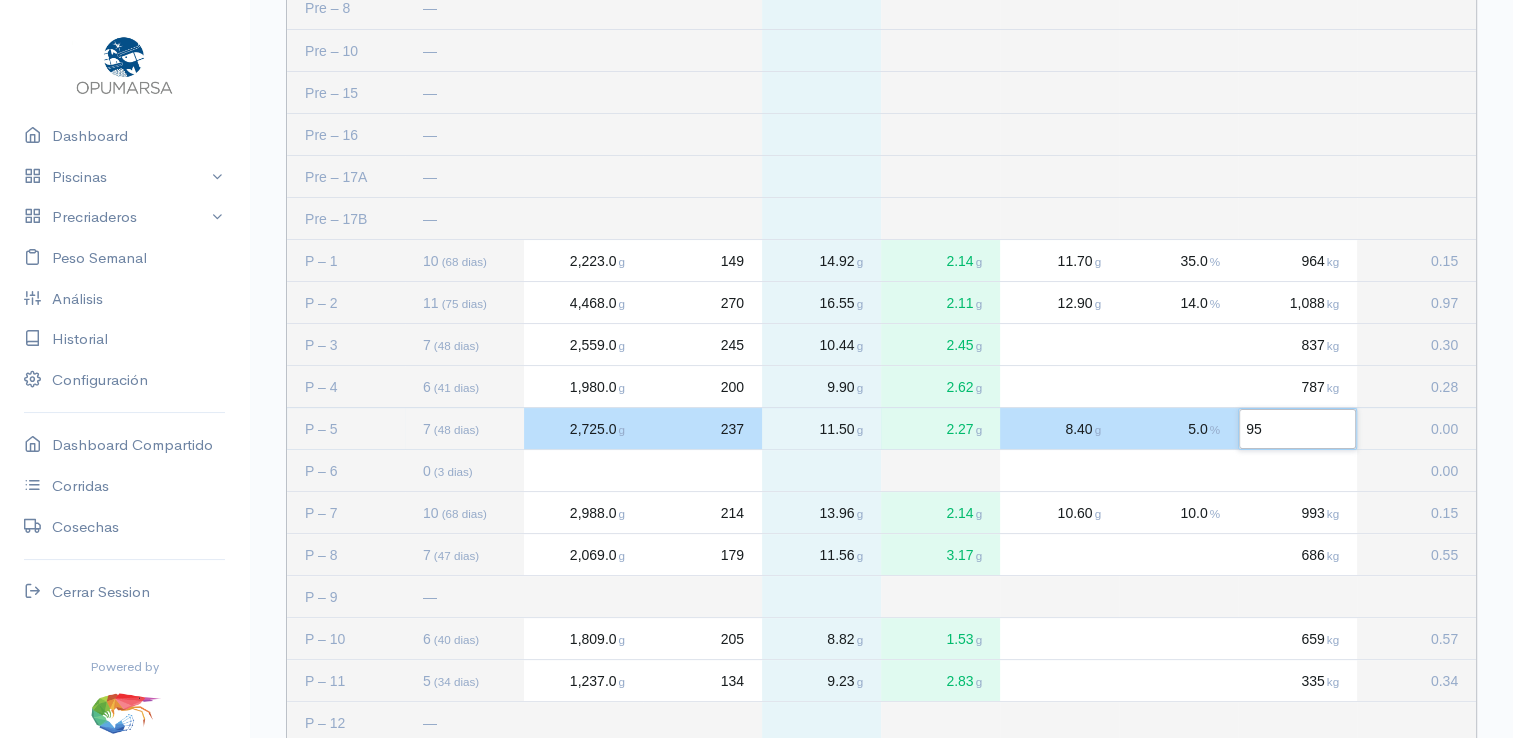 type on "953" 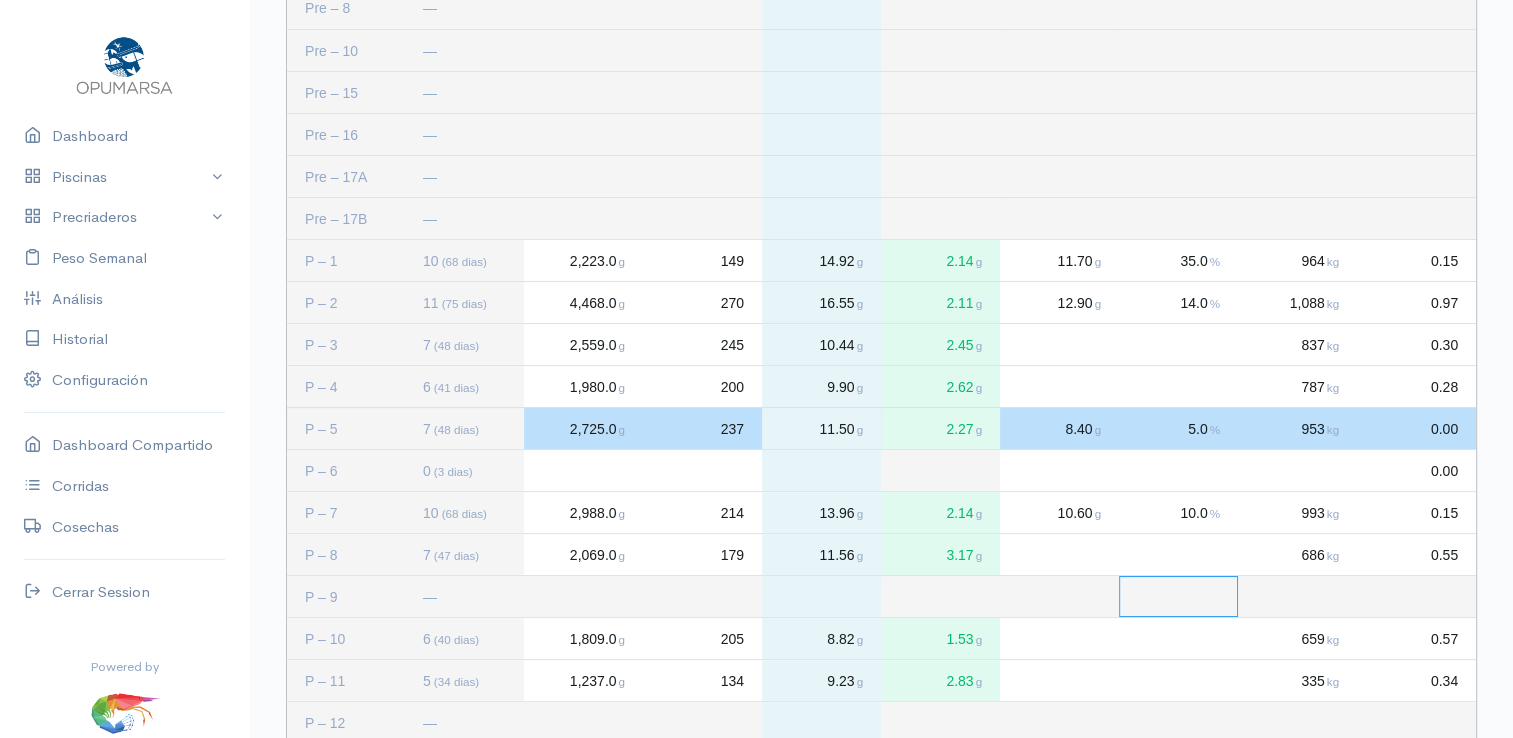 click 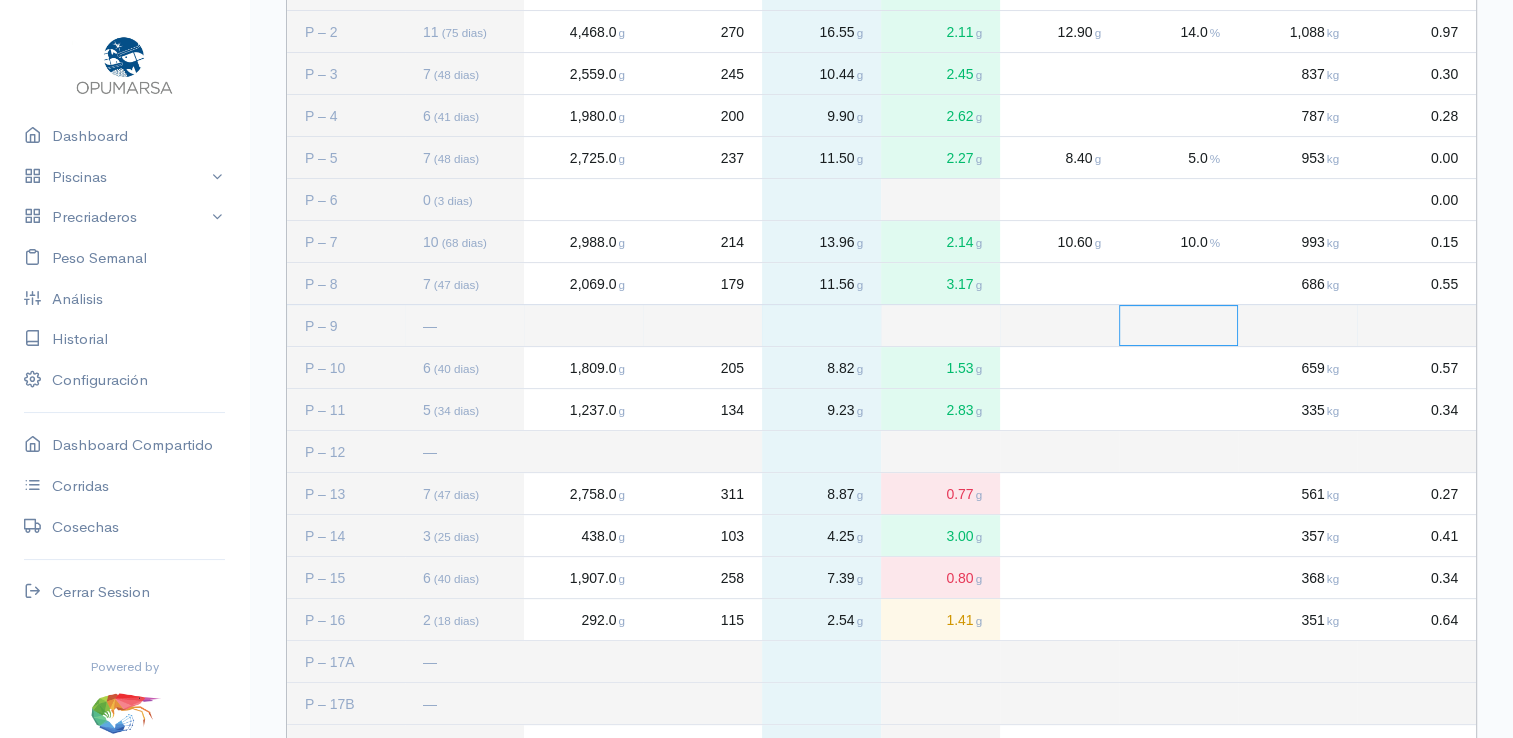 scroll, scrollTop: 386, scrollLeft: 0, axis: vertical 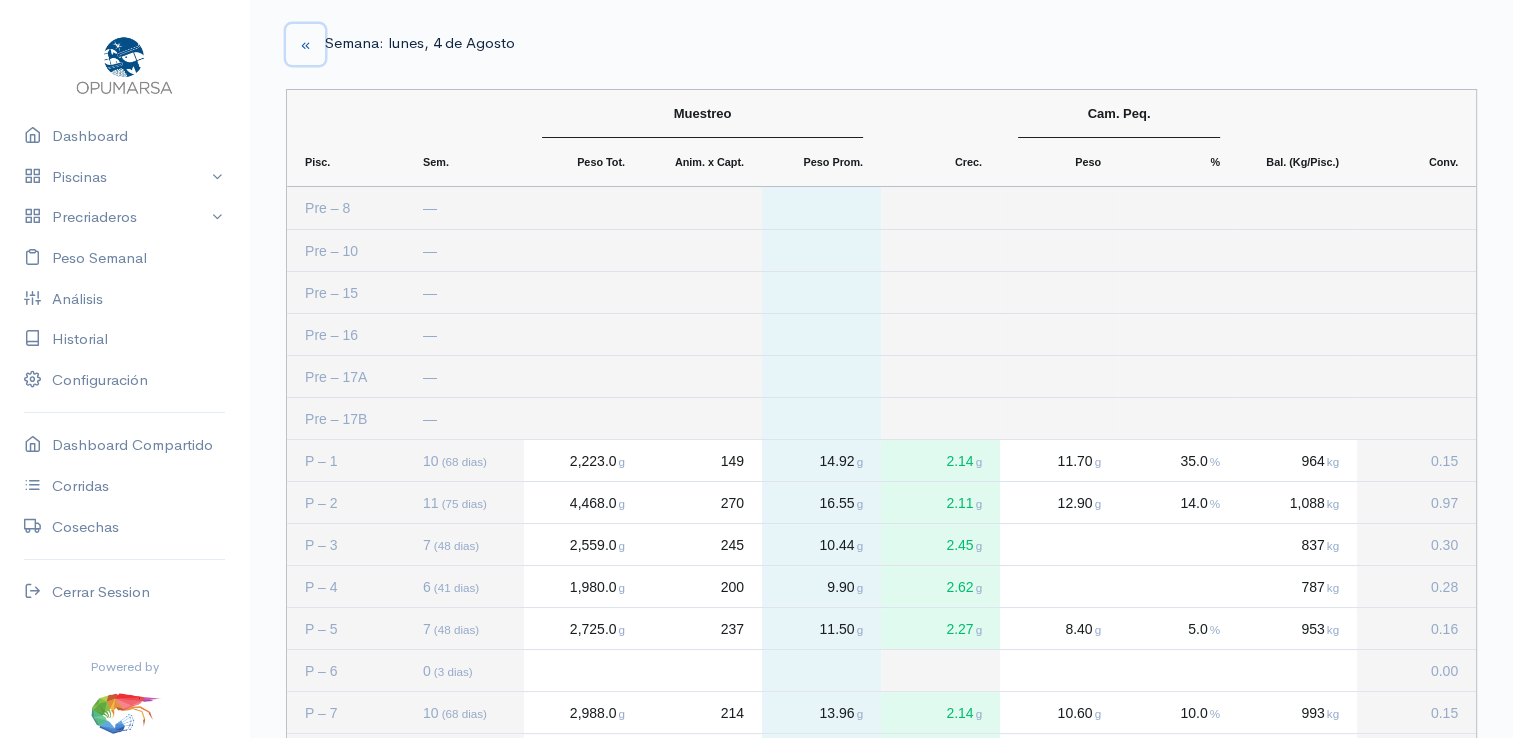click 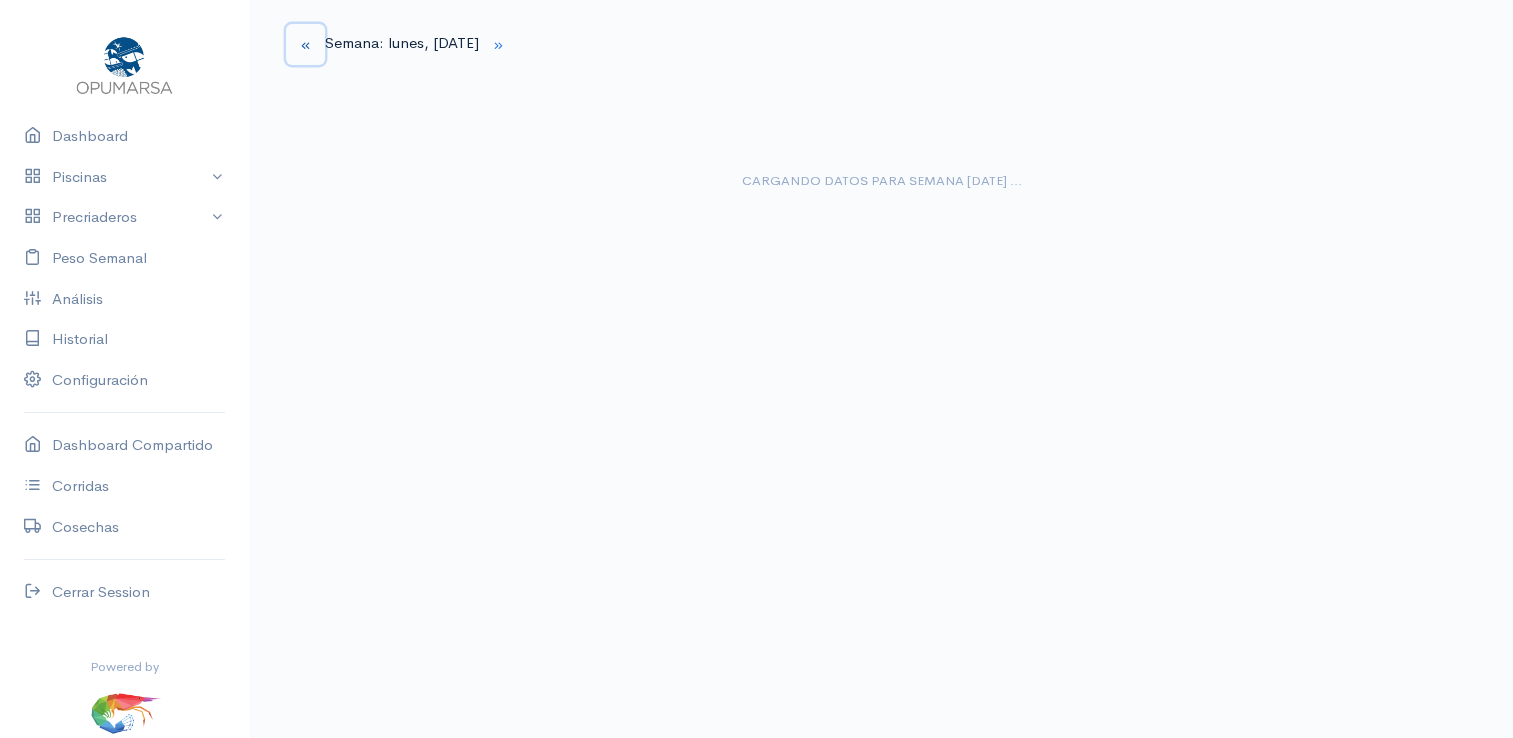 click 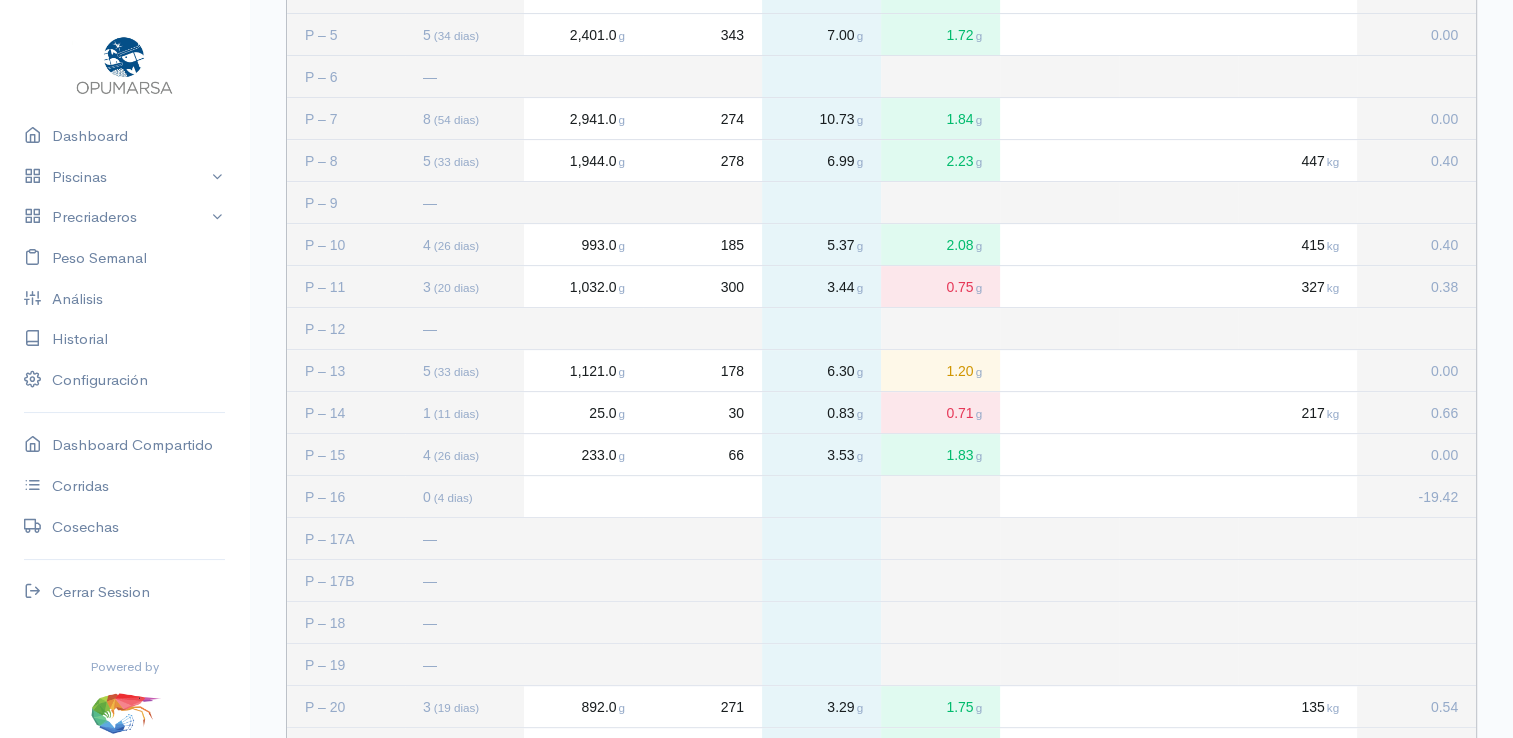 scroll, scrollTop: 593, scrollLeft: 0, axis: vertical 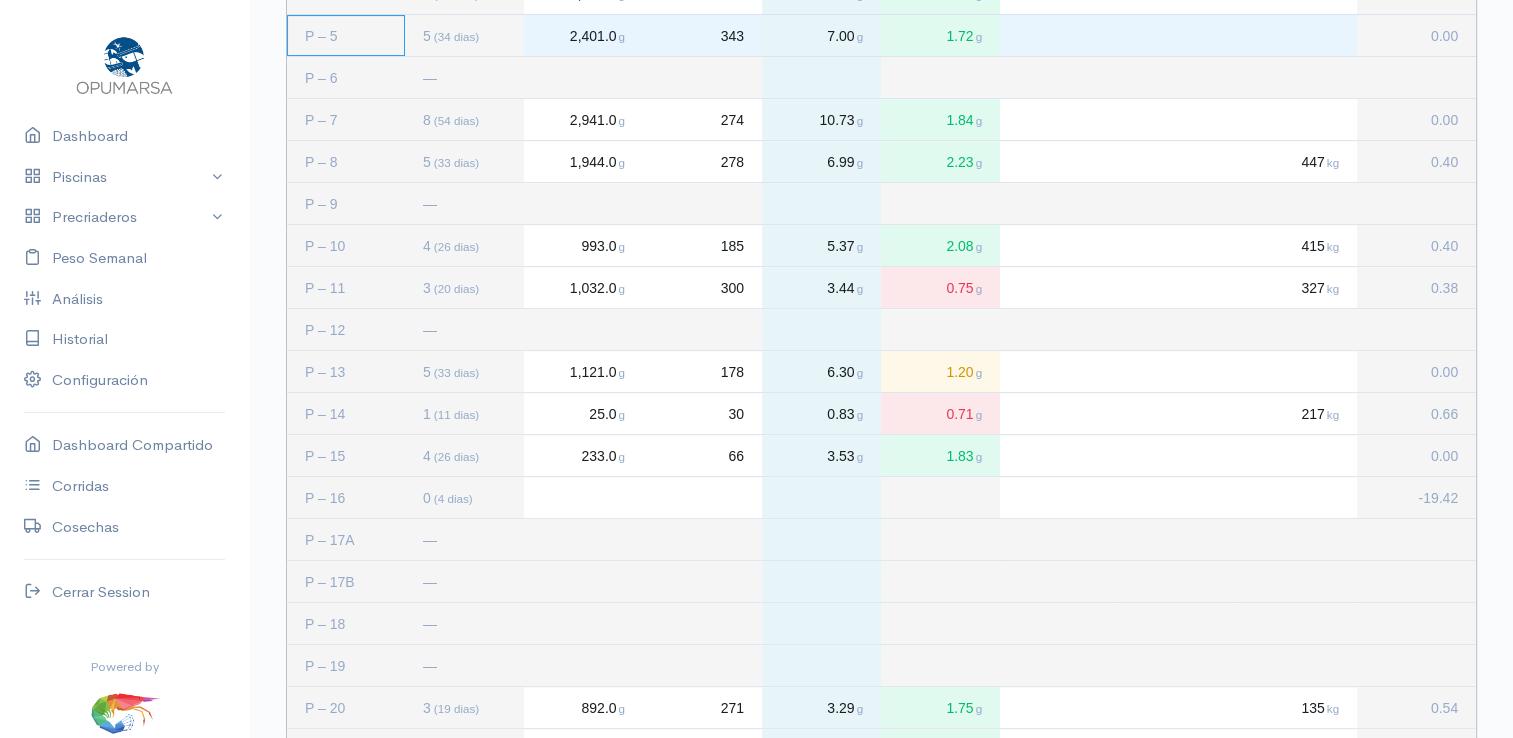 click on "P – 5" 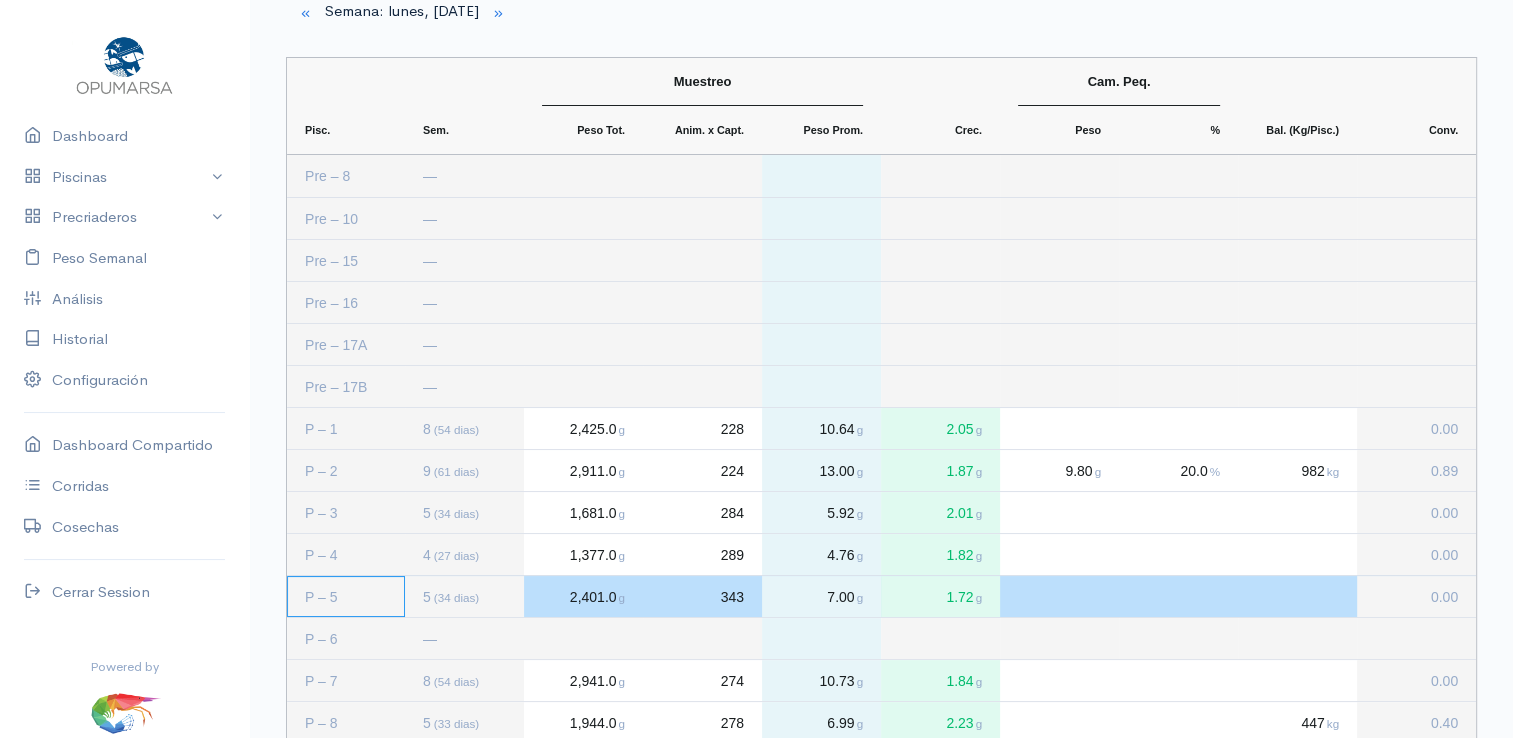 scroll, scrollTop: 0, scrollLeft: 0, axis: both 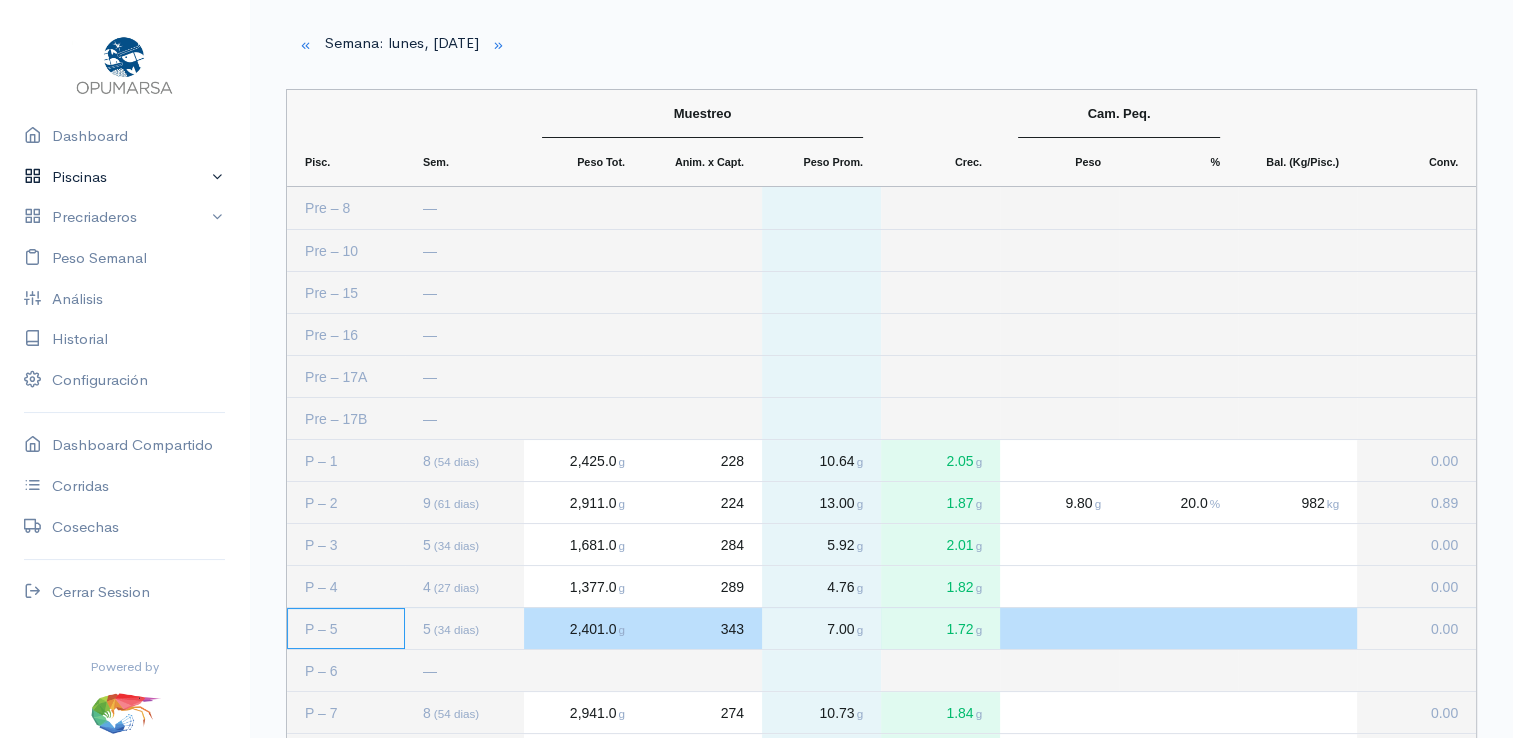 click on "Piscinas" at bounding box center [124, 177] 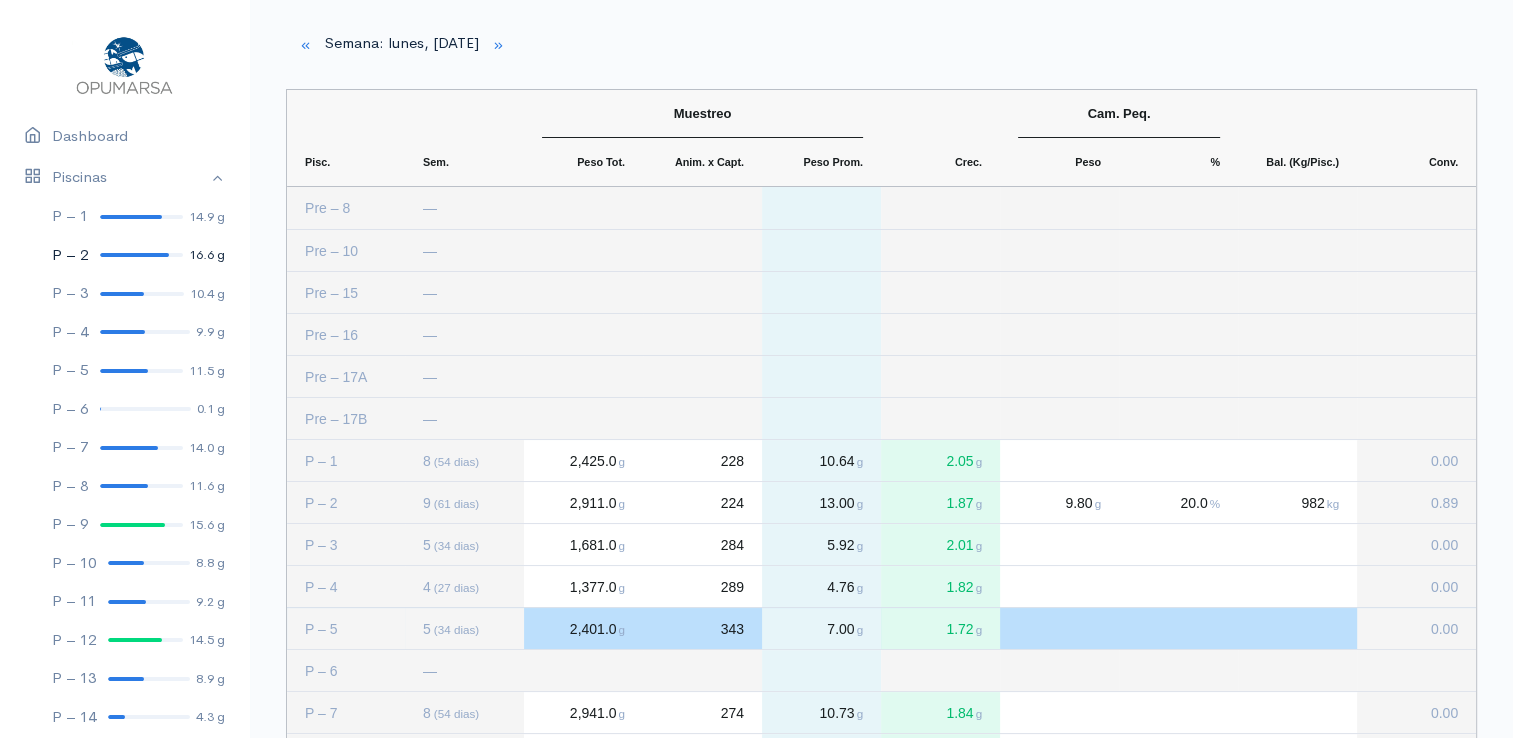 click on "P – 2 16.6 g" at bounding box center (124, 255) 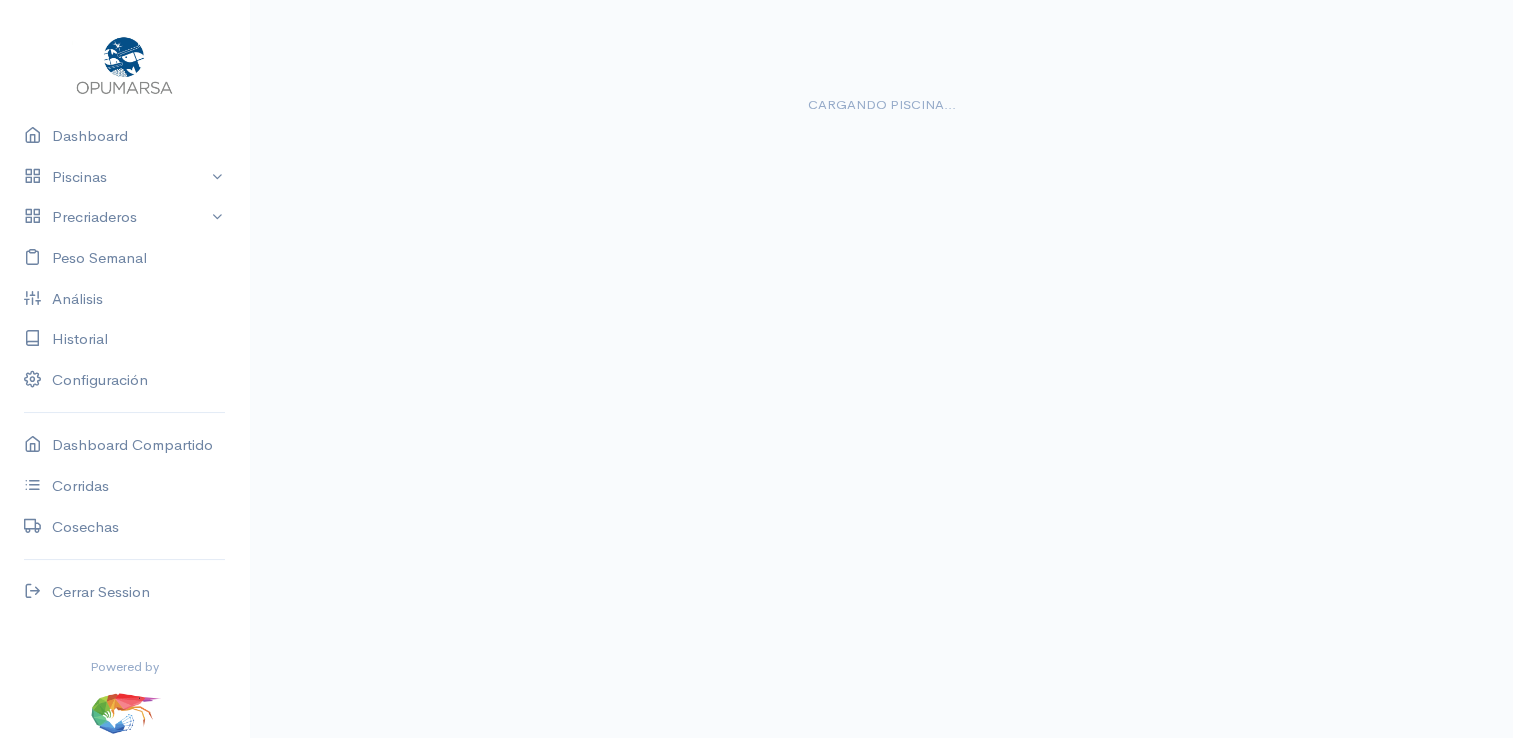 scroll, scrollTop: 0, scrollLeft: 0, axis: both 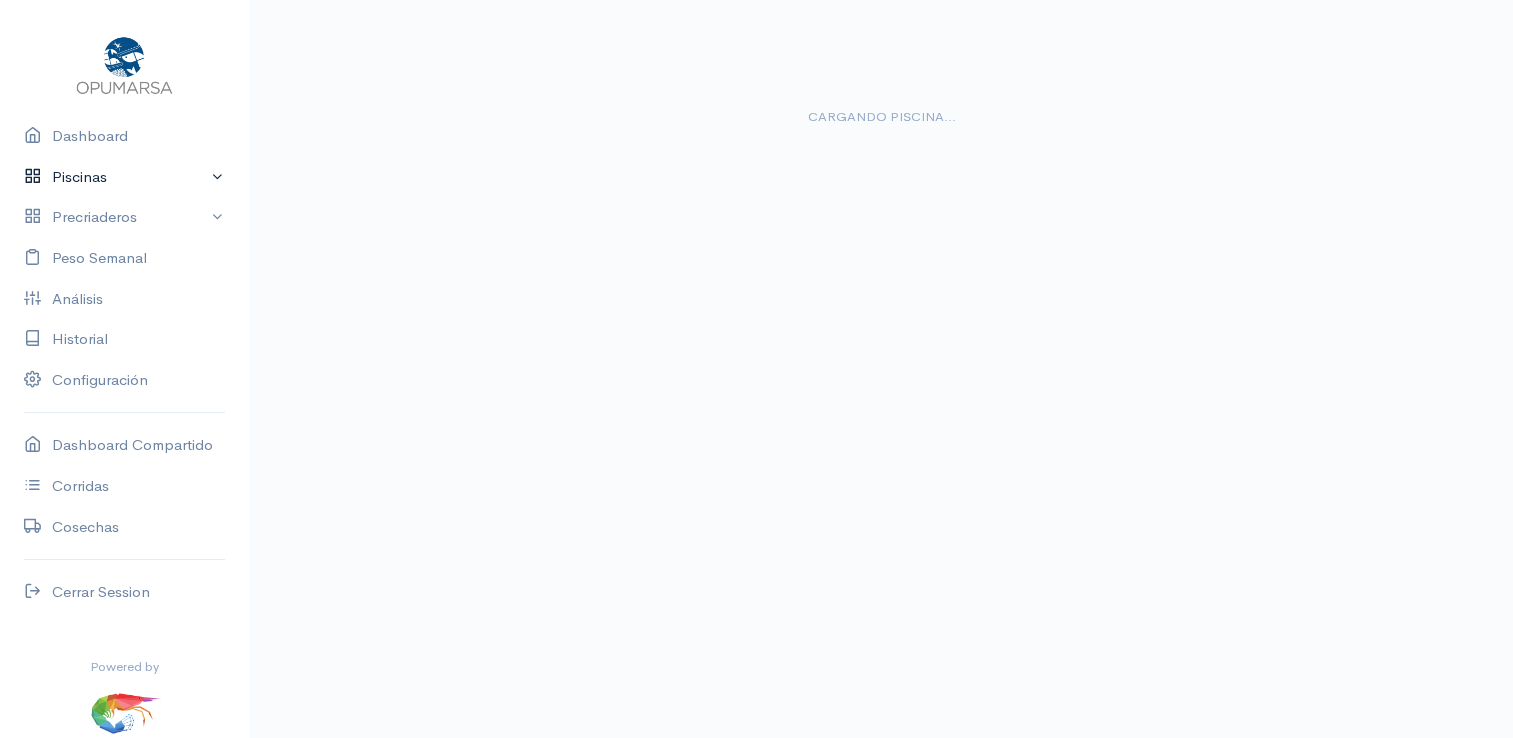click on "Piscinas" at bounding box center (124, 177) 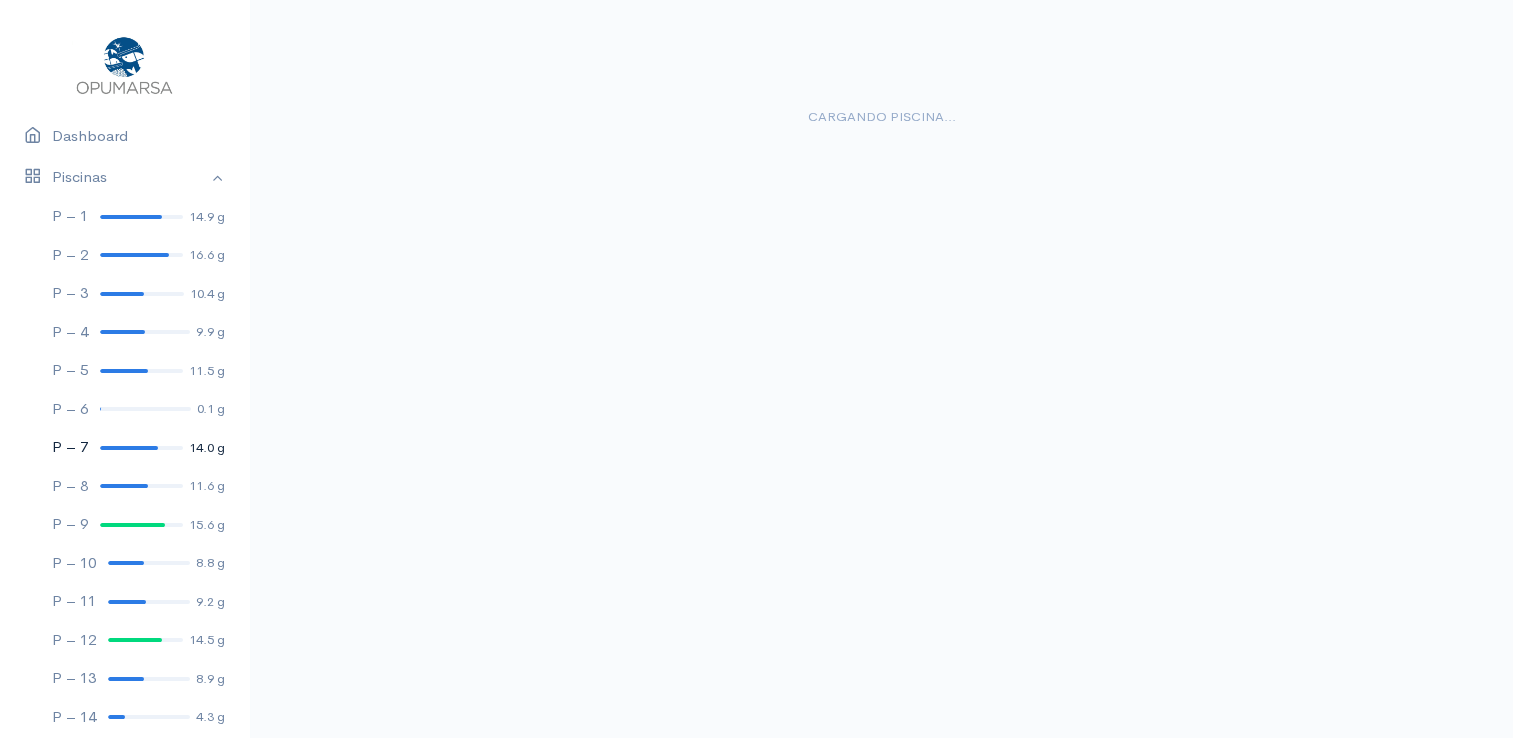 click at bounding box center [129, 448] 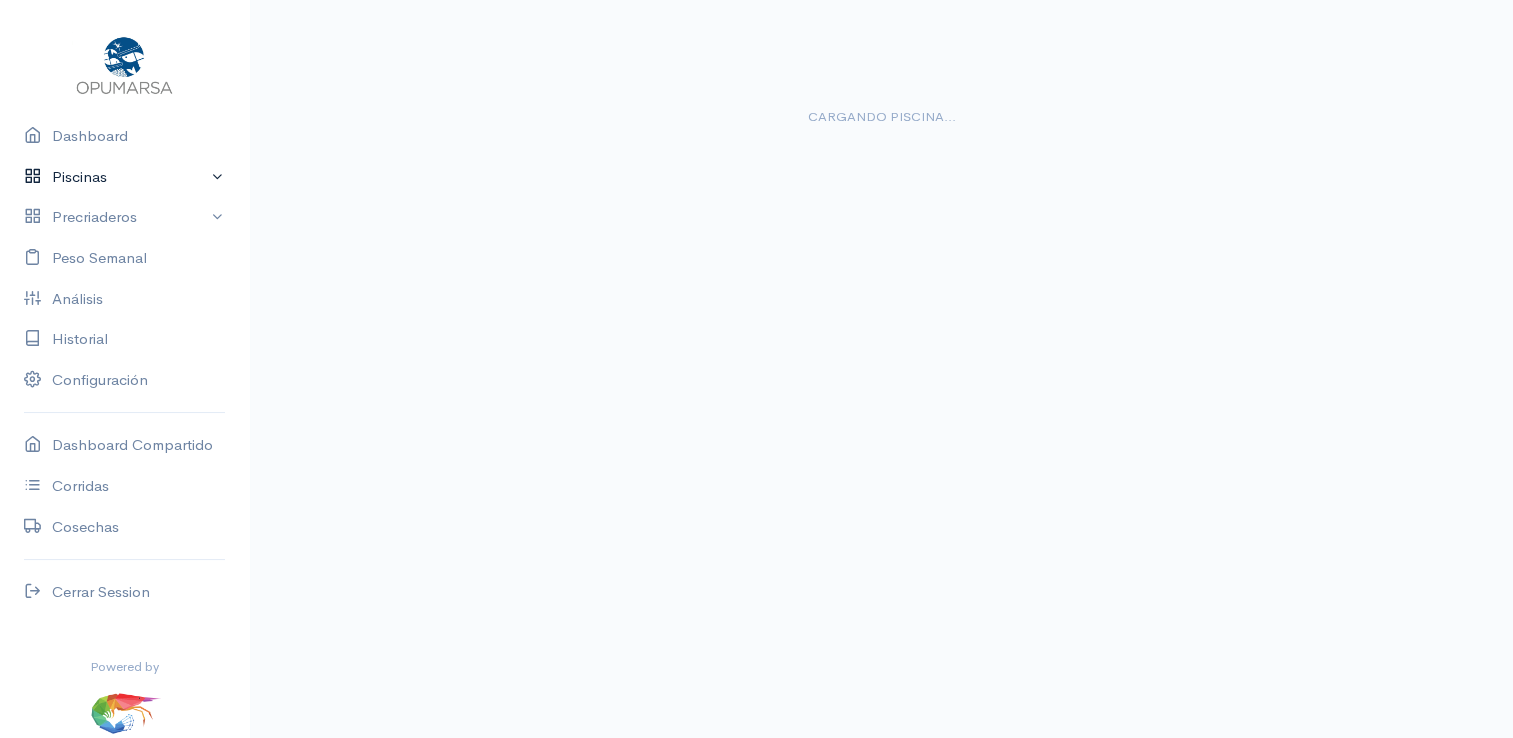 click on "Piscinas" at bounding box center (124, 177) 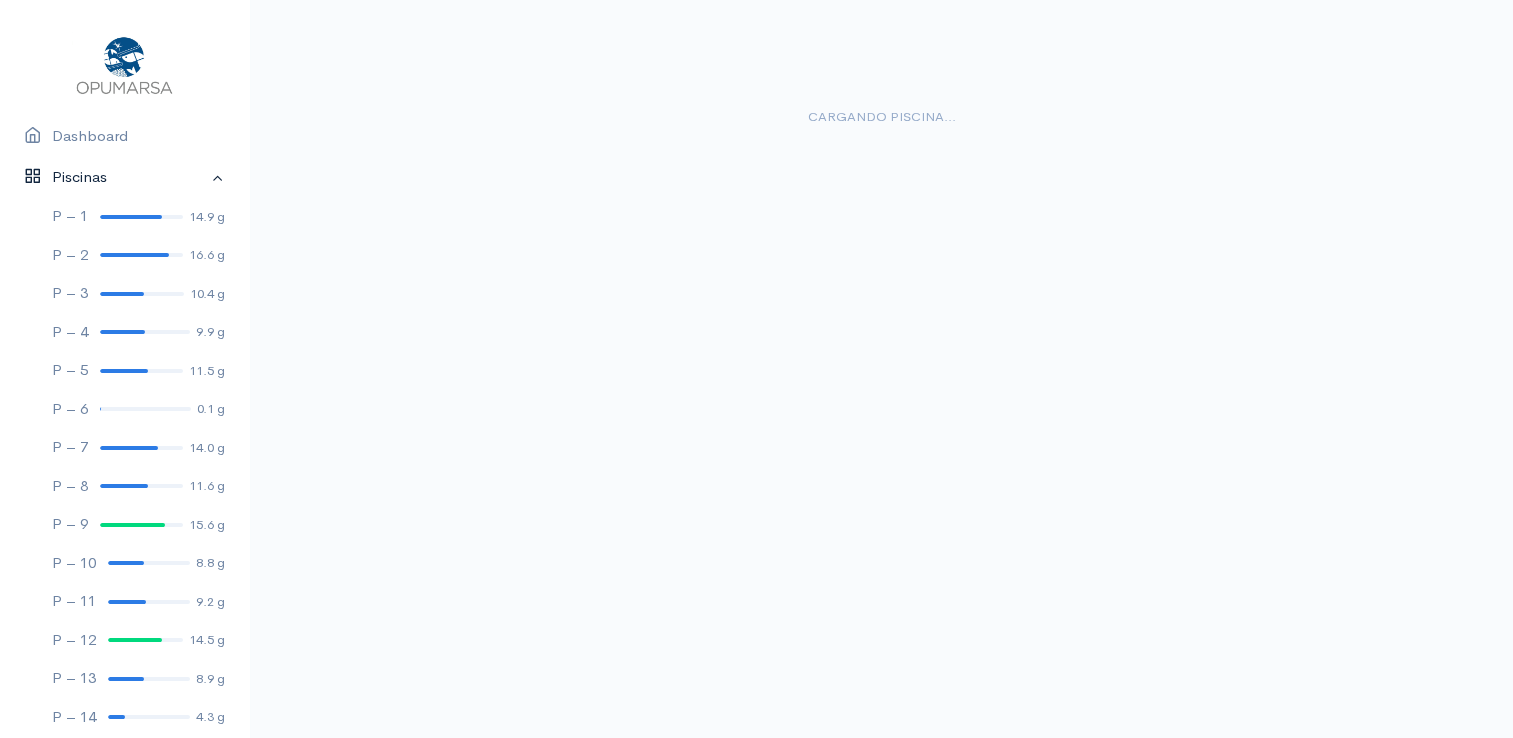 click on "Piscinas" at bounding box center [124, 177] 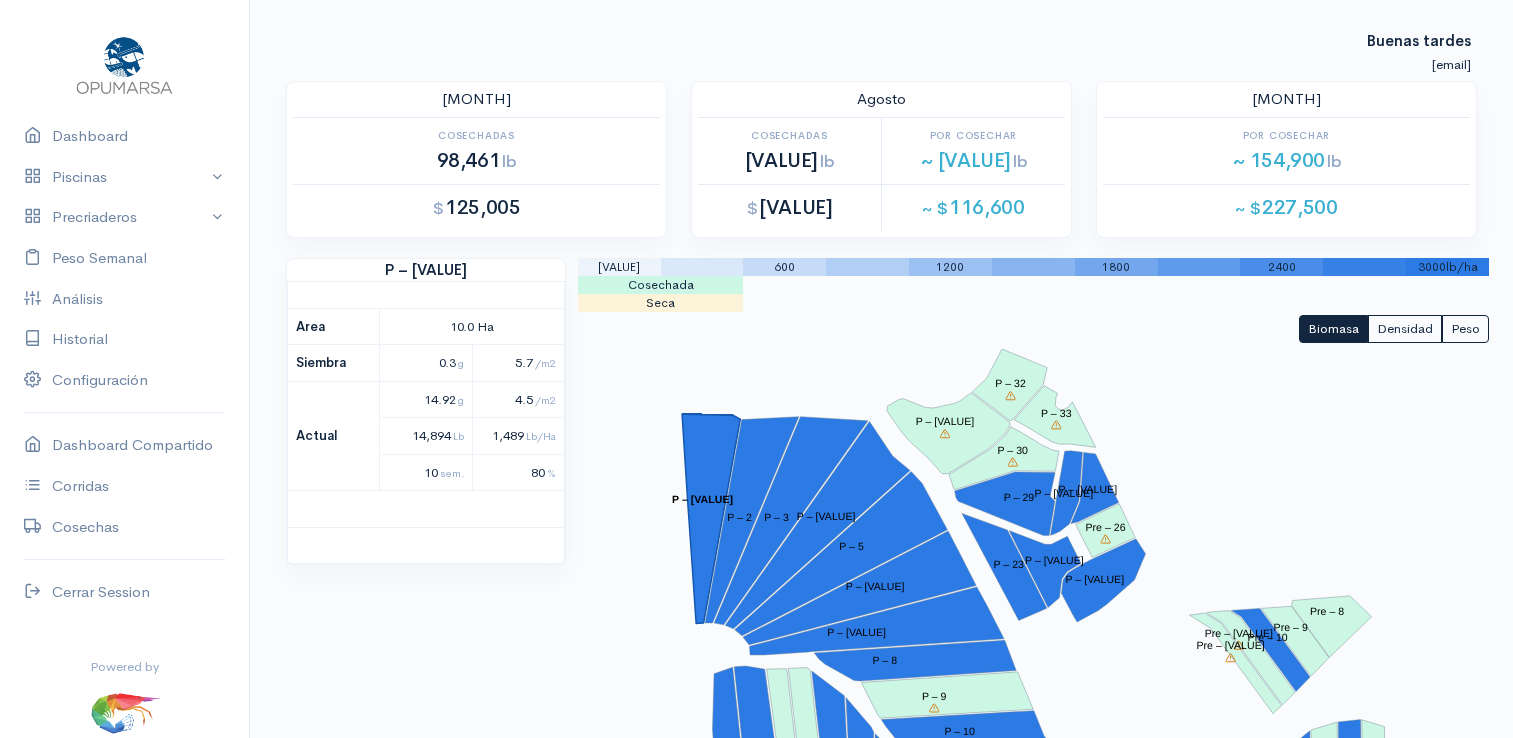 scroll, scrollTop: 0, scrollLeft: 0, axis: both 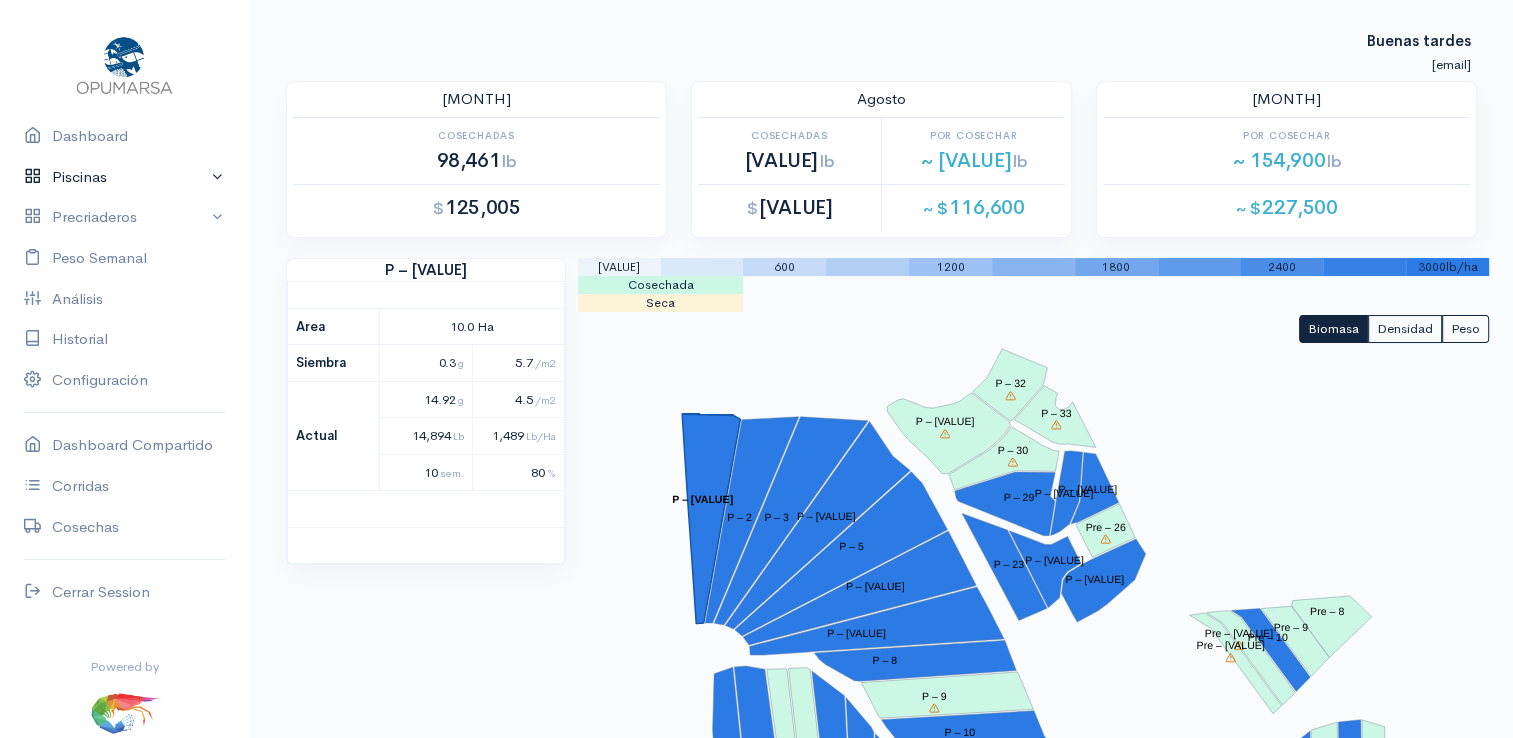 drag, startPoint x: 0, startPoint y: 0, endPoint x: 201, endPoint y: 175, distance: 266.50705 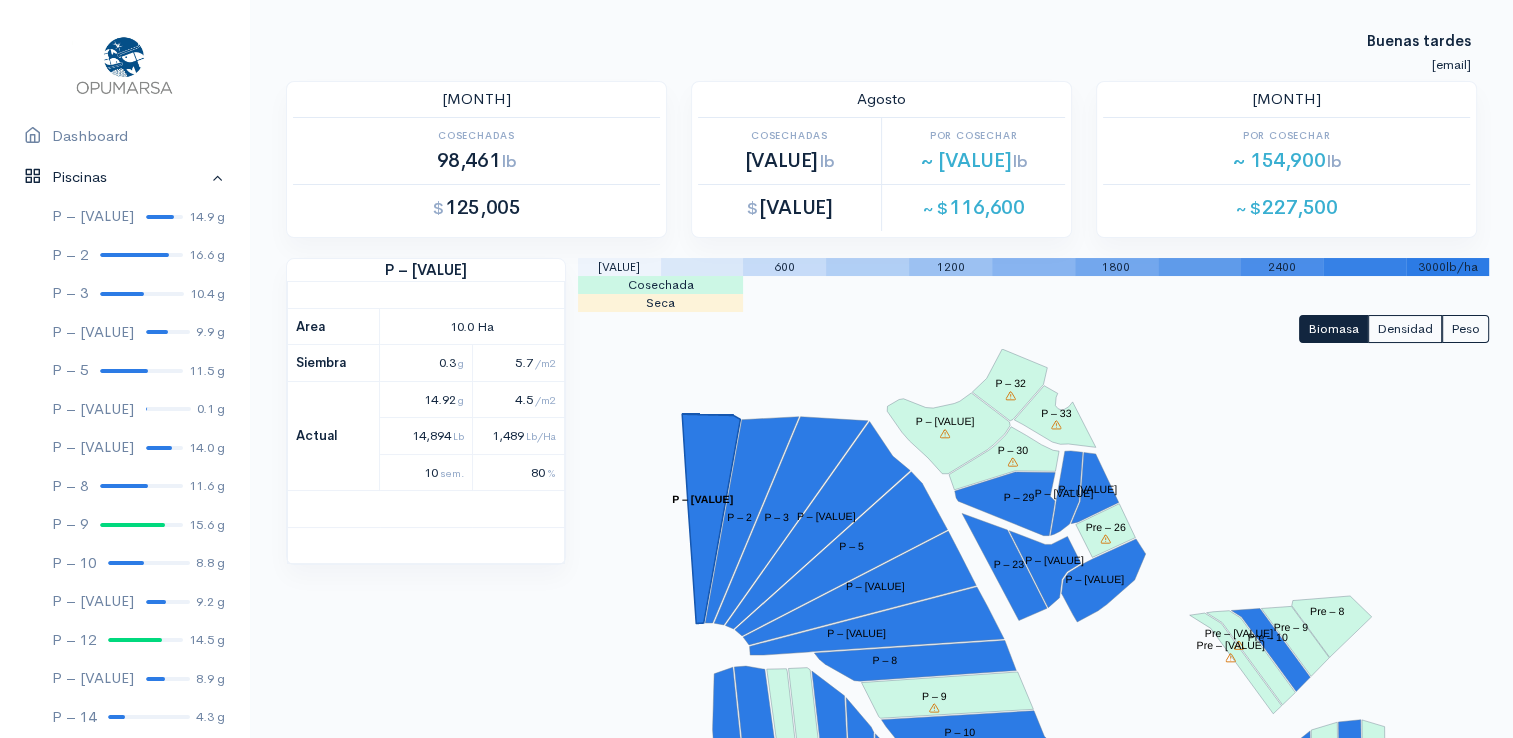 scroll, scrollTop: 5, scrollLeft: 0, axis: vertical 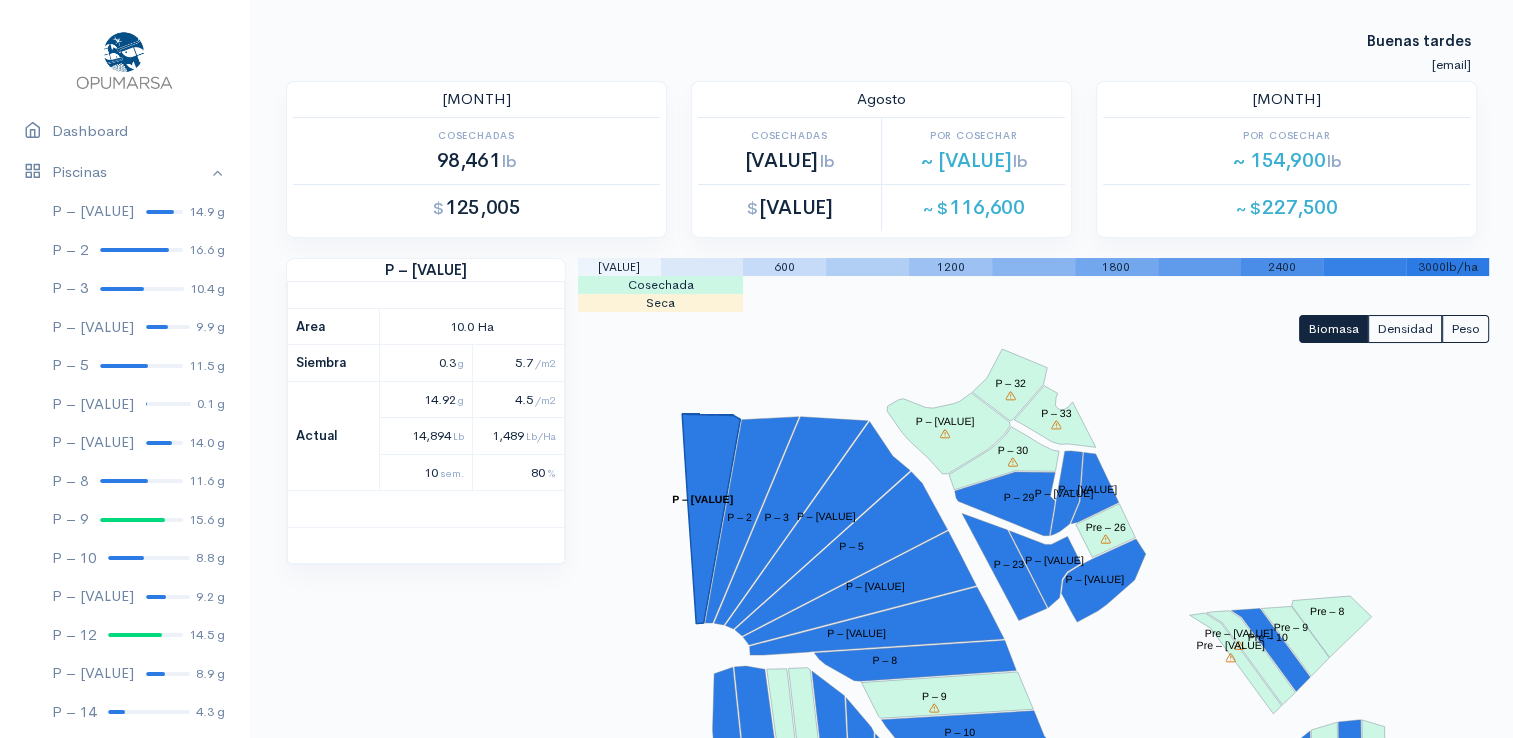 click on "Buenas tardes abonaguro@opumarsa.ec [MONTH] Cosechadas 98,461 lb $ 125,005 [MONTH] Cosechadas 0 lb Por Cosechar ~ 81,500 lb $ 0 ~ $ 227,500 [MONTH] Por Cosechar ~ 154,900 lb ~ $ 227,500 P – 1 Area 10.0 Ha Siembra 0.3 g 5.7 /m2 Actual 14.92 g 4.5 /m2 14,894 Lb 1,489 Lb/Ha 10 sem. 80 %       0 600 1200 1800 2400 3000  lb/ha Cosechada  Seca Biomasa Densidad Peso P – 1 P – 2 P – 3 P – 4 P – 5 P – 6 P – 7 Pre – 8 P – 8 Pre – 9 P – 9 Pre – 10 P – 10 Pre – 11 P – 11 Pre – 12 P – 12 P – 13 Pre – 14 P – 14 Pre – 15 P – 15 P – 16 Pre – 16 P – 17A Pre – 17A Pre – 17B P – 17B P – 18 Pre – 18A Pre – 18B Pre – 18C P – 19 P – 20 P – 21 P – 22 P – 23 P – 24 P – 25 Pre – 26 P – 27 P – 28 P – 29 P – 30 P – 31 P – 32 P – 33 P – 1 P – 2 P – 3 P – 4 P – 5 P – 6 P – 7 Pre – 8 P – 8 Pre – 9 P – 9 Pre – 10 P – 10 Pre – 11 P – 11 Pre – 12 P – 12  Edad" 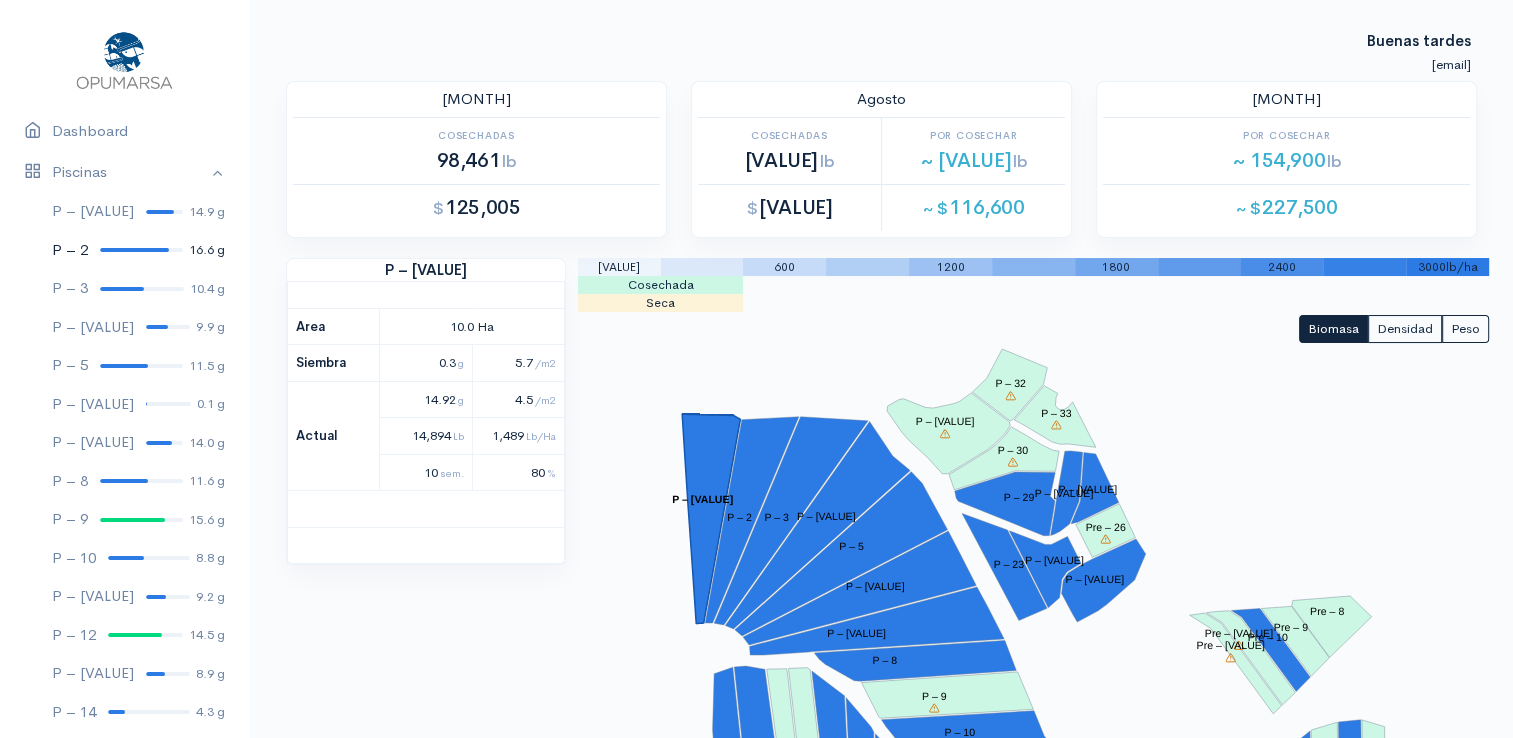 click at bounding box center [134, 250] 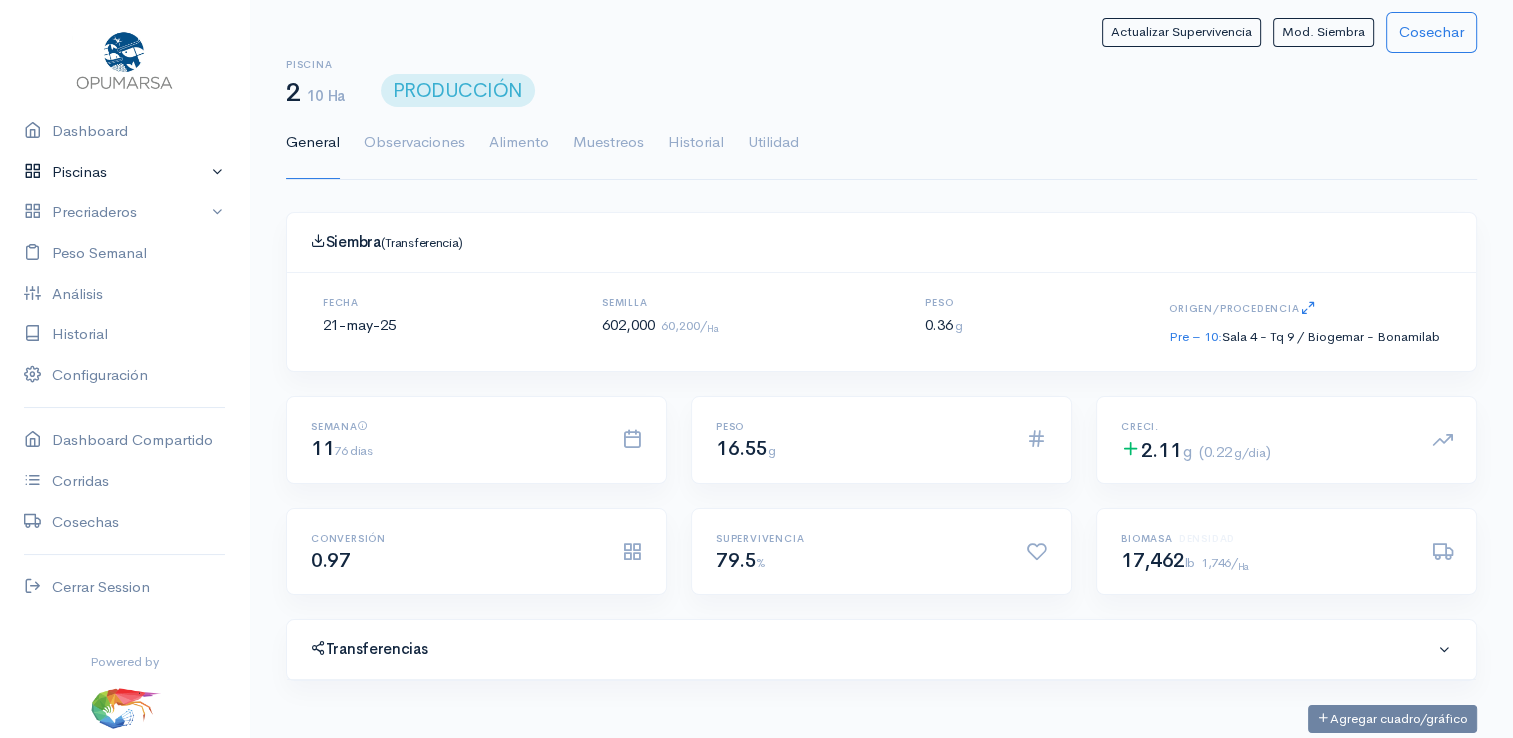 click on "Piscinas" at bounding box center (124, 172) 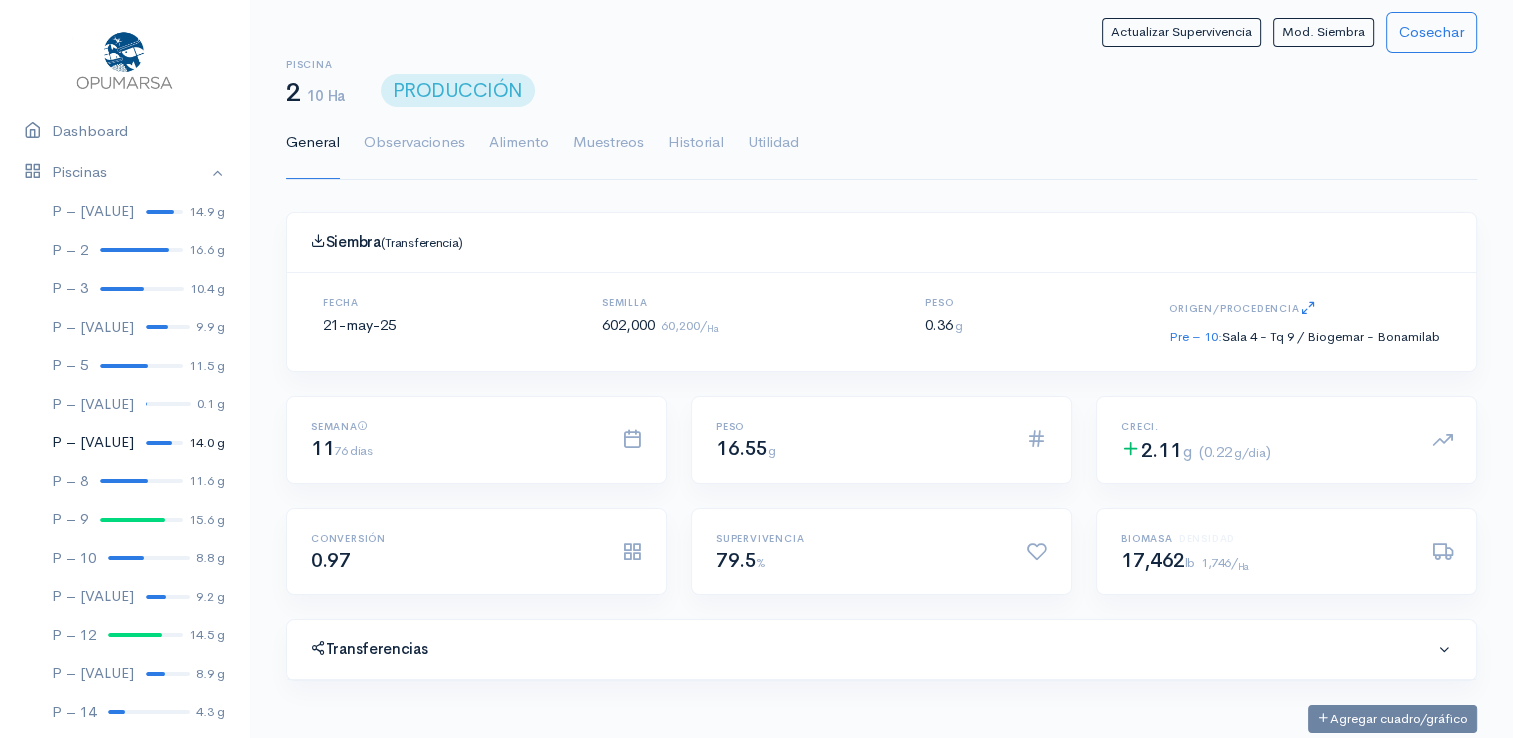 click at bounding box center (159, 443) 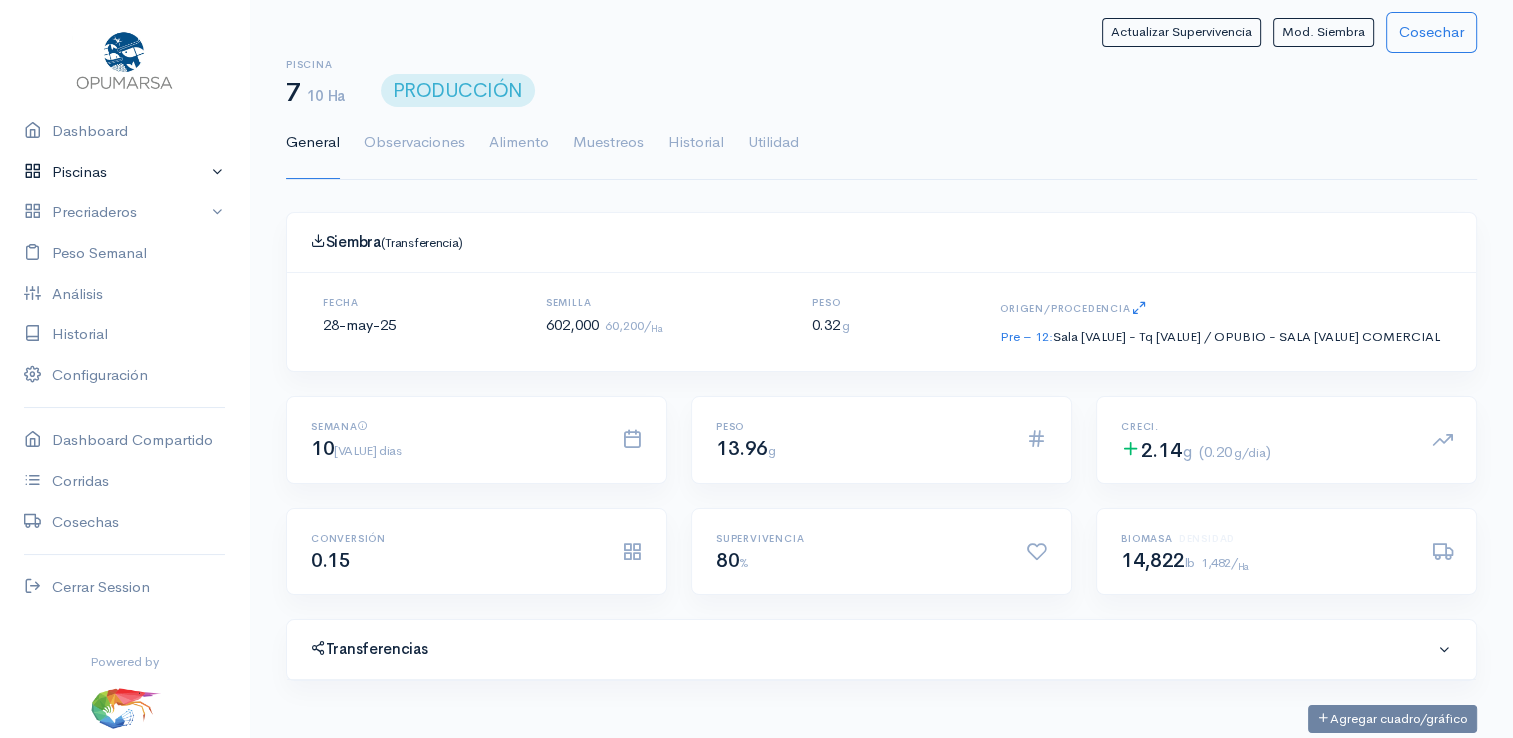 click on "Piscinas" at bounding box center [124, 172] 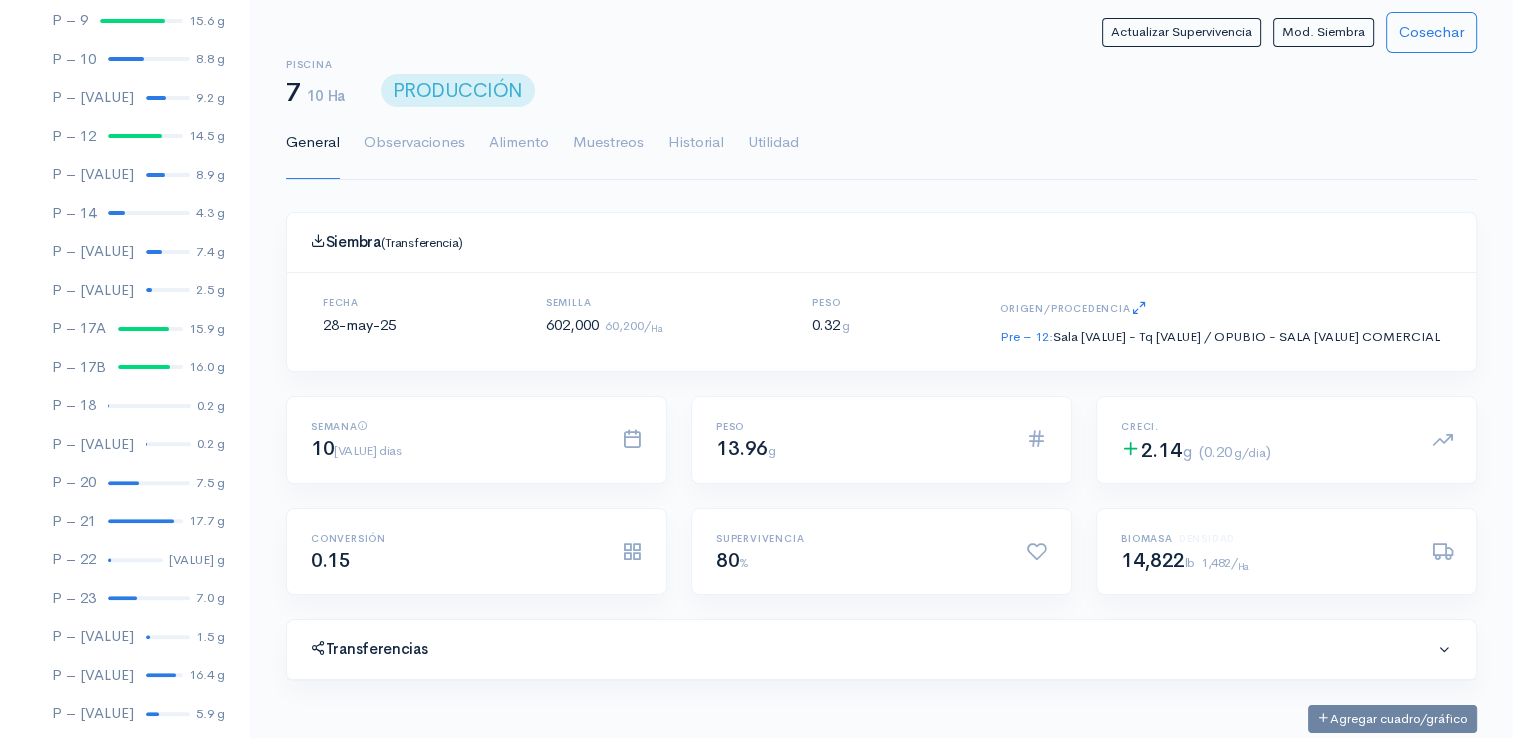 scroll, scrollTop: 505, scrollLeft: 0, axis: vertical 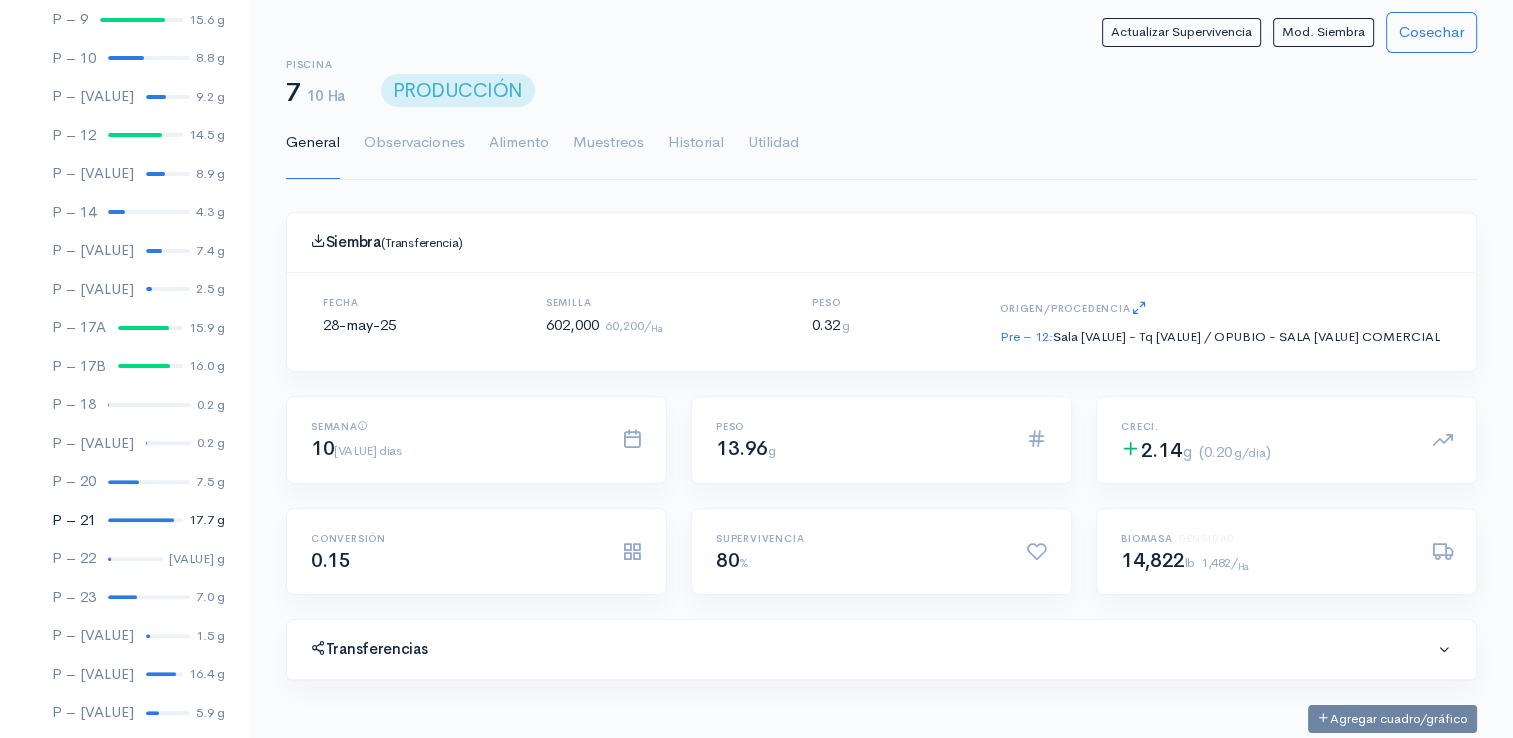 click at bounding box center (141, 520) 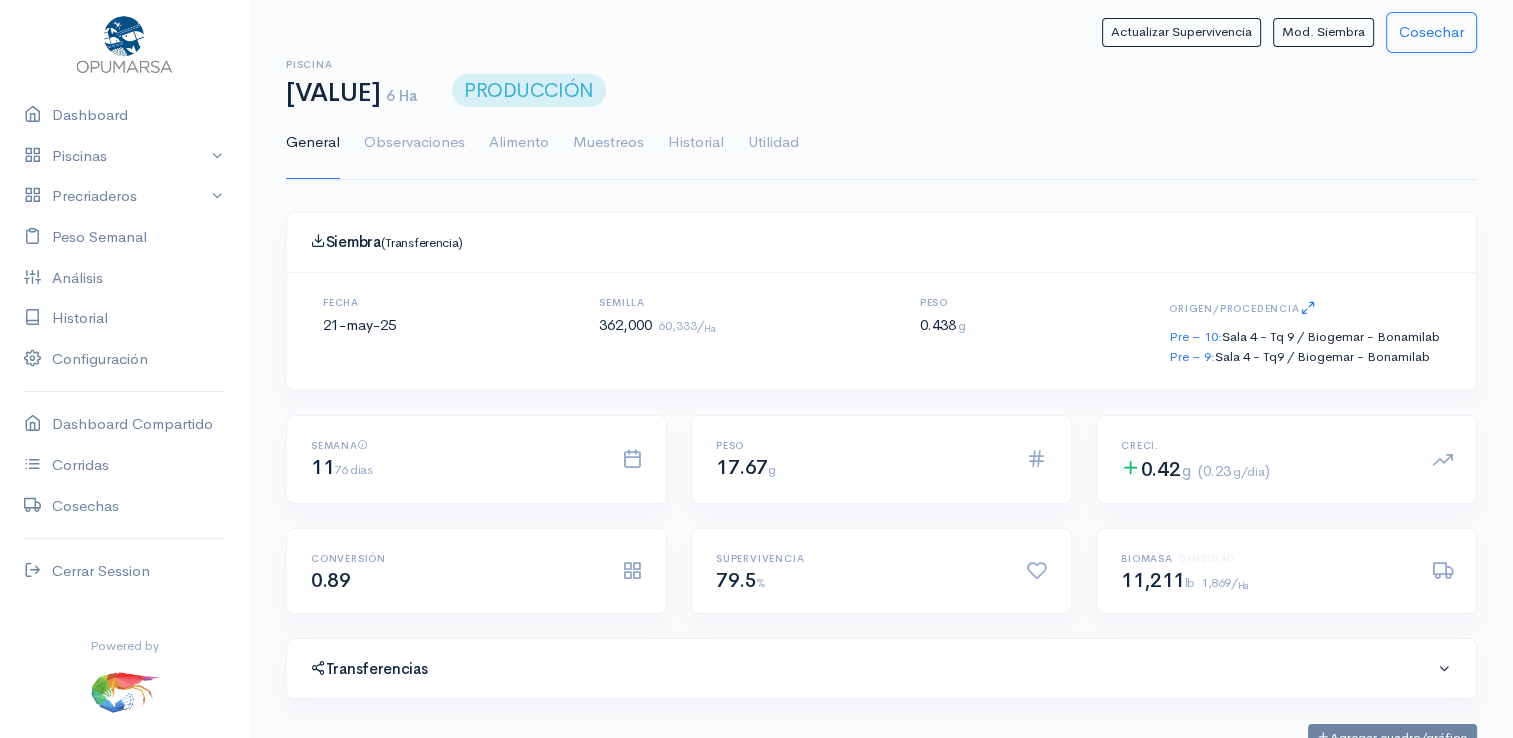 scroll, scrollTop: 61, scrollLeft: 0, axis: vertical 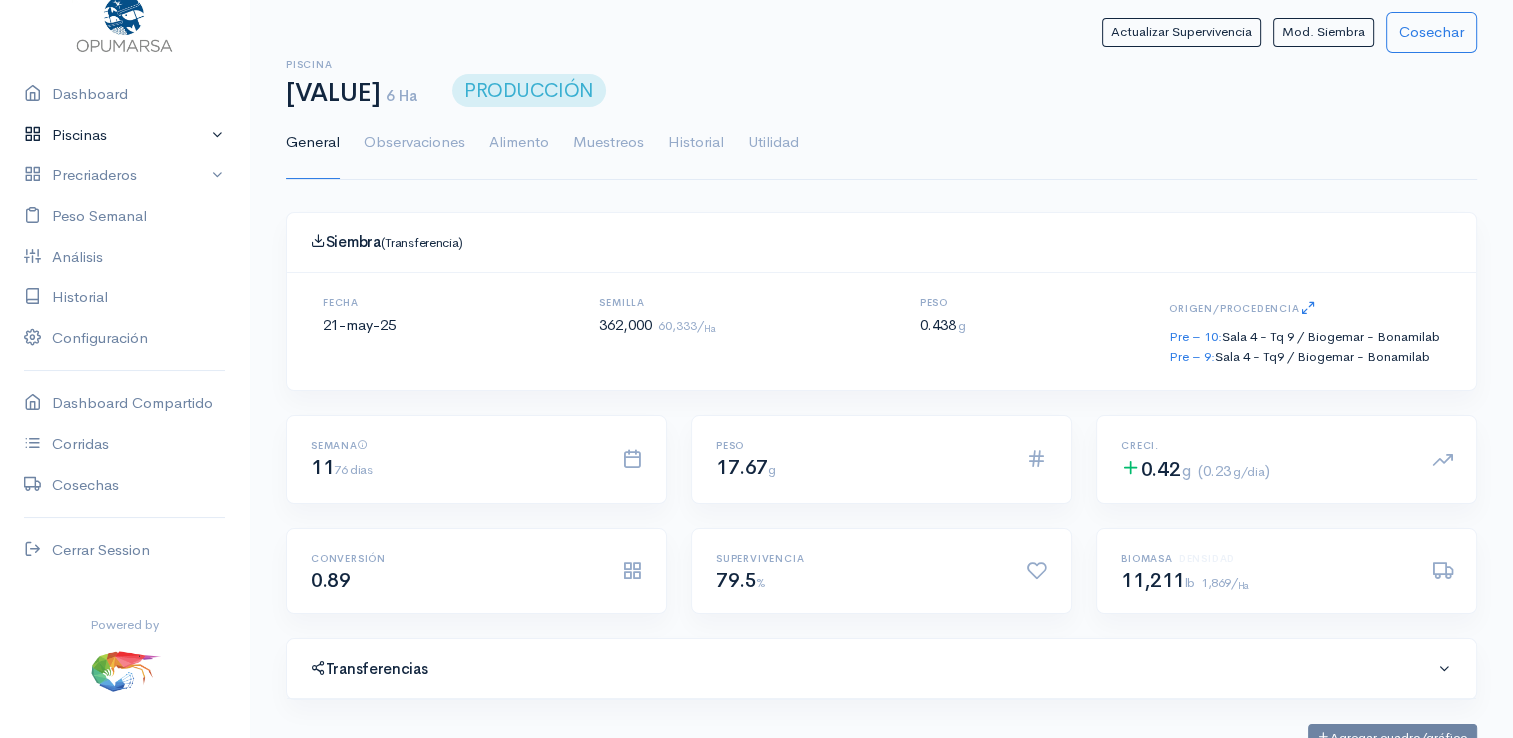 click on "Piscinas" at bounding box center (124, 135) 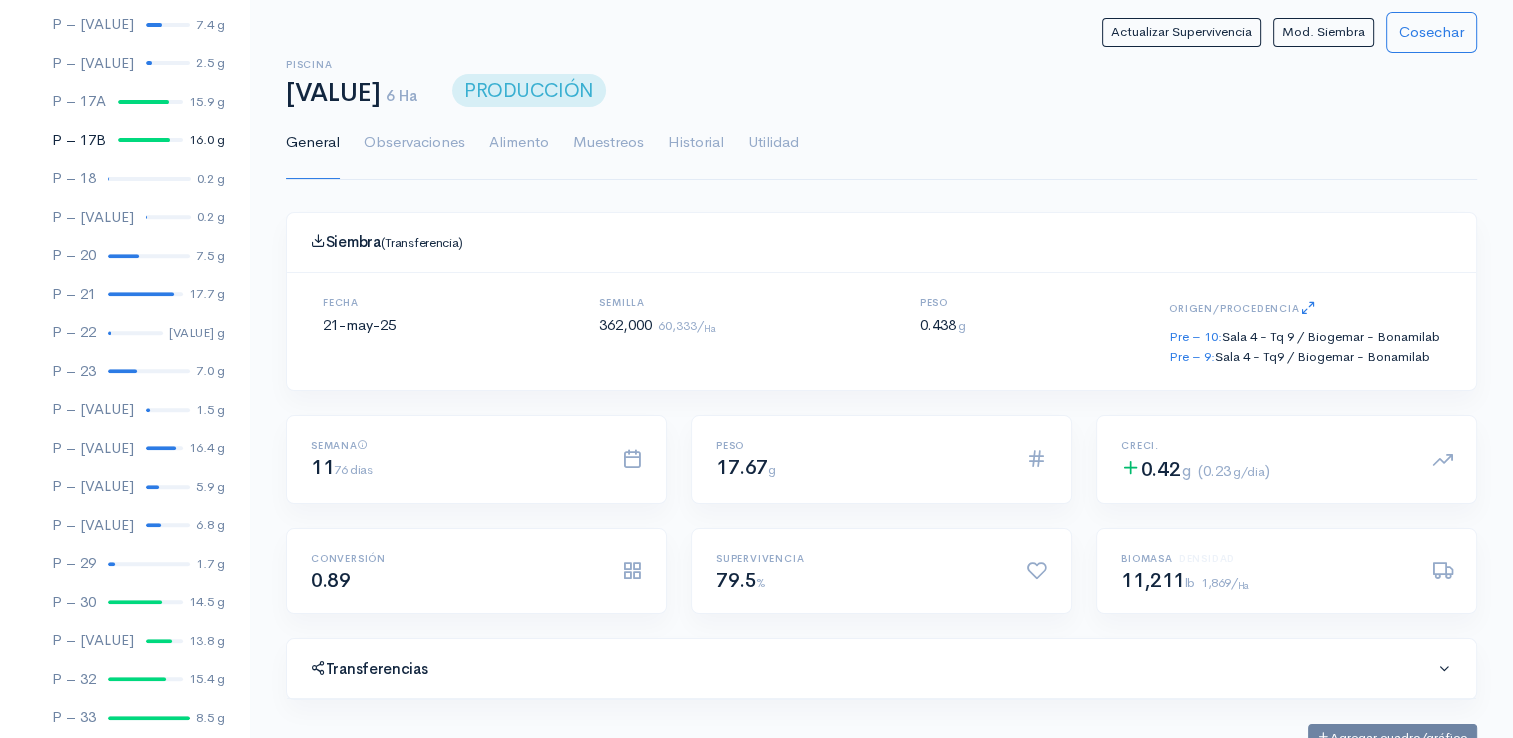 scroll, scrollTop: 761, scrollLeft: 0, axis: vertical 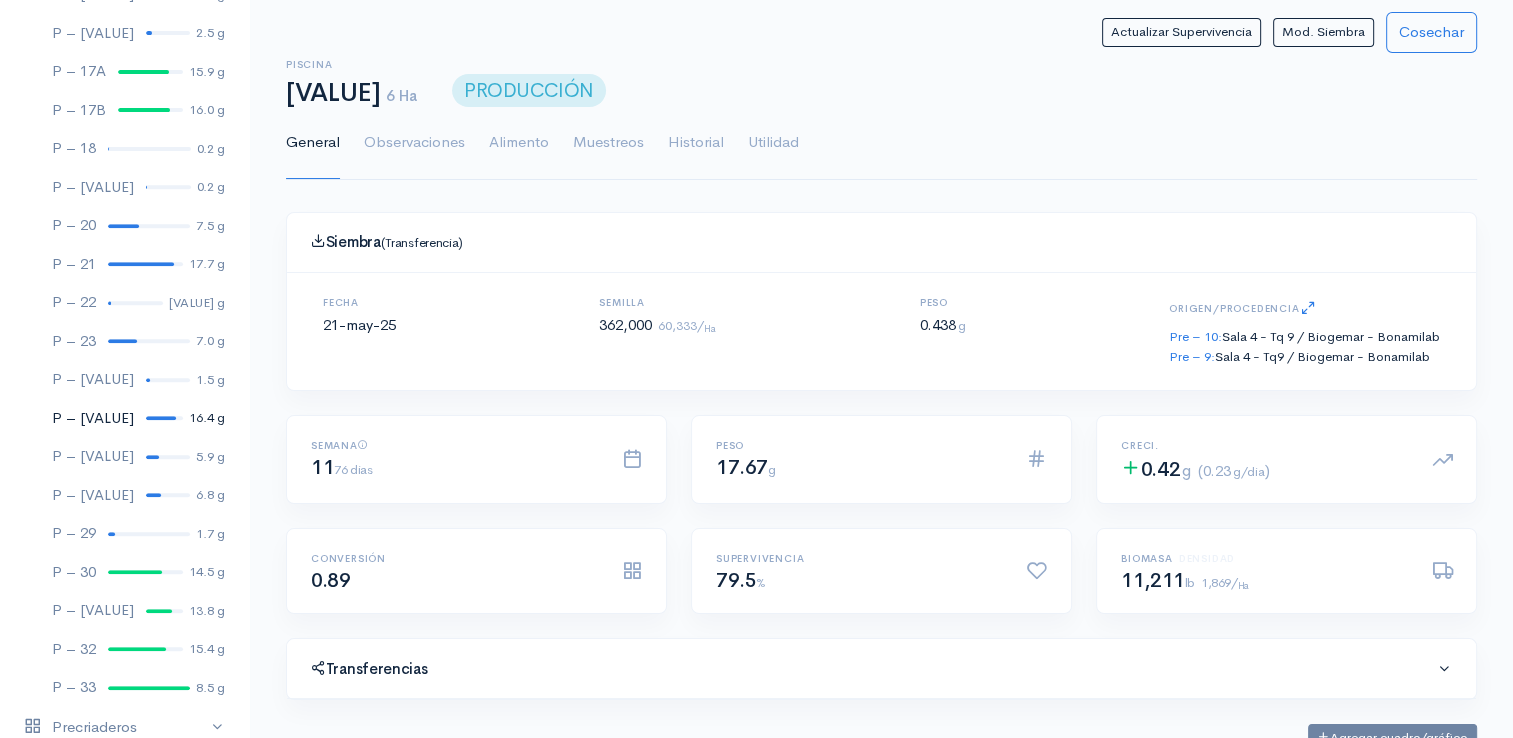 click at bounding box center (161, 418) 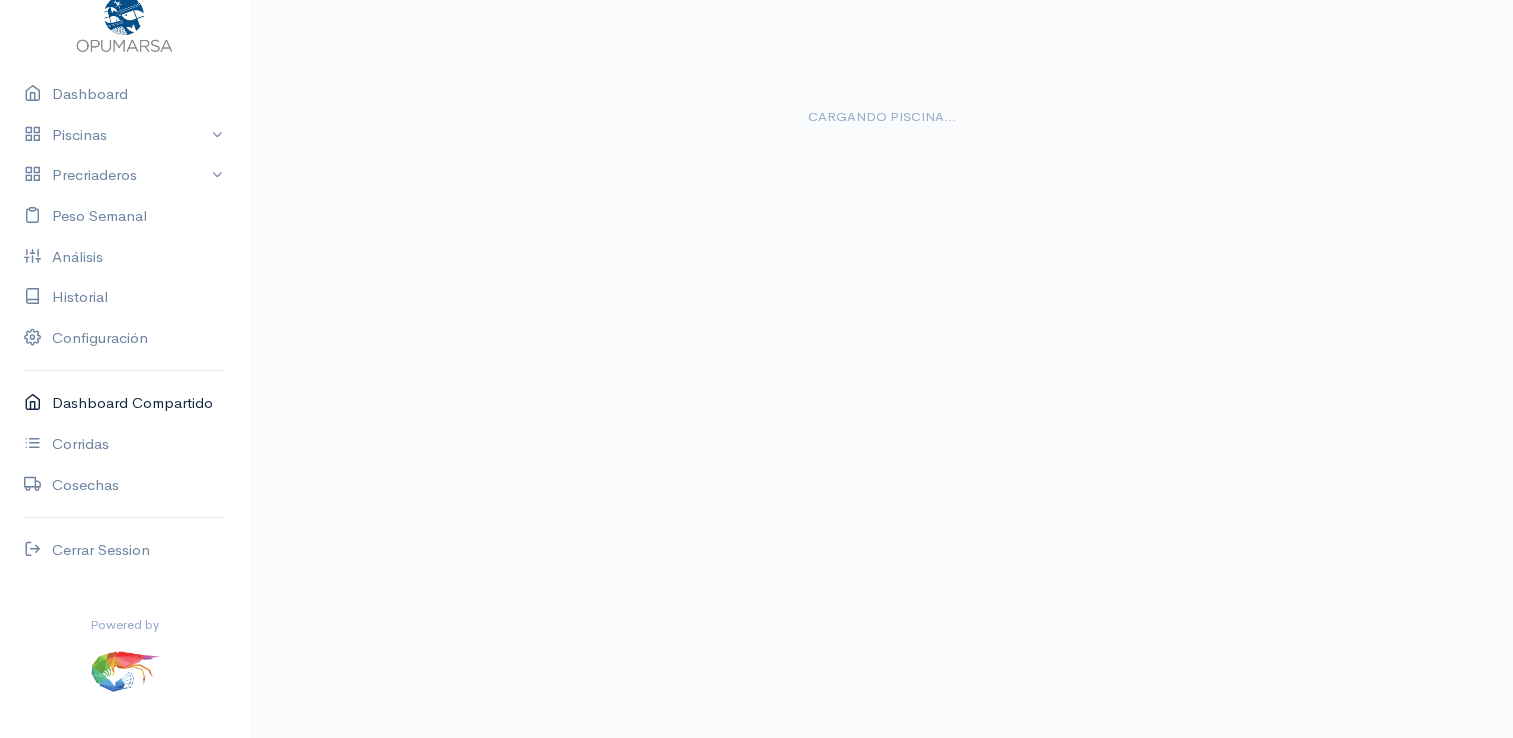 click on "Dashboard Piscinas P – [VALUE] [VALUE] g P – [VALUE] [VALUE] g P – [VALUE] [VALUE] g P – [VALUE] [VALUE] g P – [VALUE] [VALUE] g P – [VALUE] [VALUE] g P – [VALUE] [VALUE] g P – [VALUE] [VALUE] g P – [VALUE] [VALUE] g P – [VALUE] [VALUE] g P – [VALUE] [VALUE] g P – [VALUE] [VALUE] g P – [VALUE] [VALUE] g P – [VALUE] [VALUE] g P – [VALUE] [VALUE] g P – [VALUE] [VALUE] g P – [VALUE] [VALUE] g P – [VALUE] [VALUE] g P – [VALUE] [VALUE] g P – [VALUE] [VALUE] g P – [VALUE] [VALUE] g P – [VALUE] [VALUE] g P – [VALUE] [VALUE] g P – [VALUE] [VALUE] g P – [VALUE] [VALUE] g P – [VALUE] [VALUE] g P – [VALUE] [VALUE] g P – [VALUE] [VALUE] g P – [VALUE] [VALUE] g P – [VALUE] [VALUE] g P – [VALUE] [VALUE] g P – [VALUE] [VALUE] g P – [VALUE] [VALUE] g P – [VALUE] [VALUE] g Precriaderos Pre – [VALUE] [VALUE] g Pre – [VALUE] [VALUE] g Pre – [VALUE] [VALUE] g Pre – [VALUE] [VALUE] g Pre – [VALUE] [VALUE] g Pre – [VALUE] [VALUE] g Pre – [VALUE] [VALUE] g Pre – [VALUE] [VALUE] g Pre – [VALUE] [VALUE] g Pre – [VALUE] [VALUE] g Pre – [VALUE] [VALUE] g Pre – [VALUE] [VALUE] g Pre – [VALUE] [VALUE] g Pre – [VALUE] [VALUE] g Pre – [VALUE] [VALUE] g Pre – [VALUE] [VALUE] g Pre – [VALUE] [VALUE] g Pre – [VALUE] [VALUE] g Pre – [VALUE] [VALUE] g Pre – [VALUE] [VALUE] g Pre – [VALUE] [VALUE] g Peso Semanal Análisis Historial Configuración Dashboard Compartido Corridas Cosechas Cerrar Session" at bounding box center (124, 400) 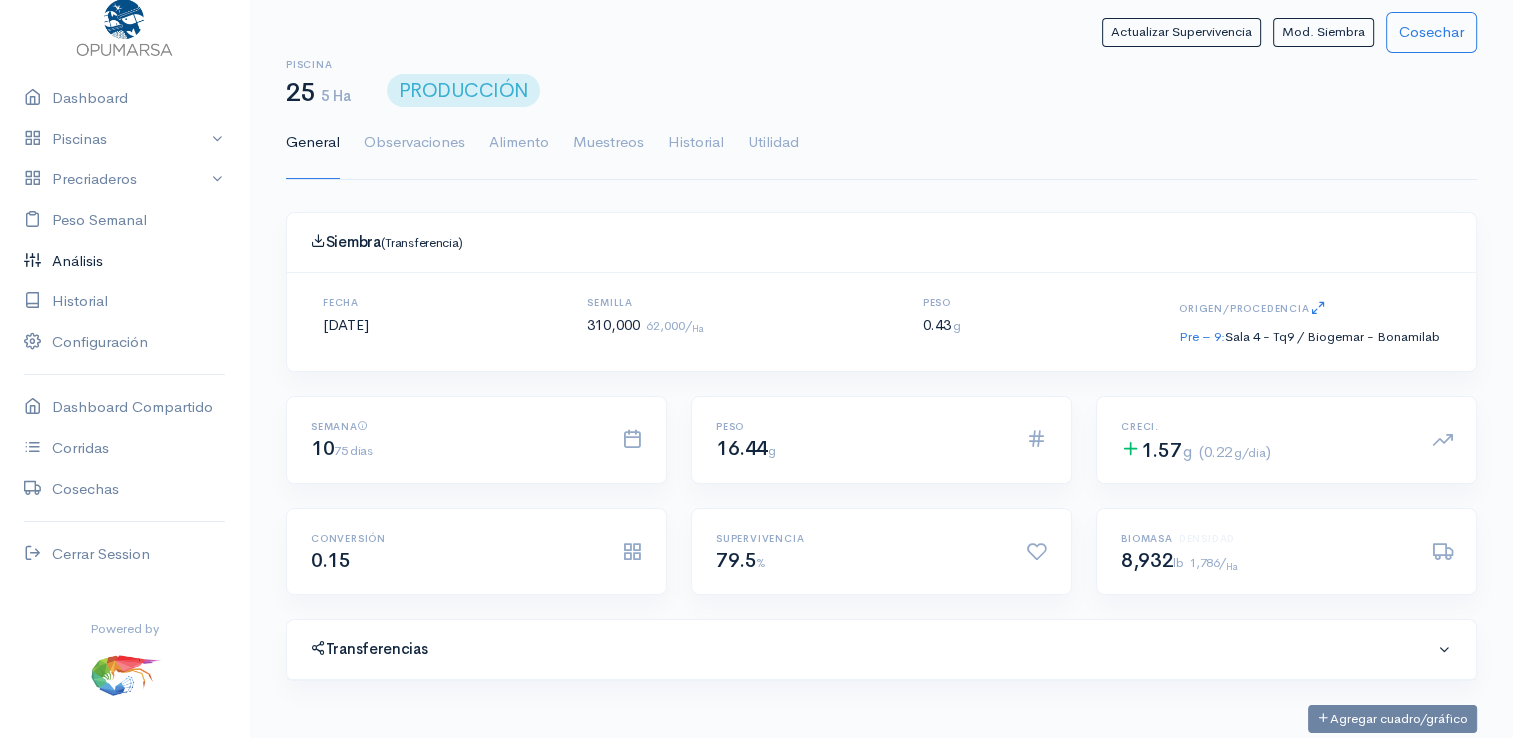 scroll, scrollTop: 0, scrollLeft: 0, axis: both 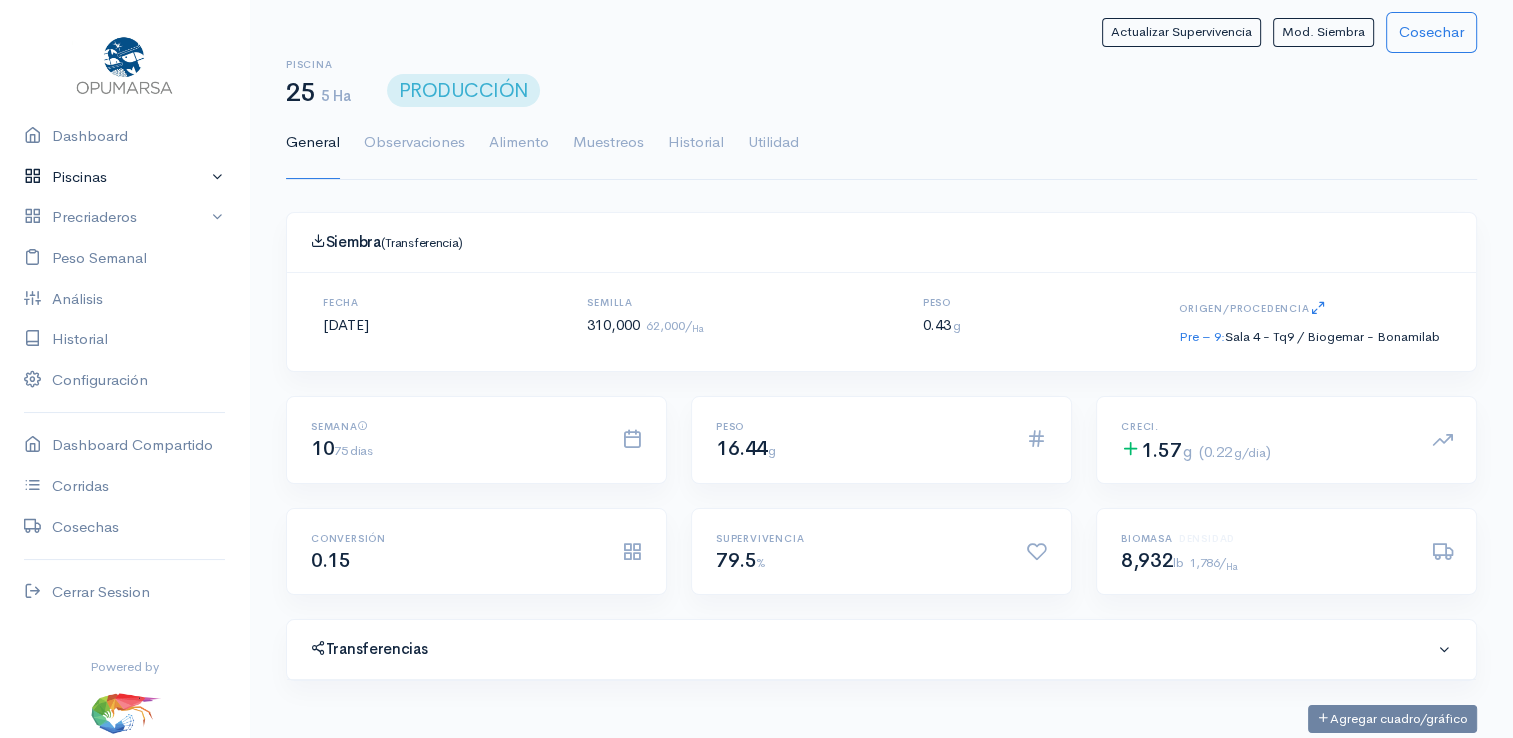 click on "Piscinas" at bounding box center (124, 177) 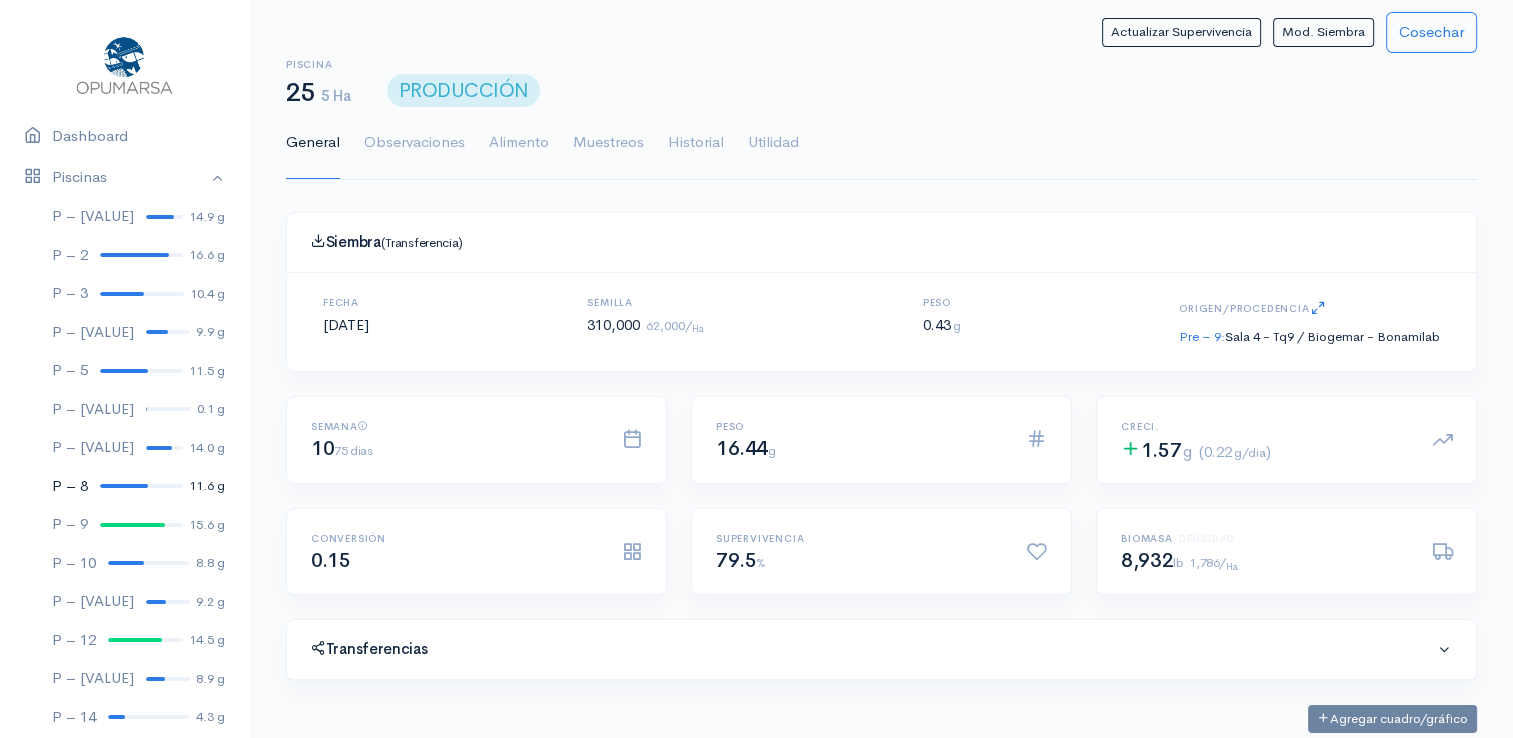click at bounding box center [124, 486] 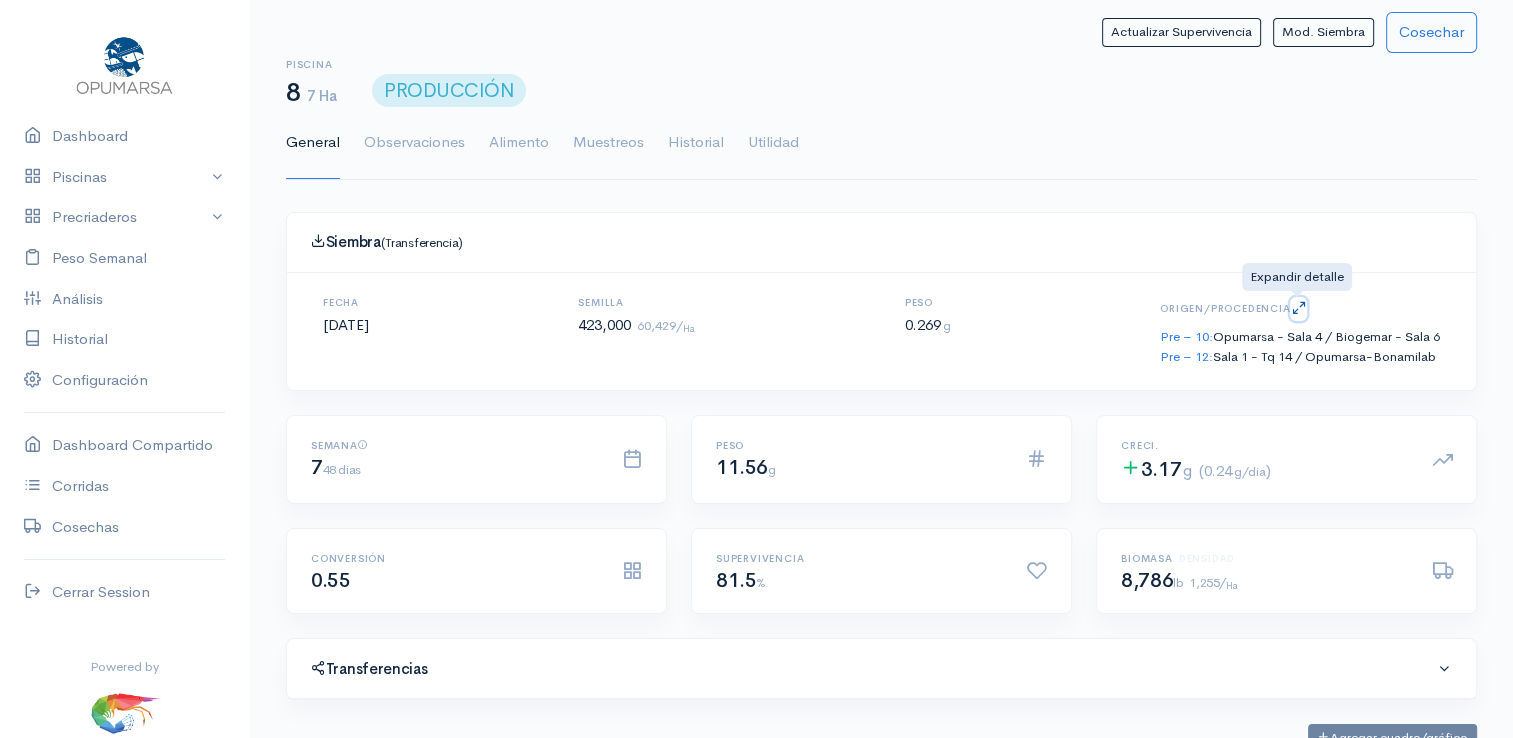 click at bounding box center [1298, 307] 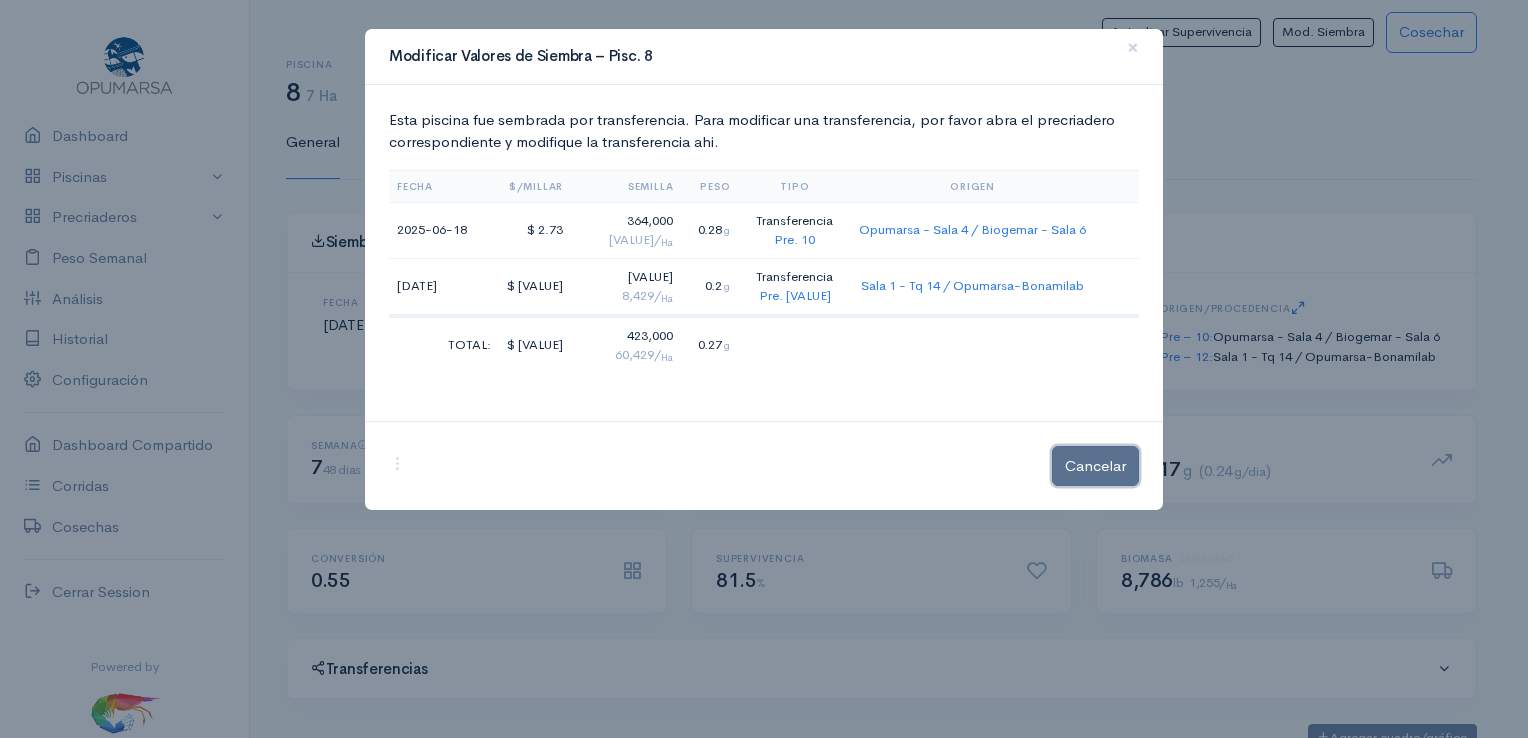 click on "Cancelar" 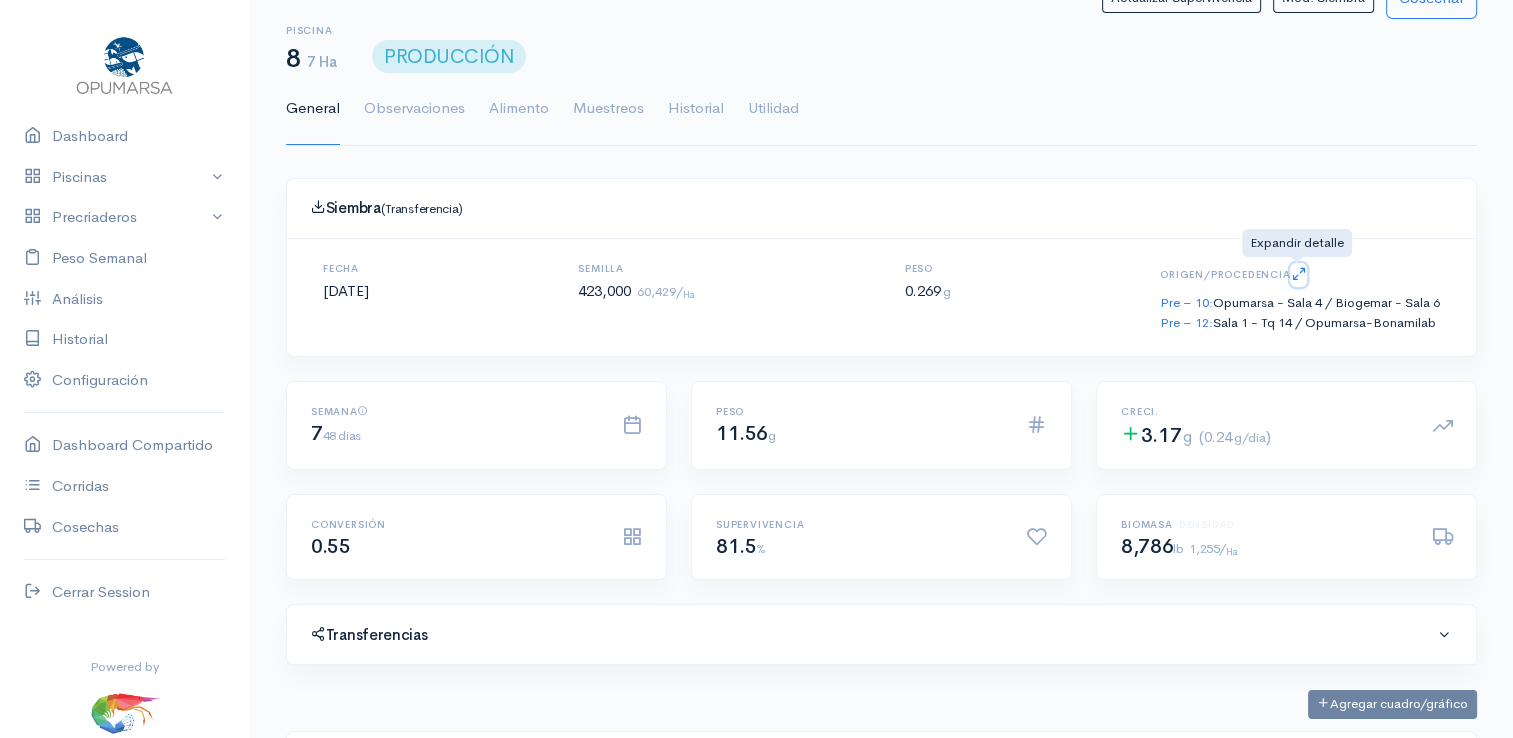 scroll, scrollTop: 0, scrollLeft: 0, axis: both 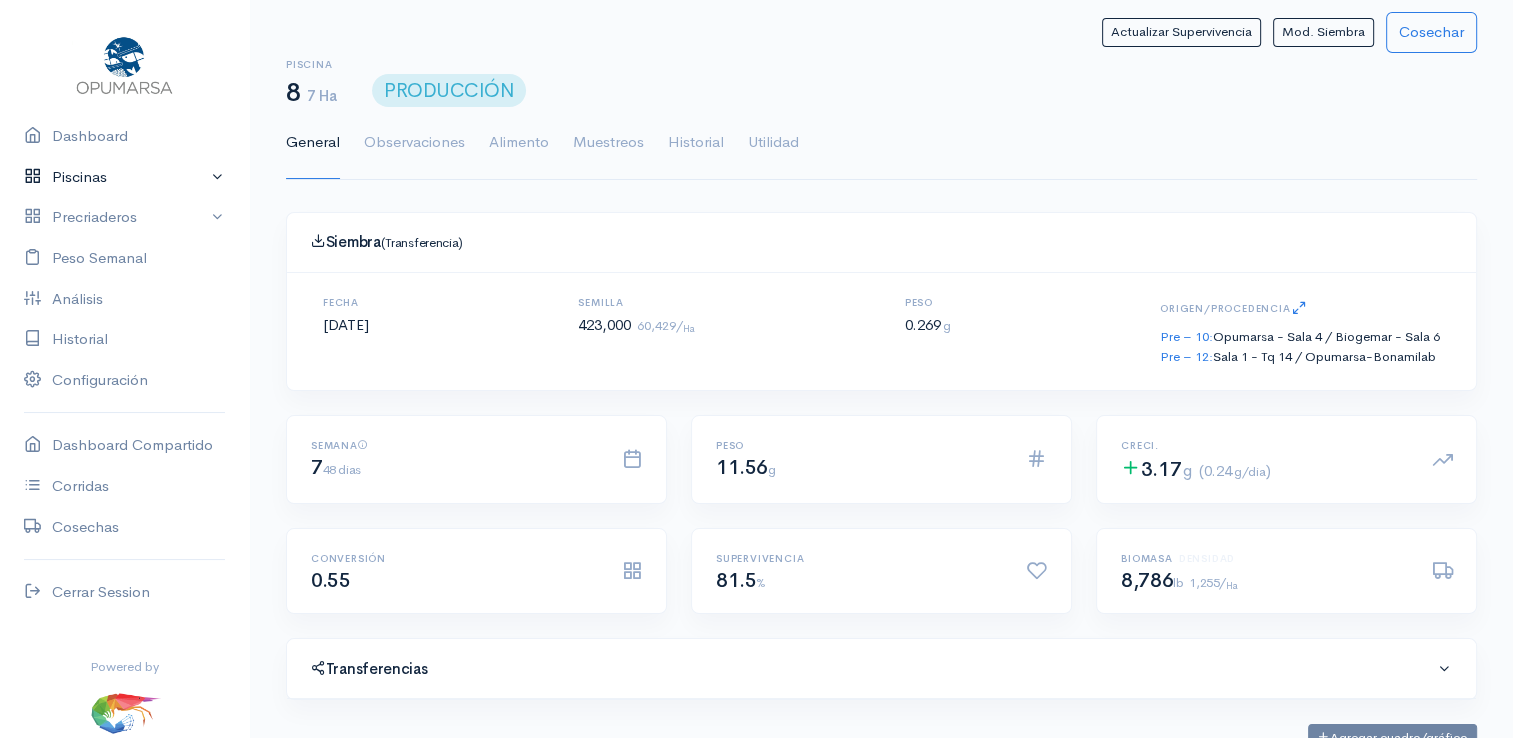 click on "Piscinas" at bounding box center (124, 177) 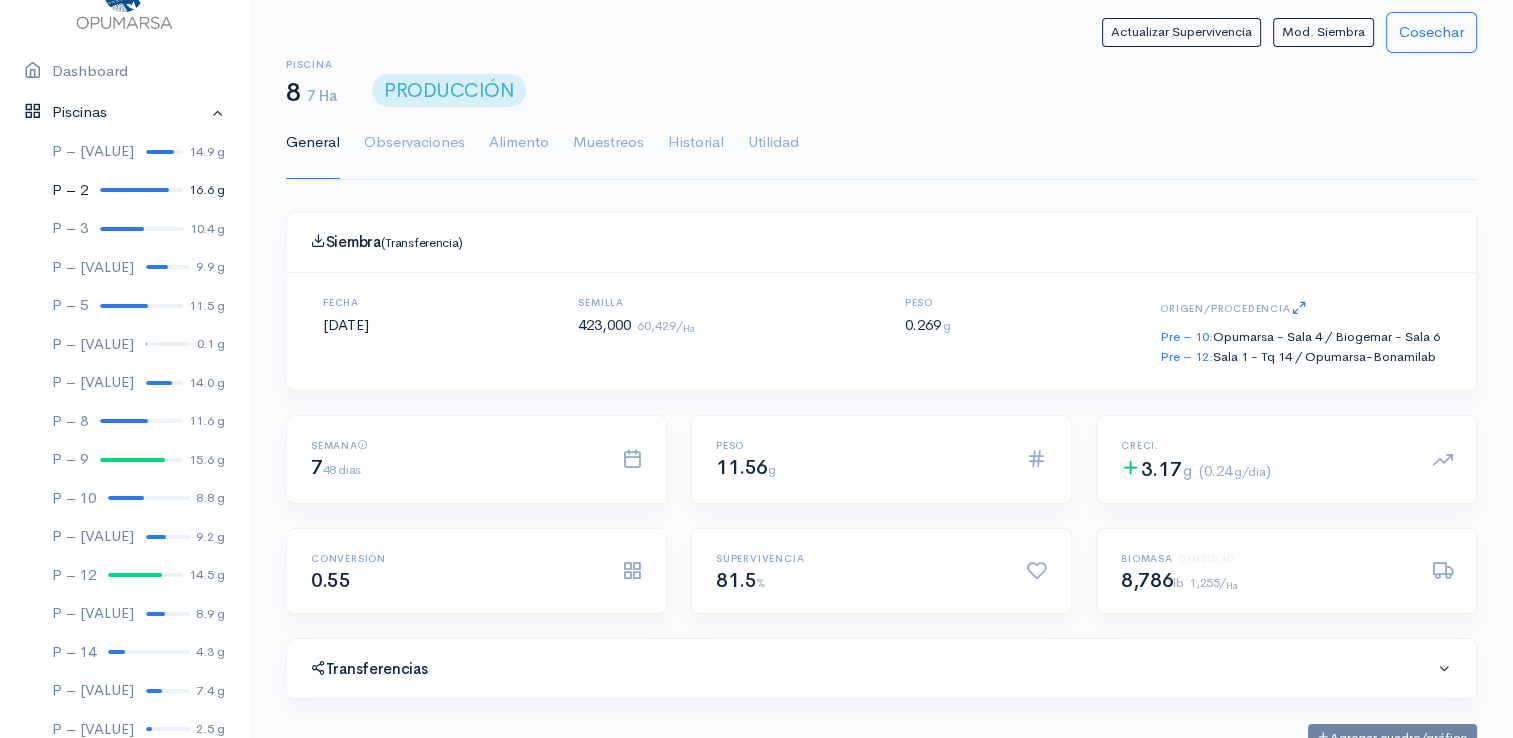 scroll, scrollTop: 100, scrollLeft: 0, axis: vertical 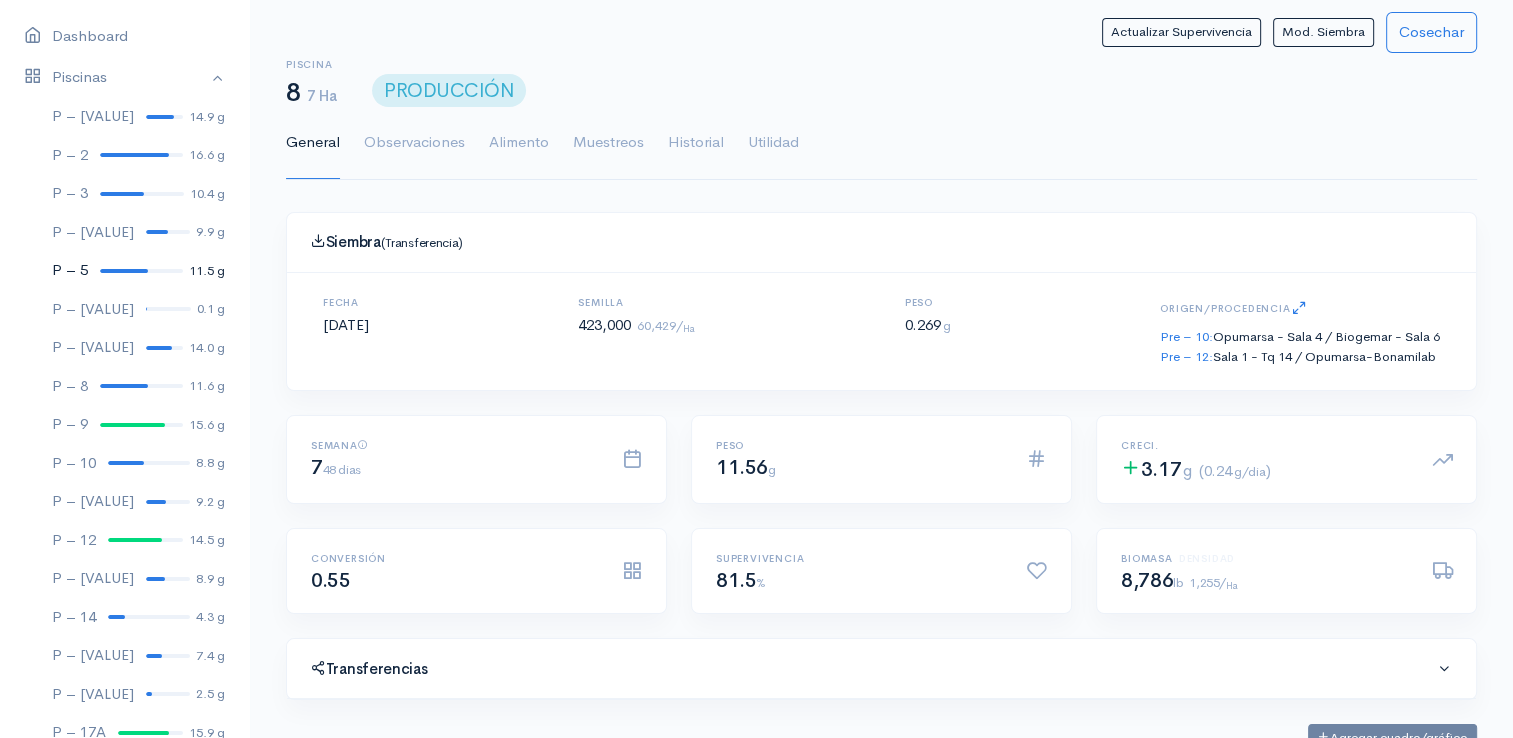 click at bounding box center (124, 271) 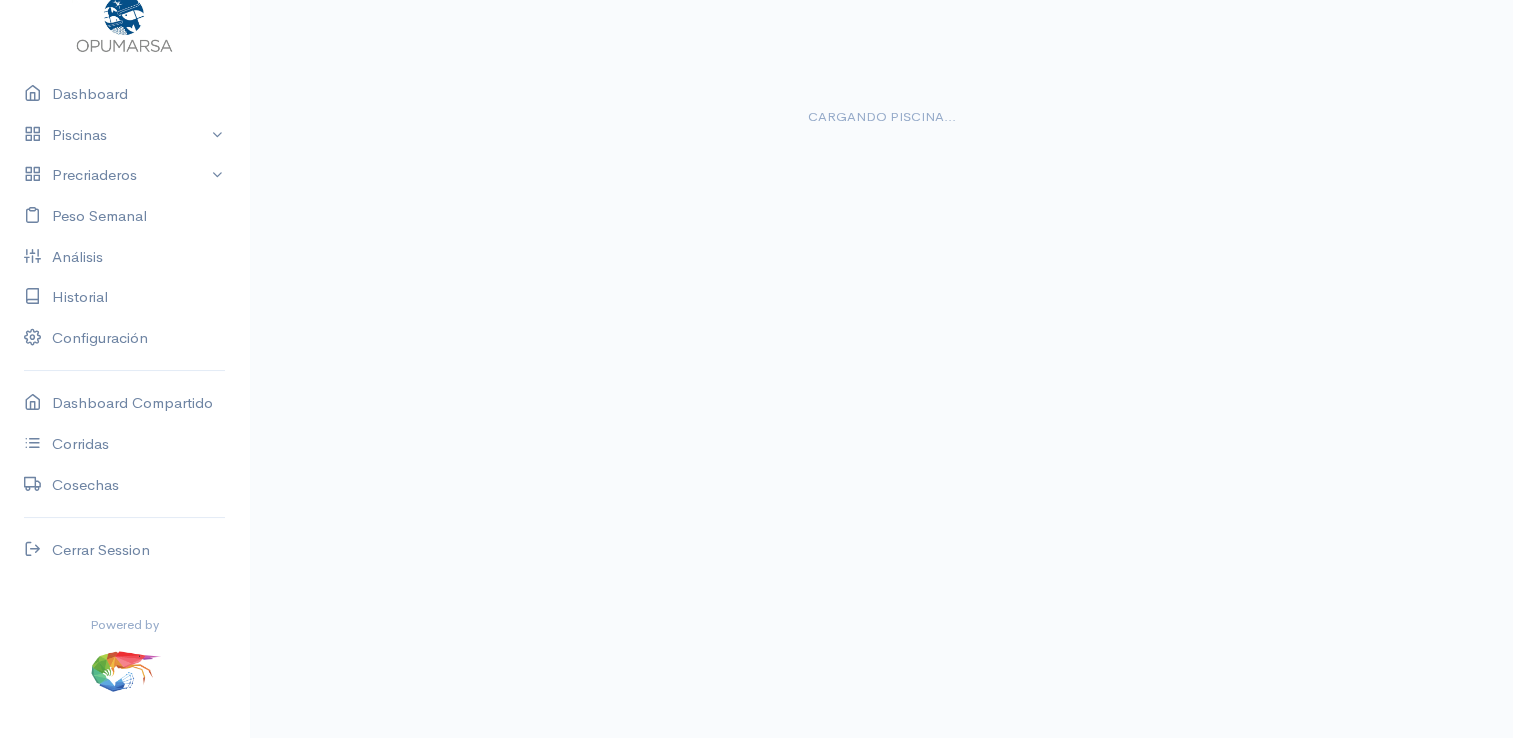 scroll, scrollTop: 61, scrollLeft: 0, axis: vertical 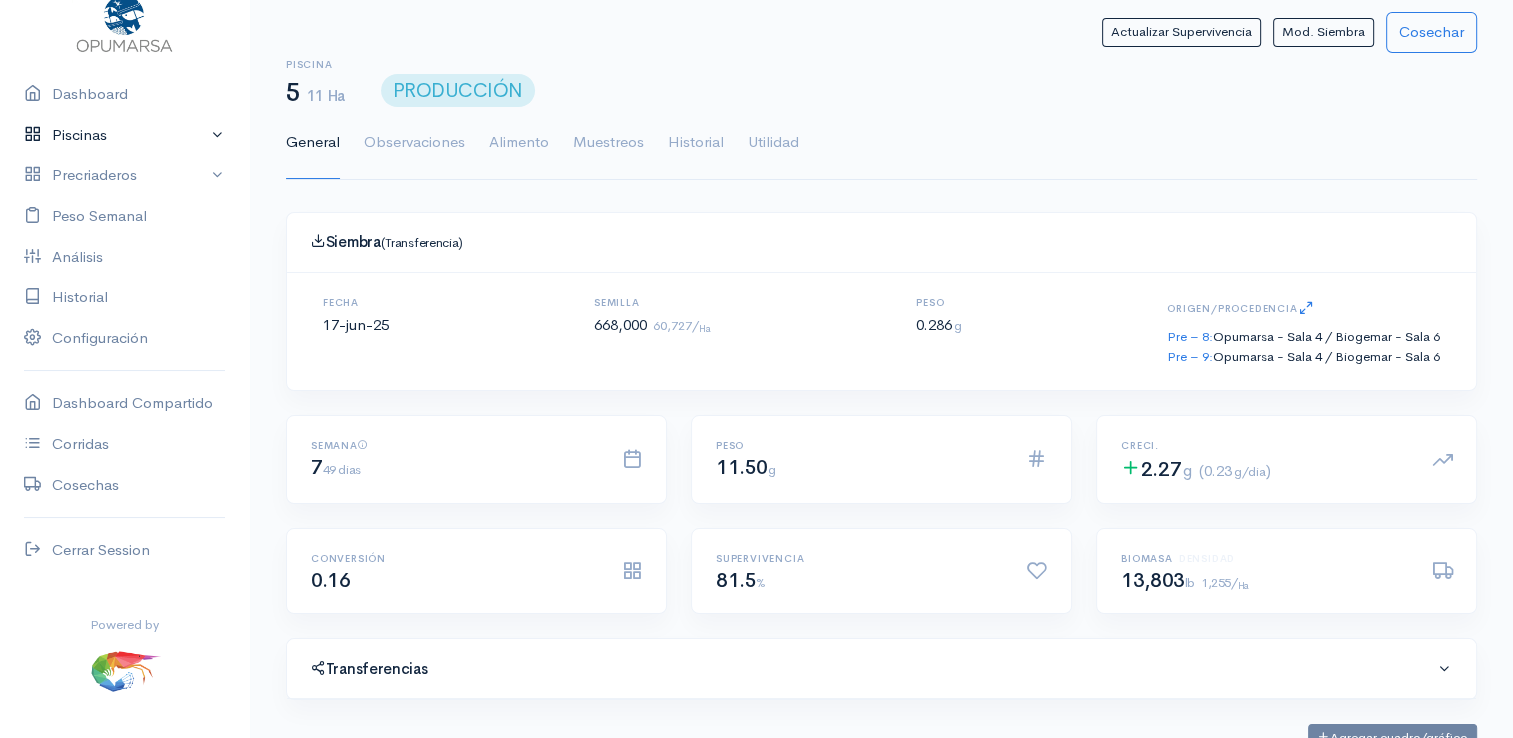 click on "Piscinas" at bounding box center [124, 135] 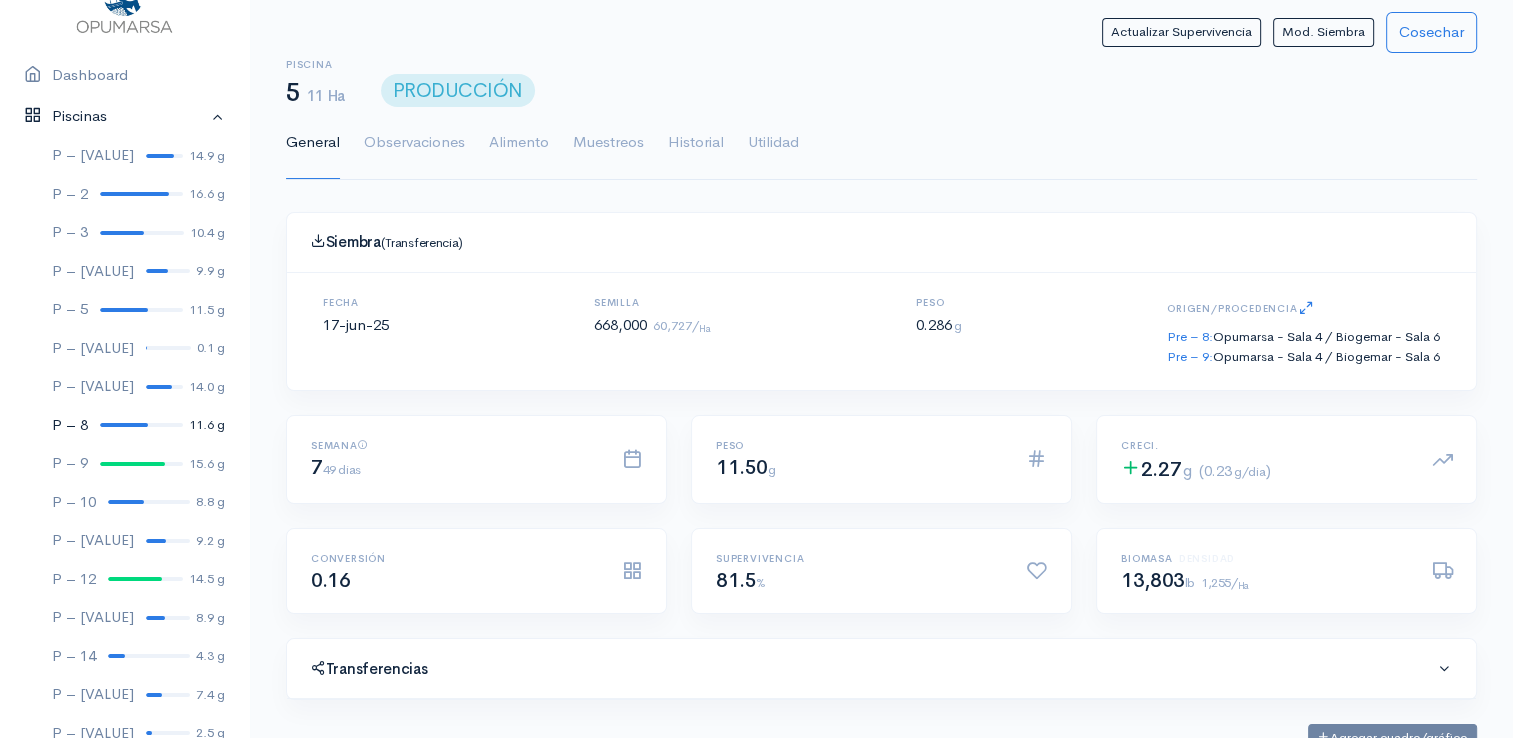 scroll, scrollTop: 161, scrollLeft: 0, axis: vertical 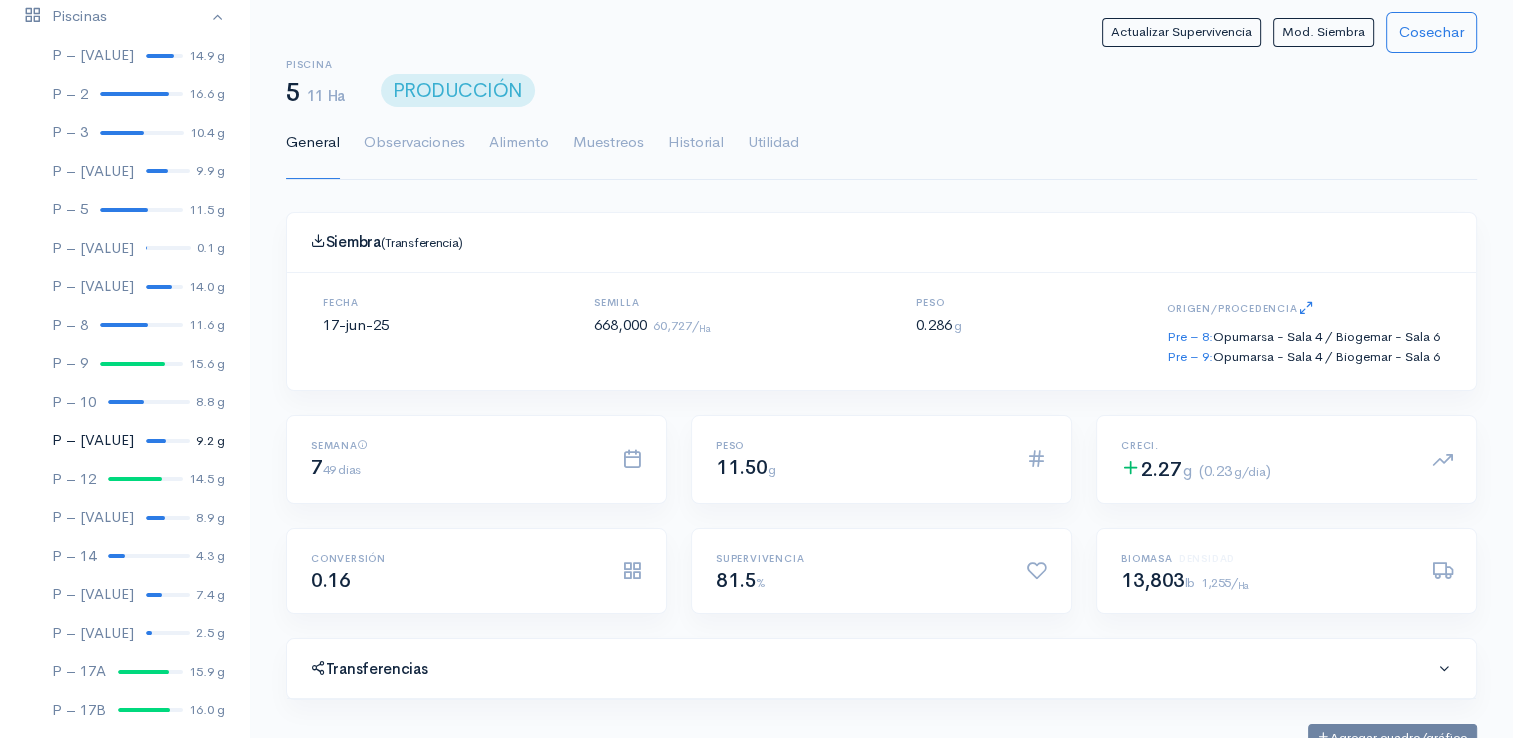 click at bounding box center (156, 441) 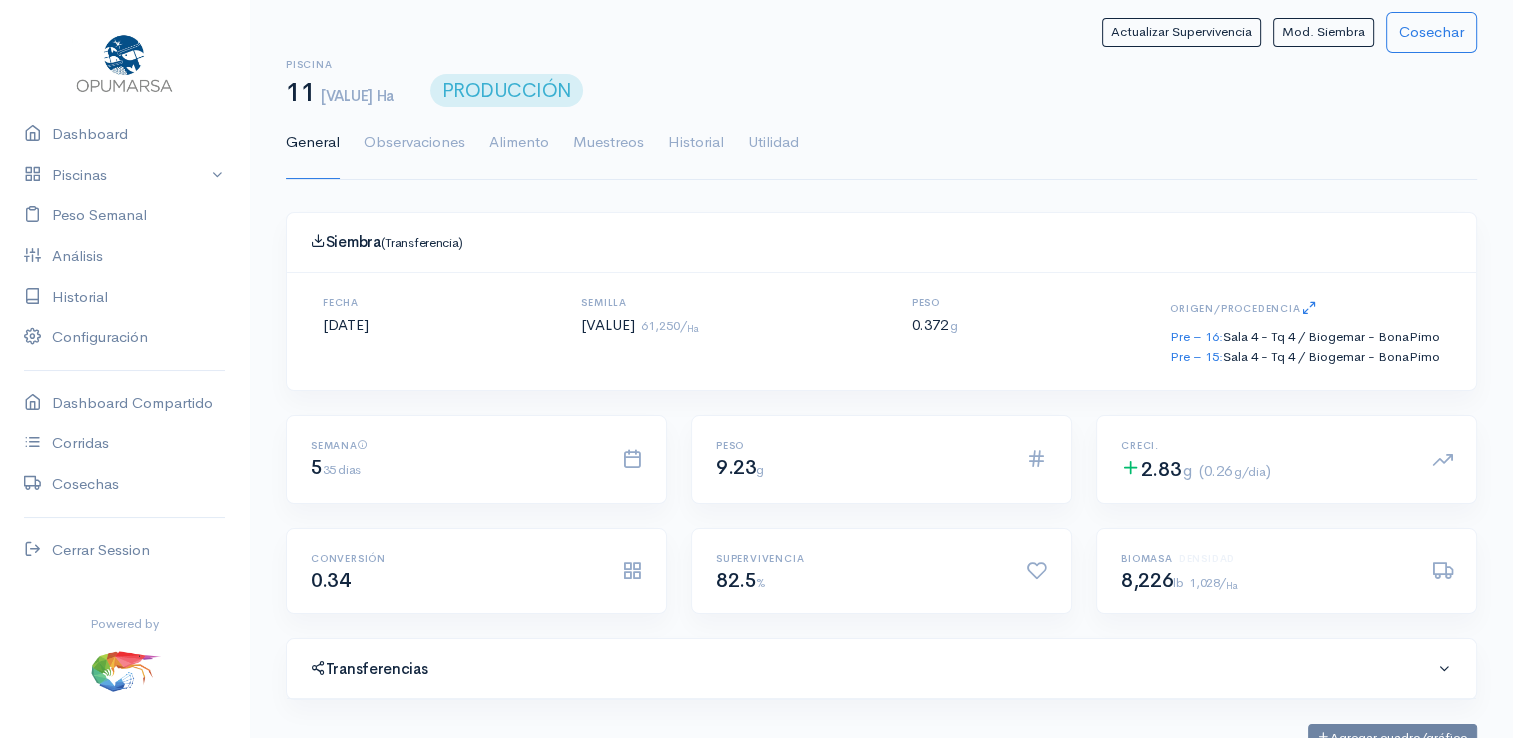 scroll, scrollTop: 61, scrollLeft: 0, axis: vertical 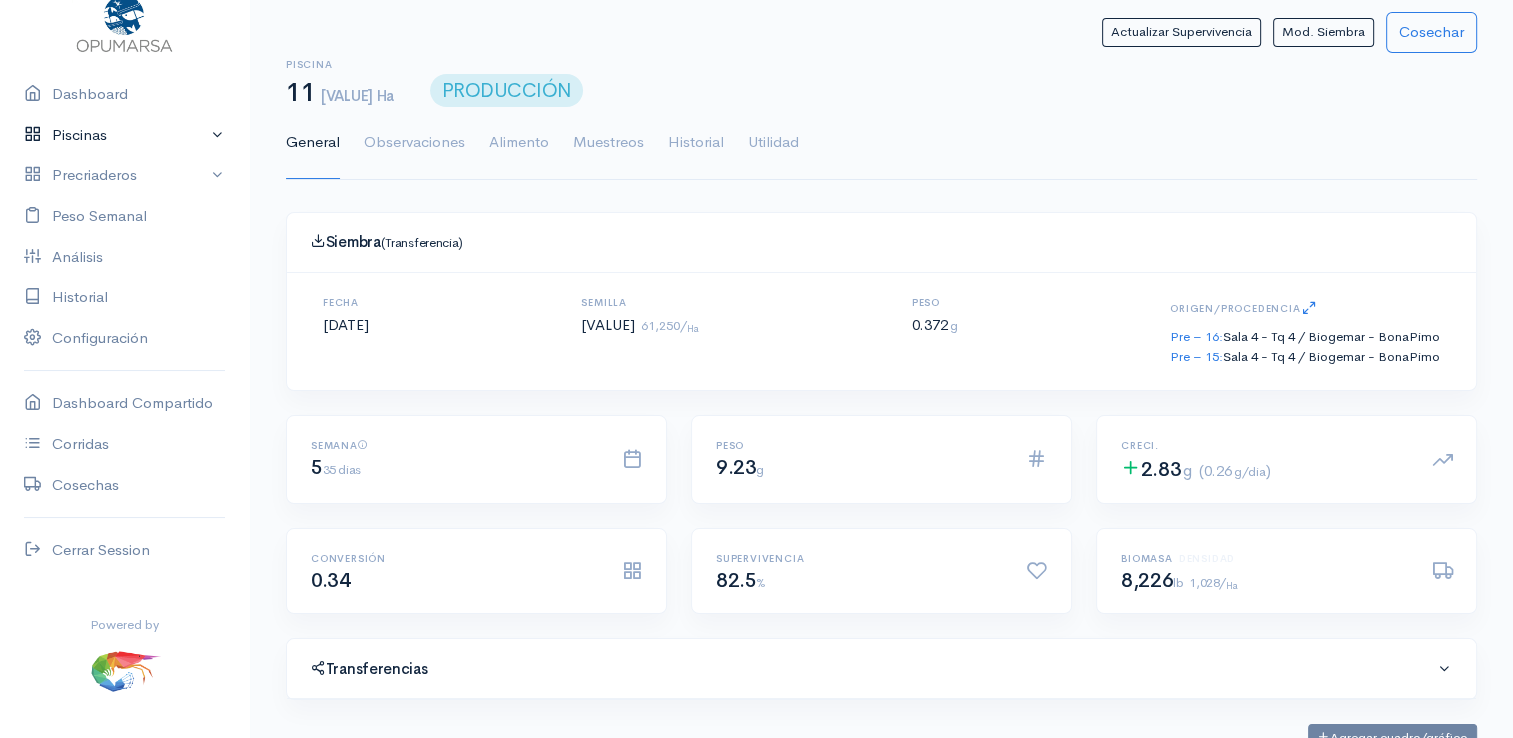 click on "Piscinas" at bounding box center [124, 135] 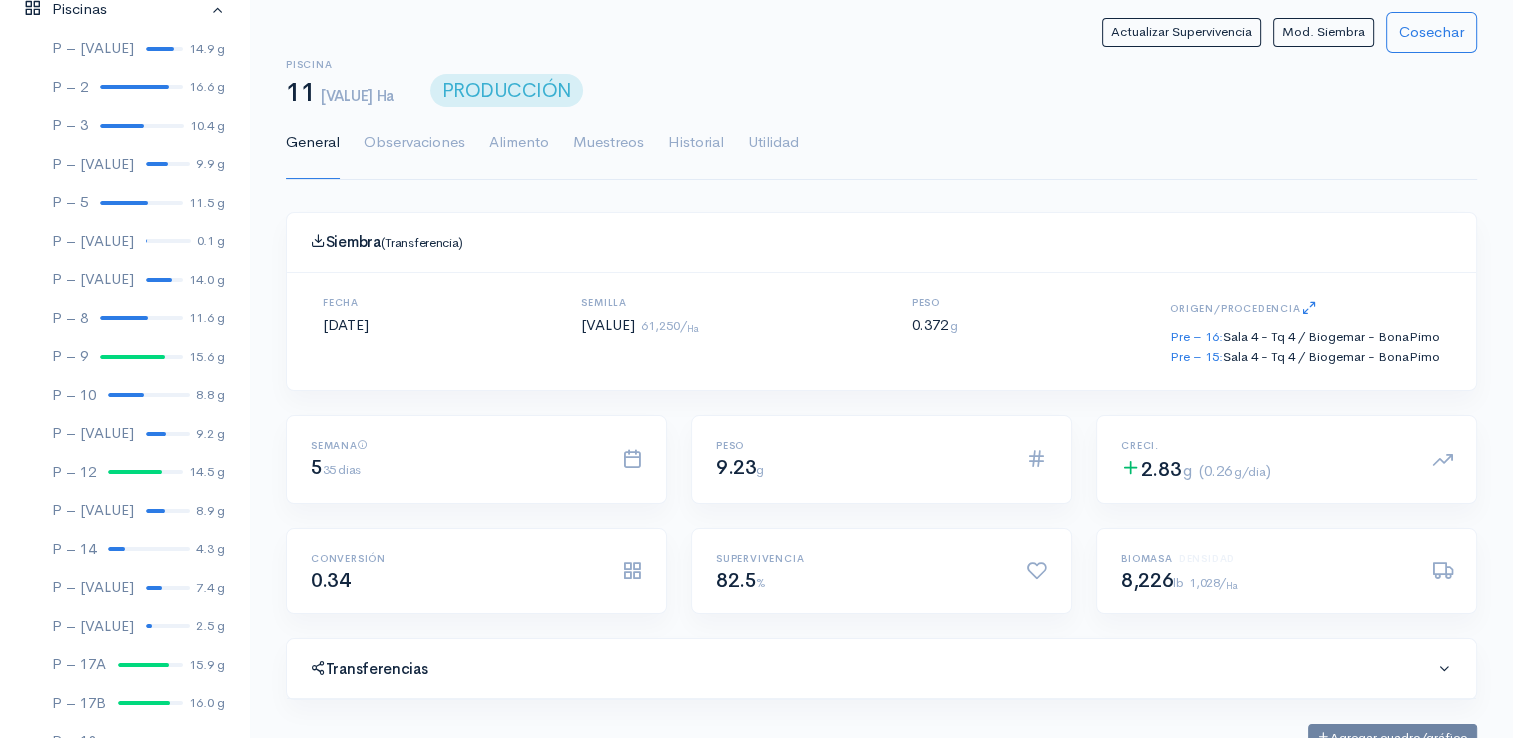 scroll, scrollTop: 261, scrollLeft: 0, axis: vertical 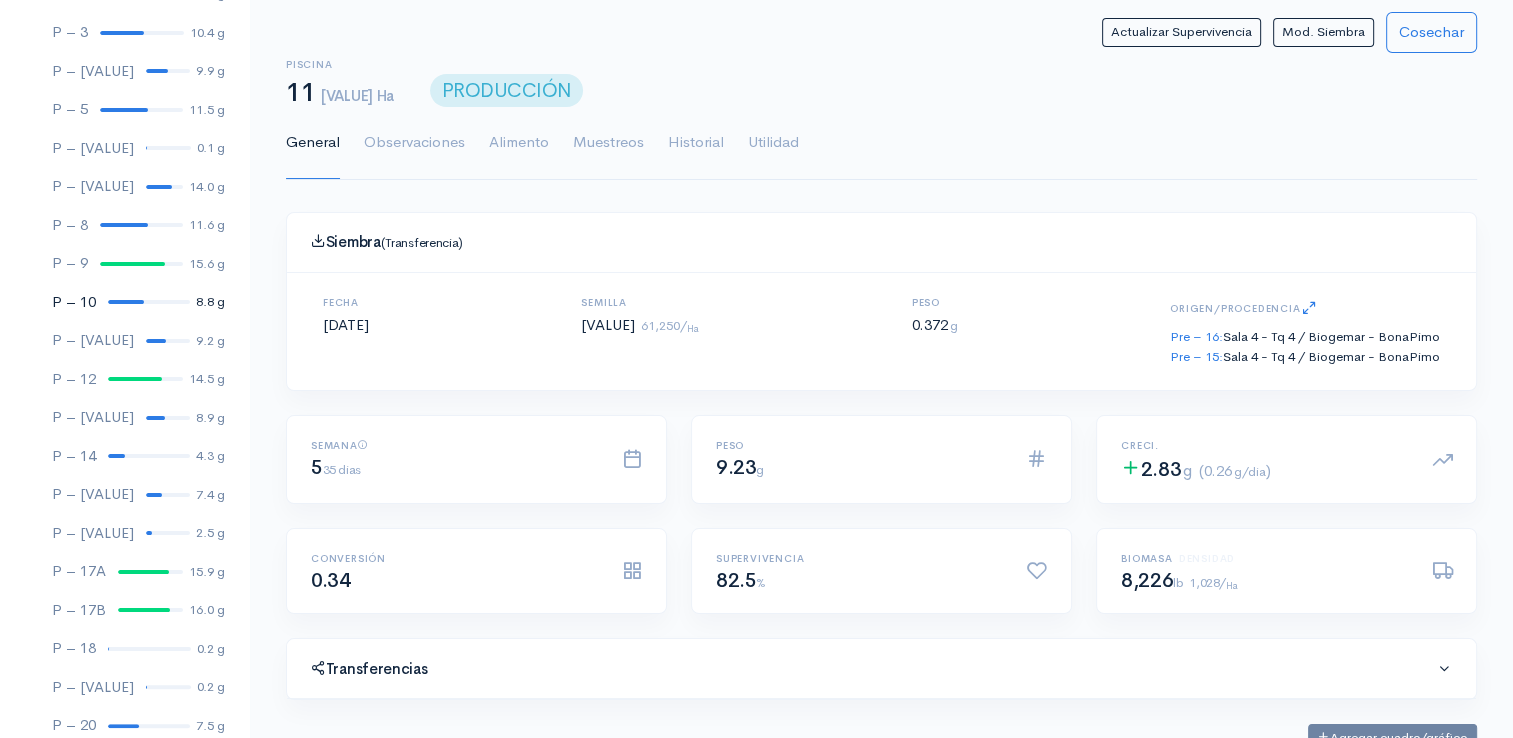 click at bounding box center (126, 302) 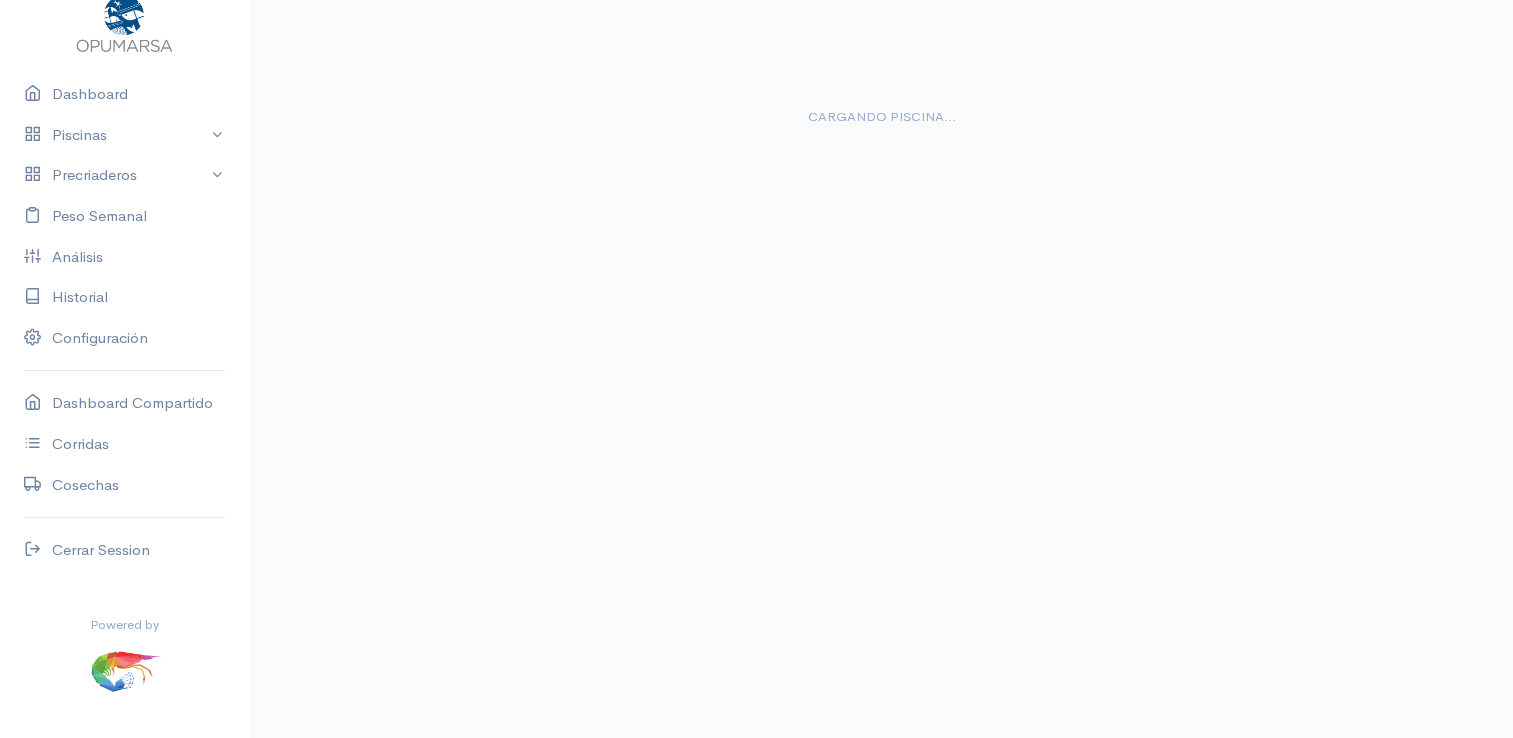 scroll, scrollTop: 61, scrollLeft: 0, axis: vertical 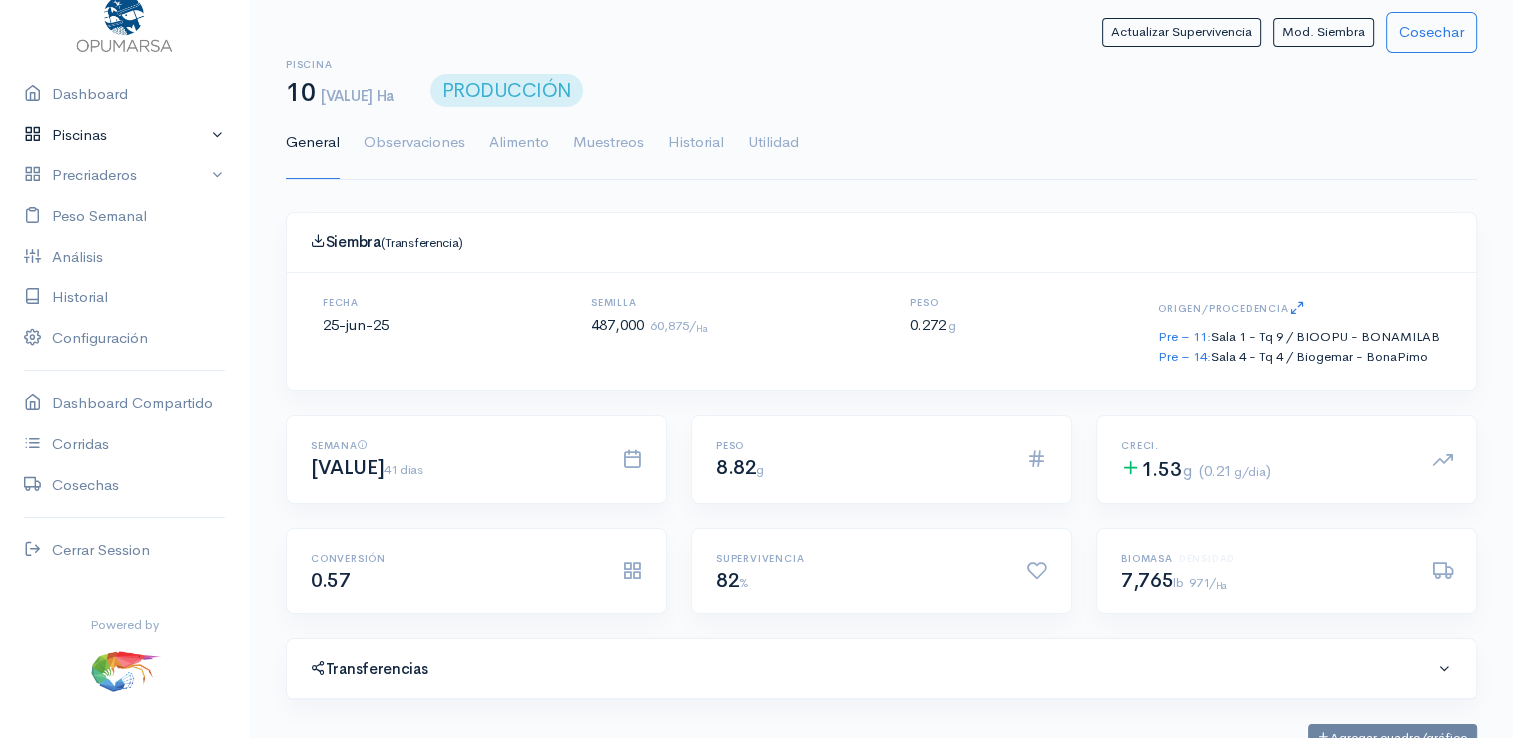 click on "Piscinas" at bounding box center (124, 135) 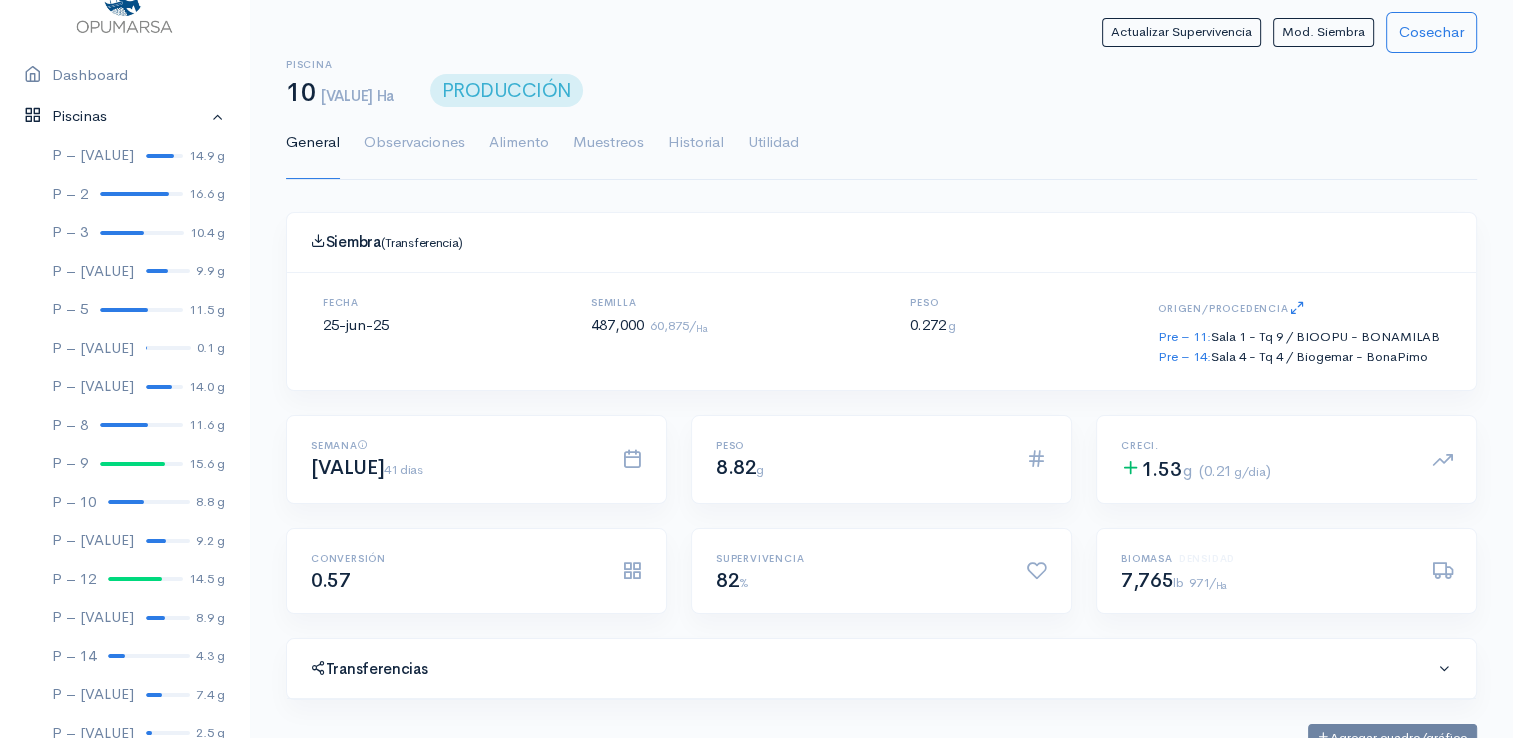 scroll, scrollTop: 21, scrollLeft: 0, axis: vertical 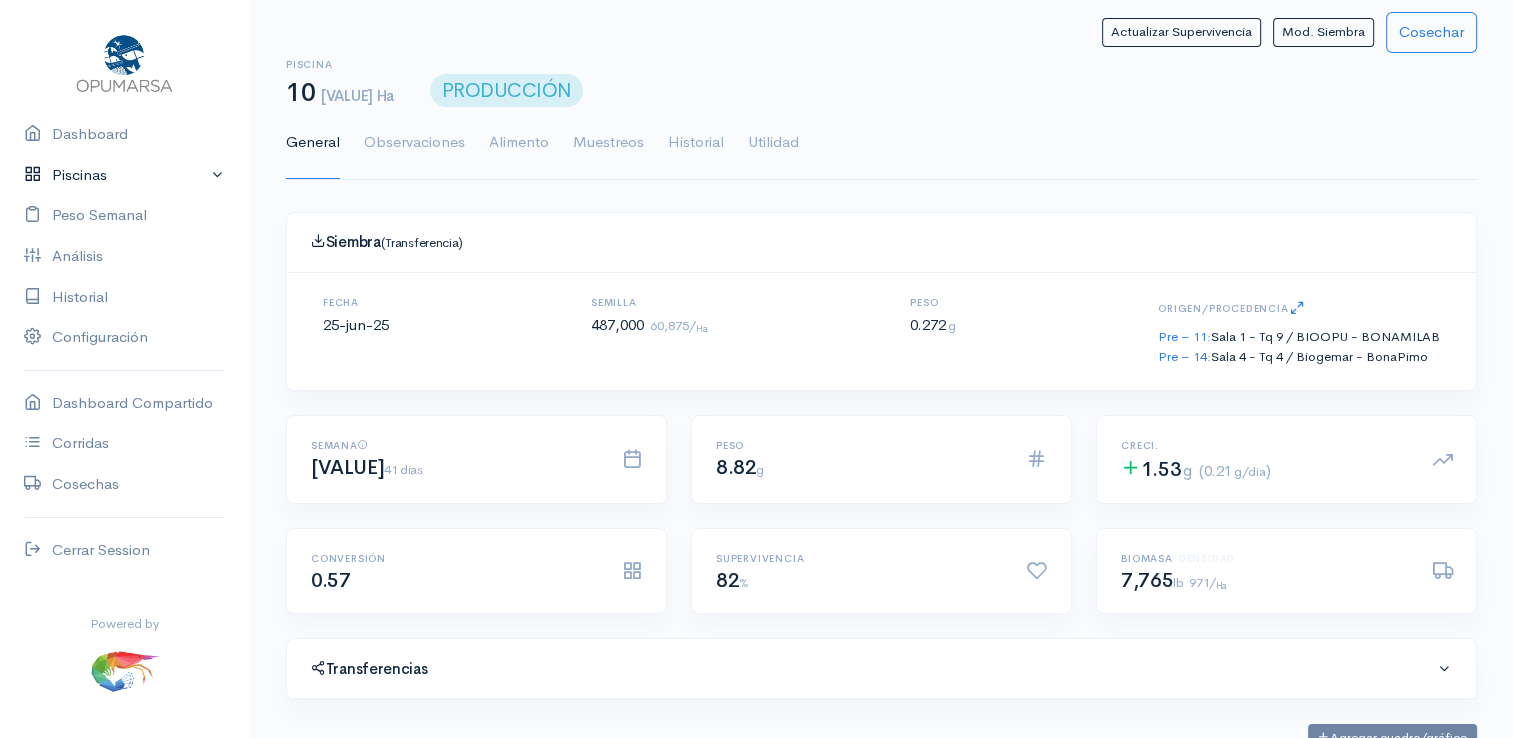 click on "Piscinas" at bounding box center (124, 175) 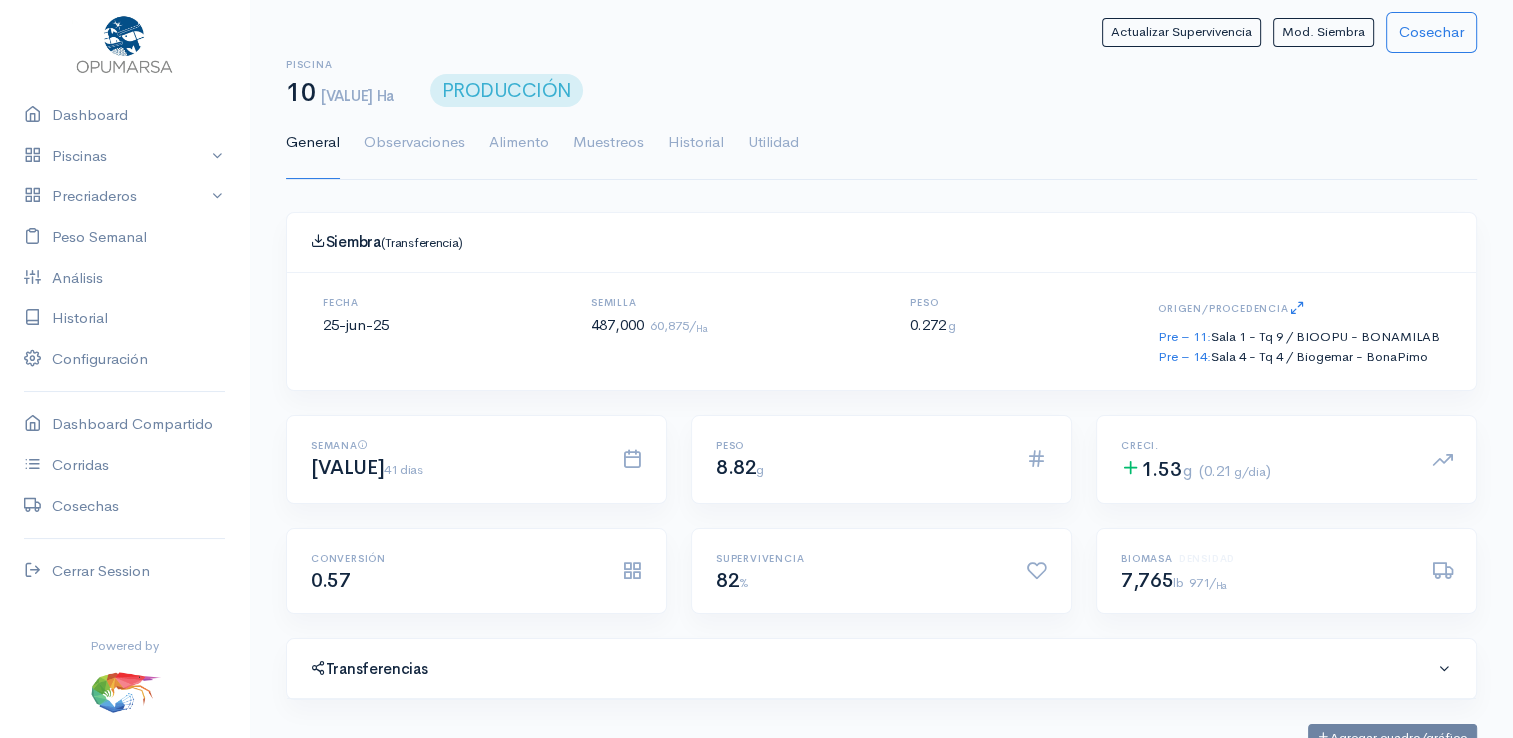 scroll, scrollTop: 61, scrollLeft: 0, axis: vertical 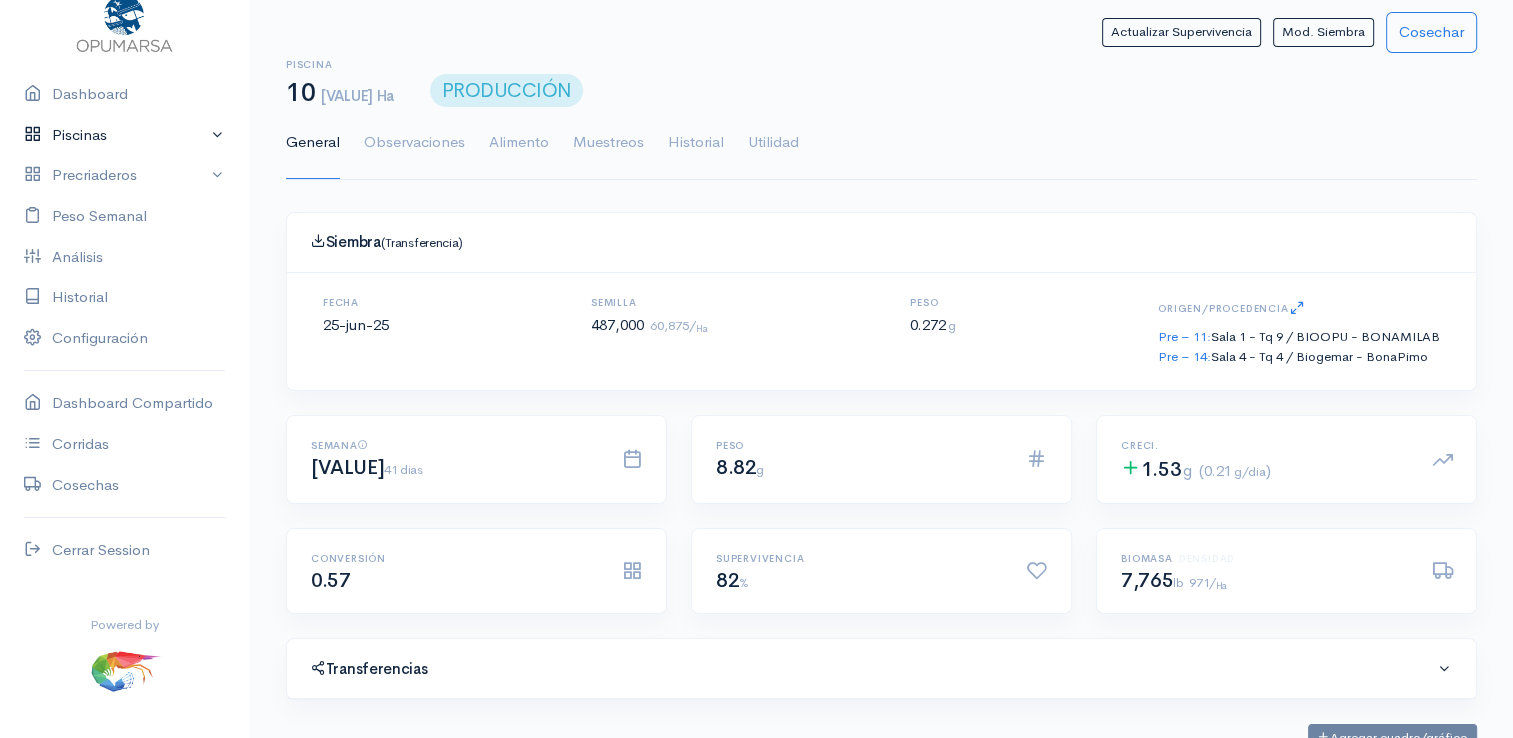 click on "Piscinas" at bounding box center [124, 135] 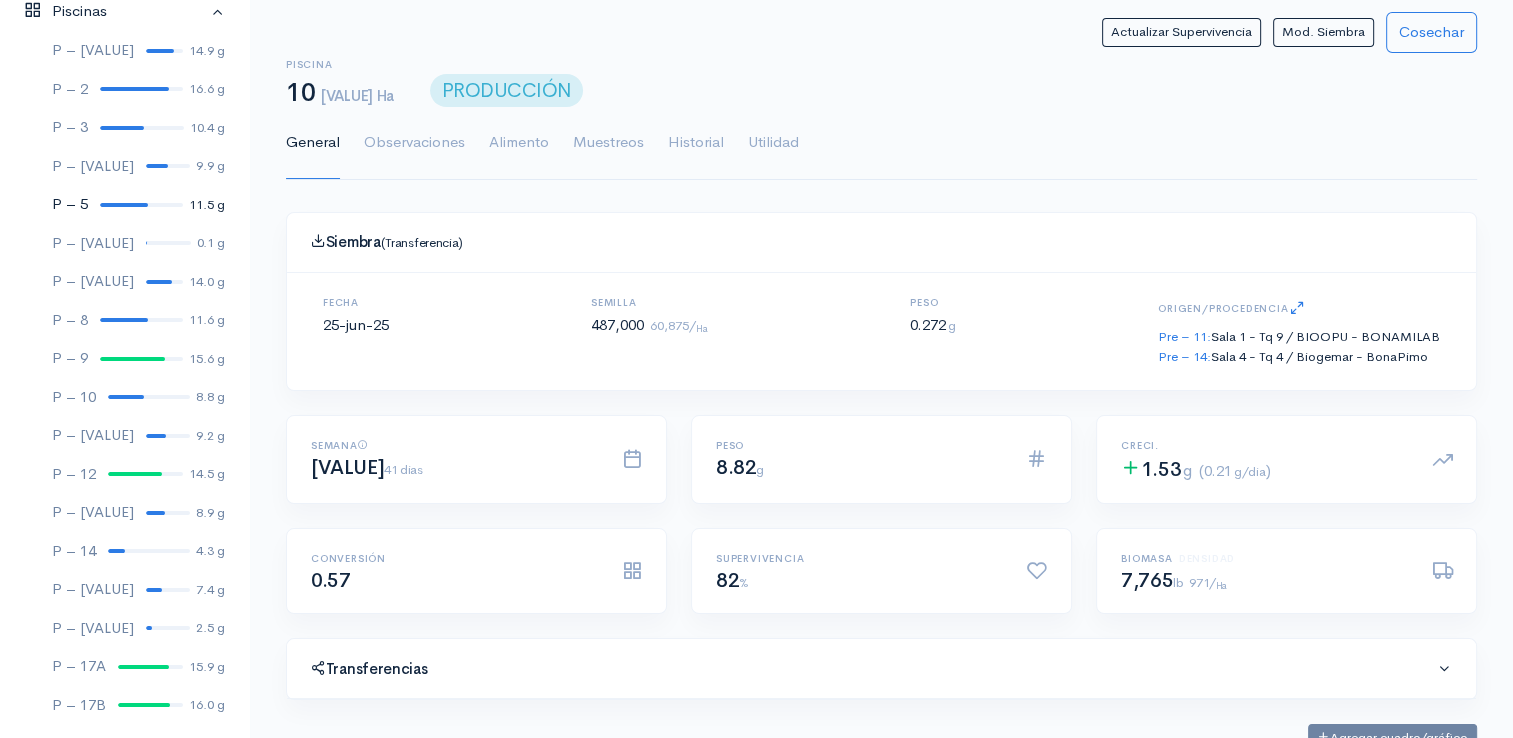 scroll, scrollTop: 161, scrollLeft: 0, axis: vertical 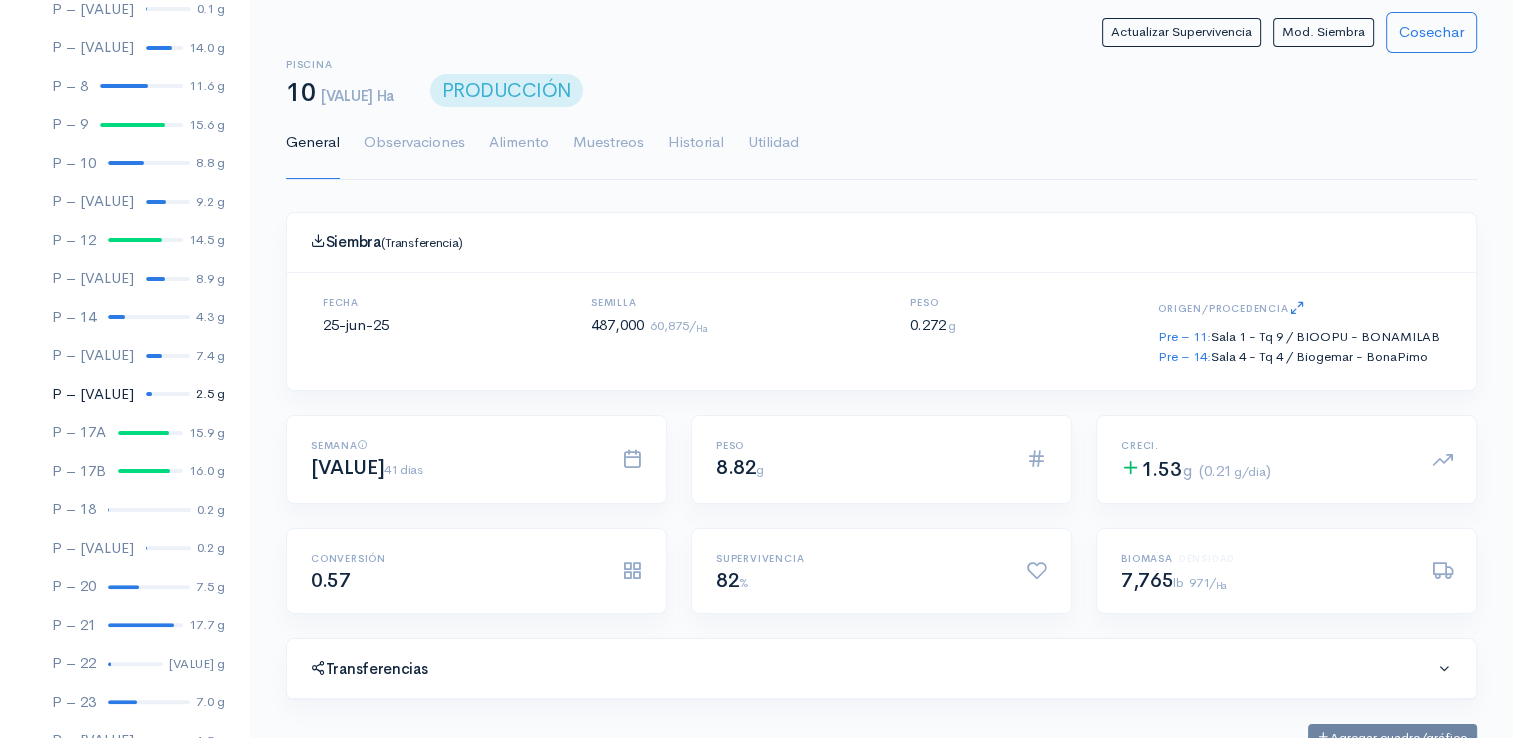 click at bounding box center [168, 394] 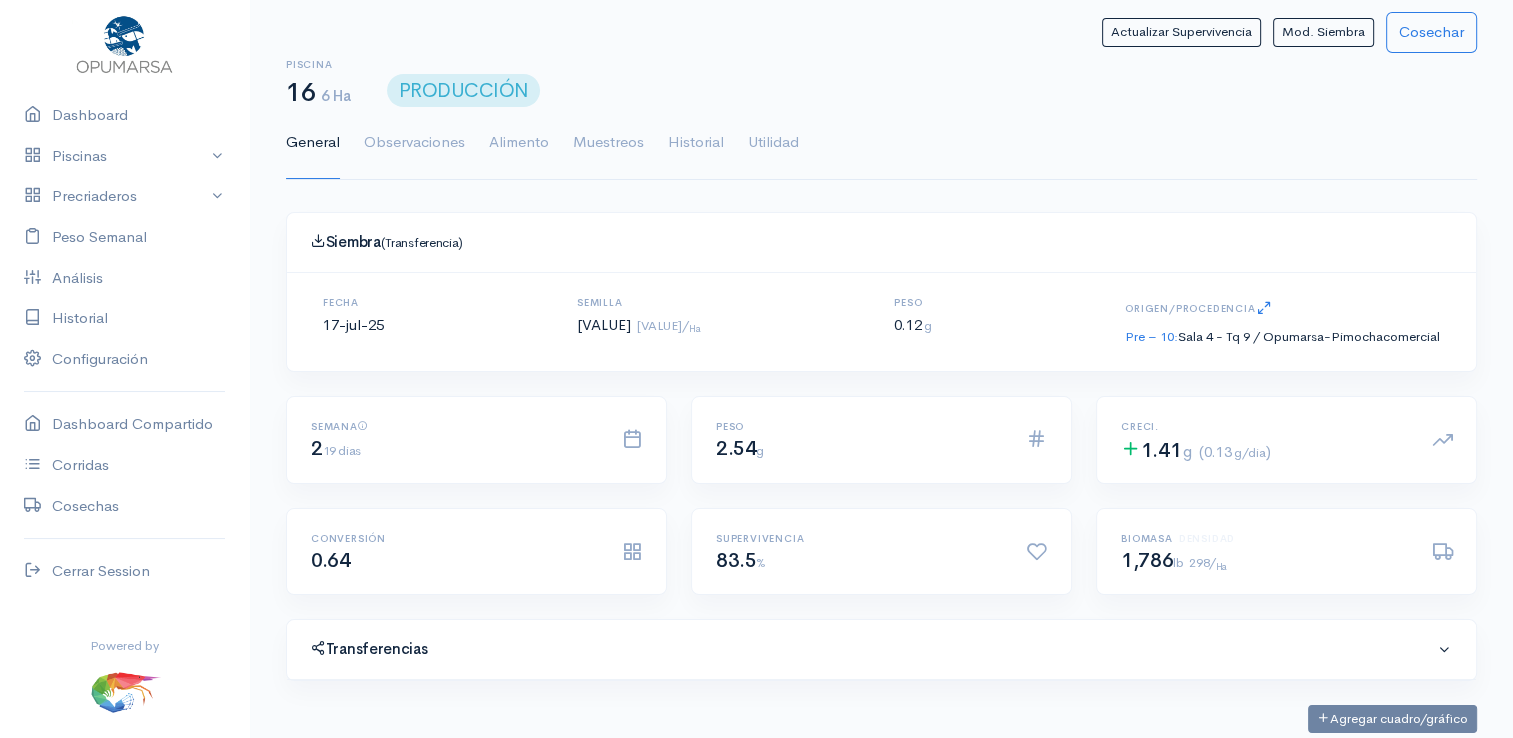 scroll, scrollTop: 61, scrollLeft: 0, axis: vertical 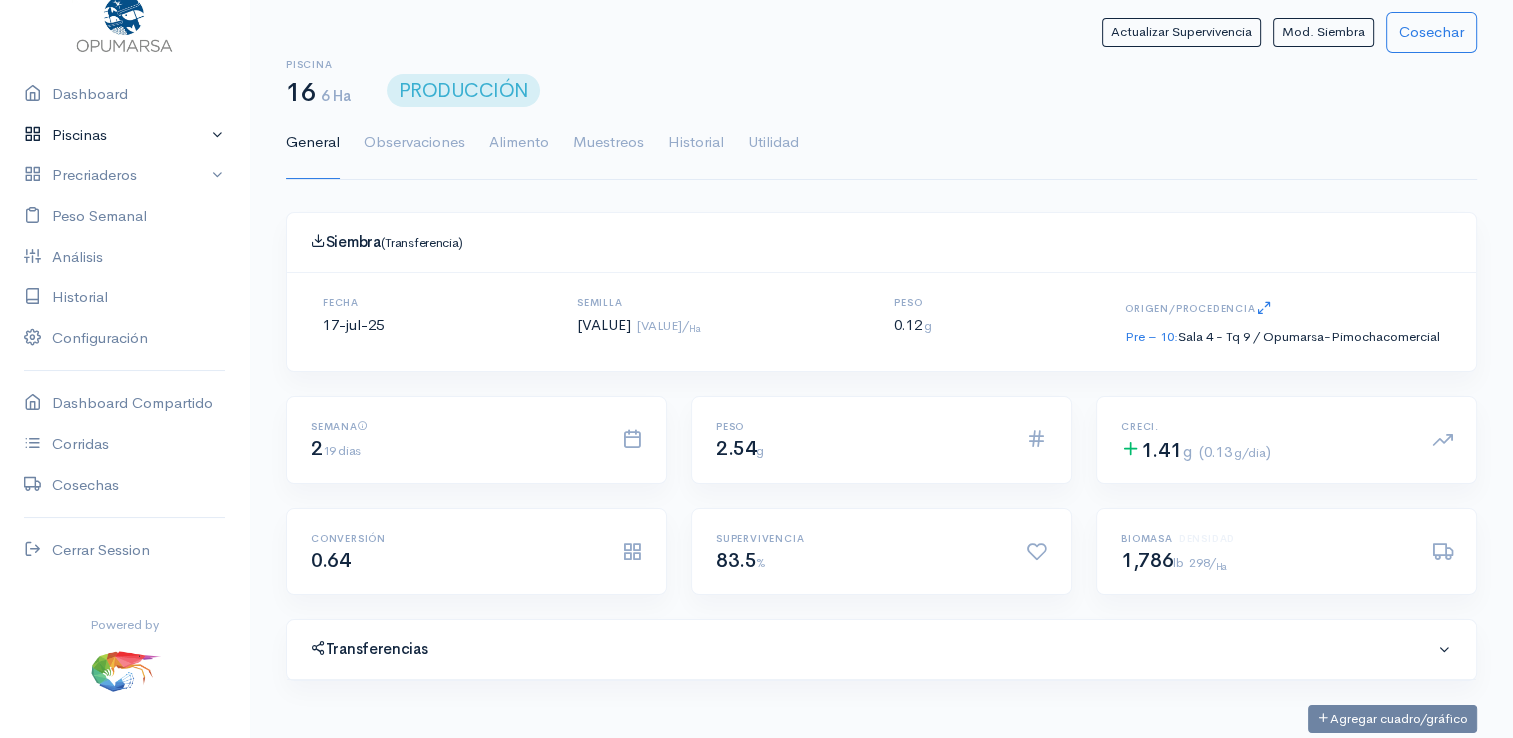 click on "Piscinas" at bounding box center (124, 135) 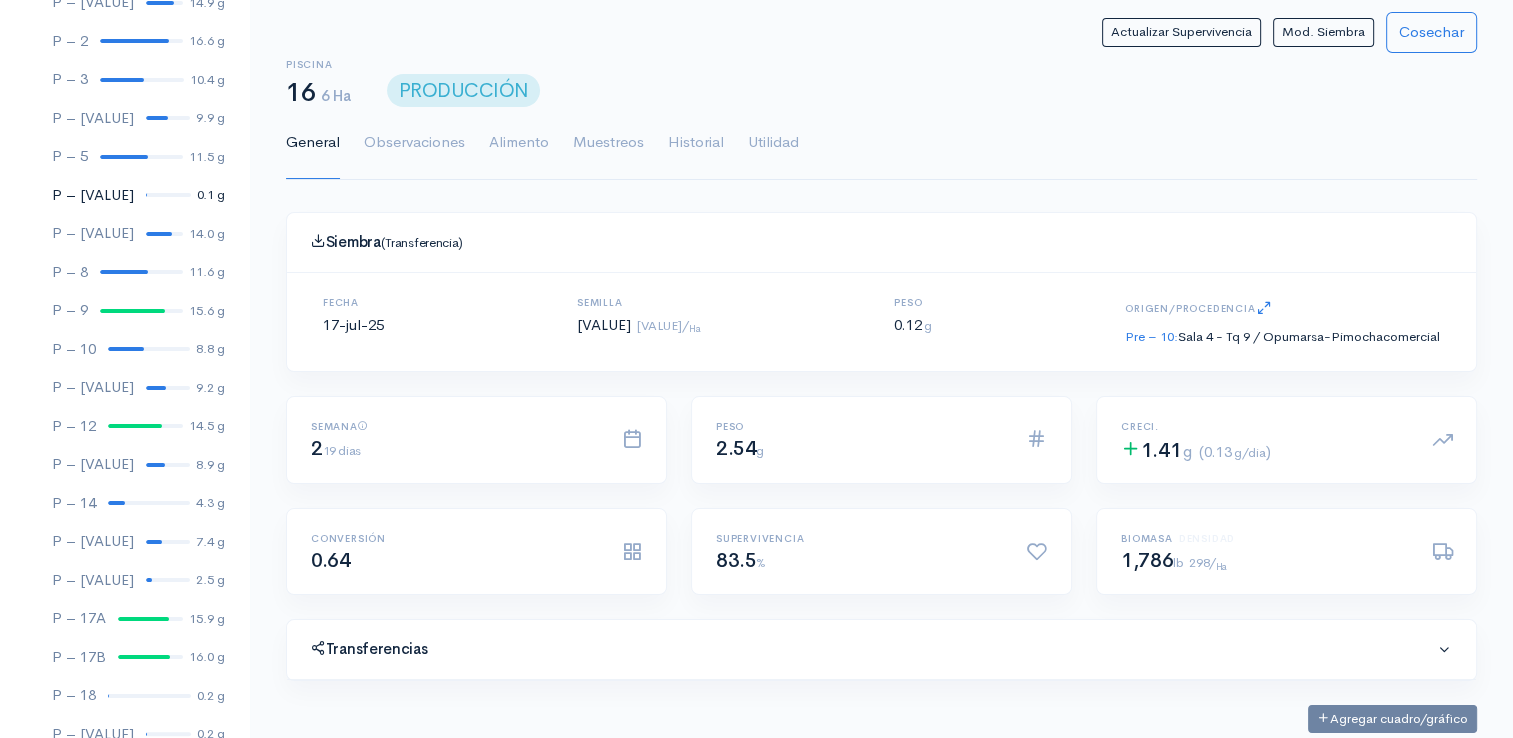 scroll, scrollTop: 261, scrollLeft: 0, axis: vertical 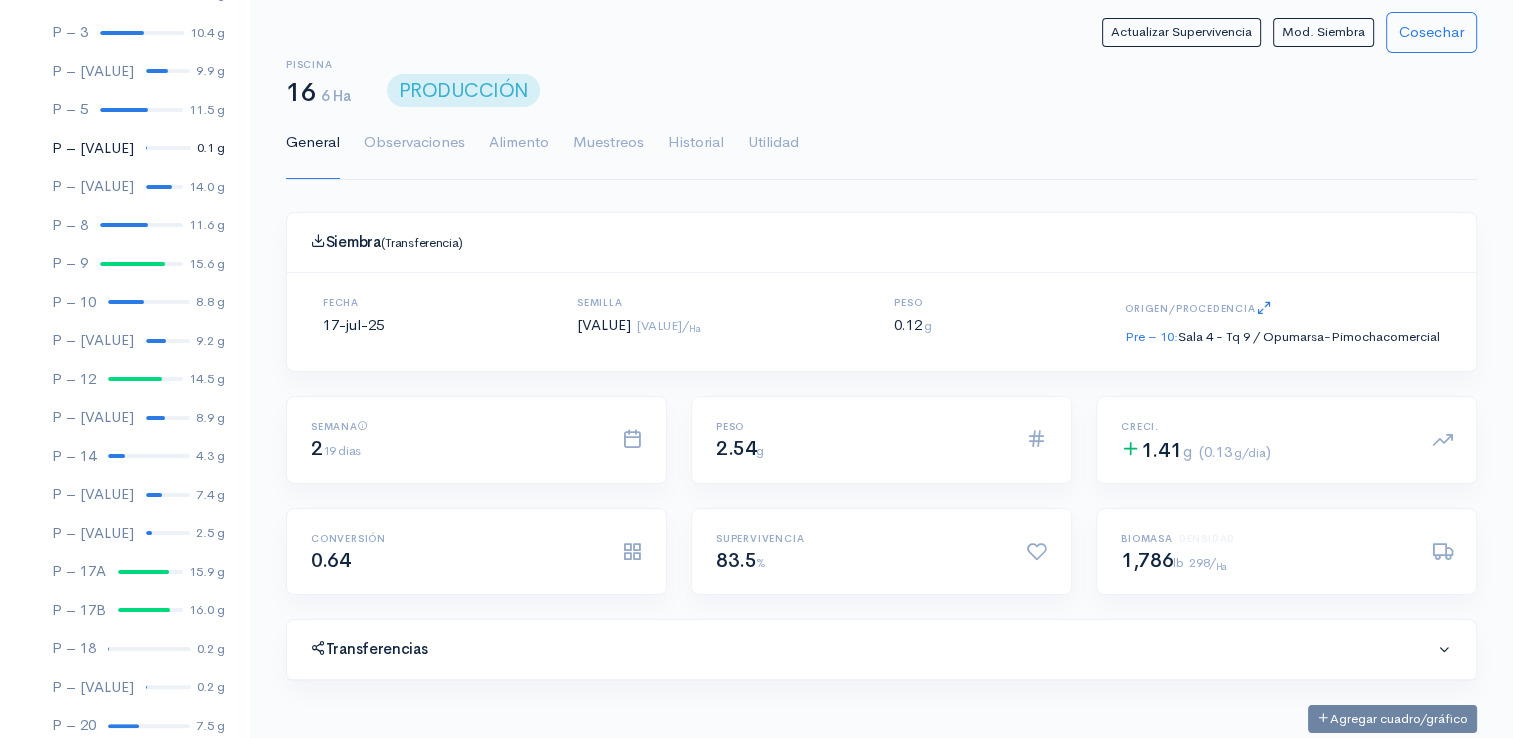 click at bounding box center (168, 148) 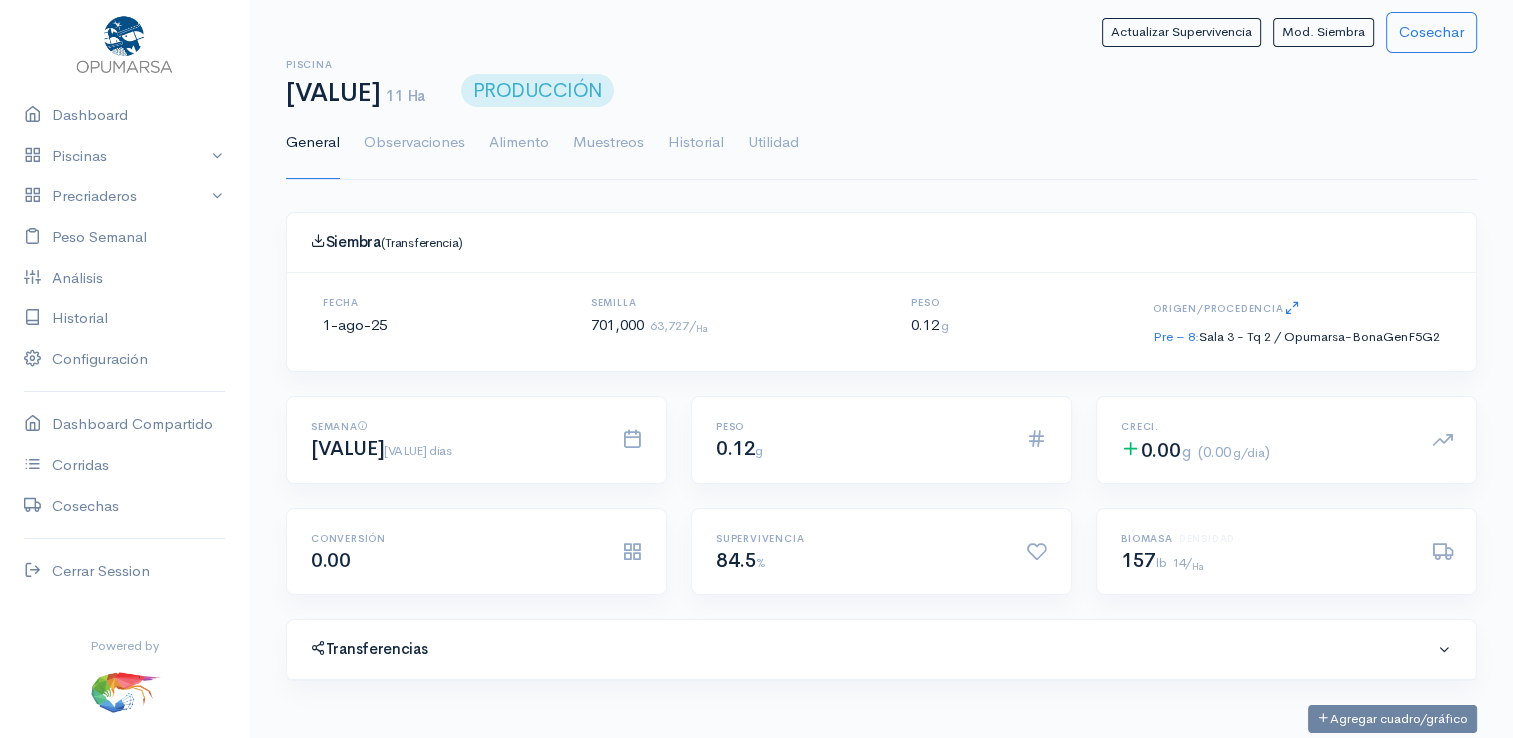 scroll, scrollTop: 61, scrollLeft: 0, axis: vertical 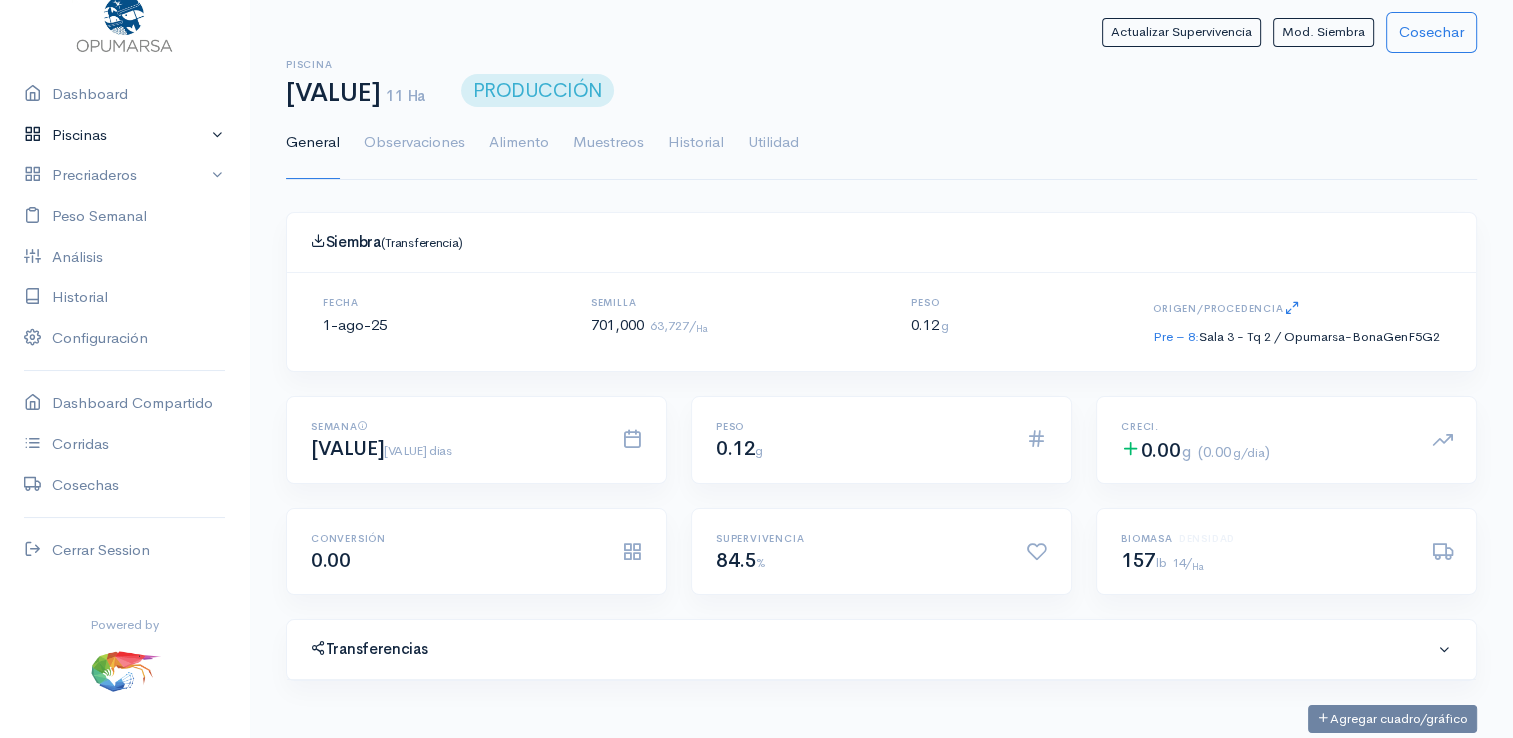 click on "Piscinas" at bounding box center [124, 135] 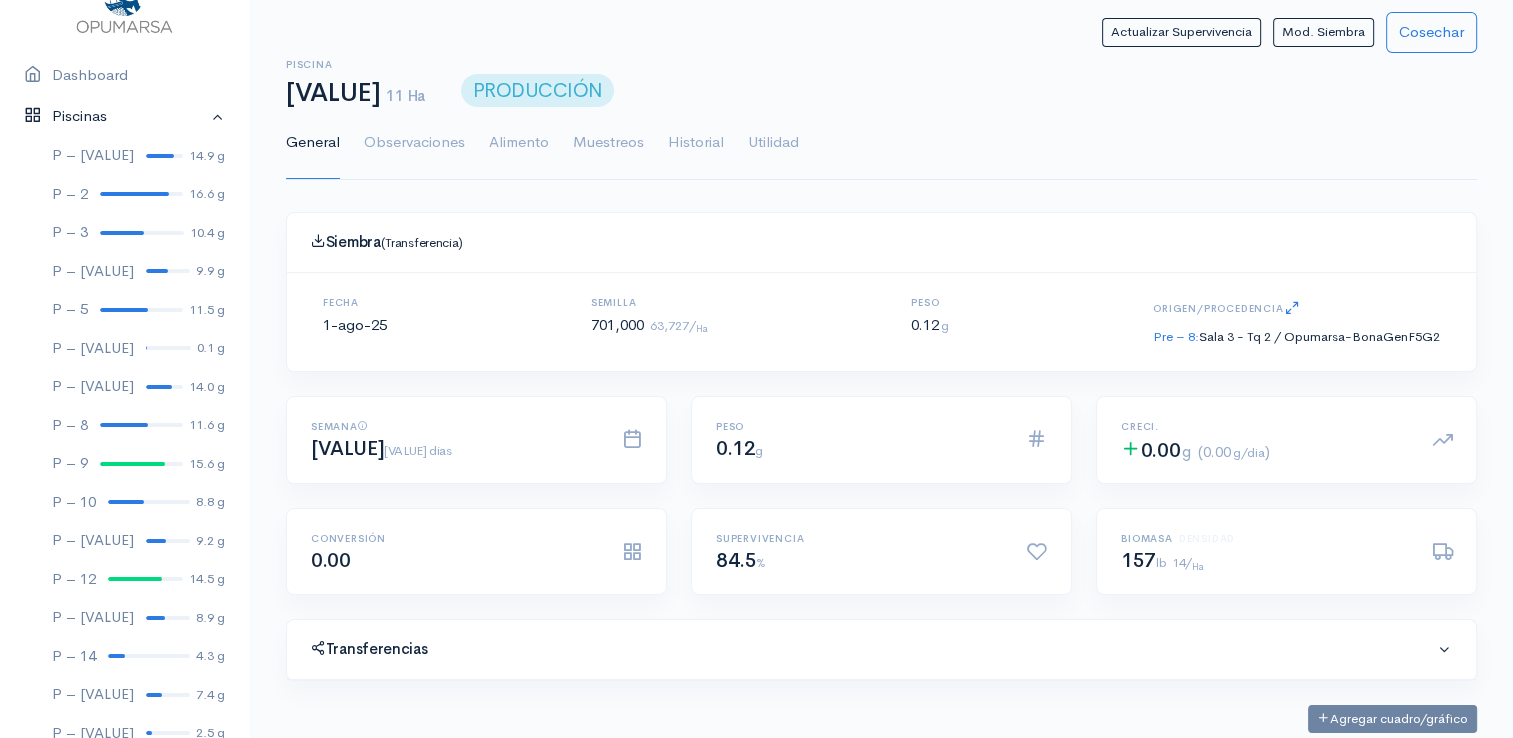 scroll, scrollTop: 0, scrollLeft: 0, axis: both 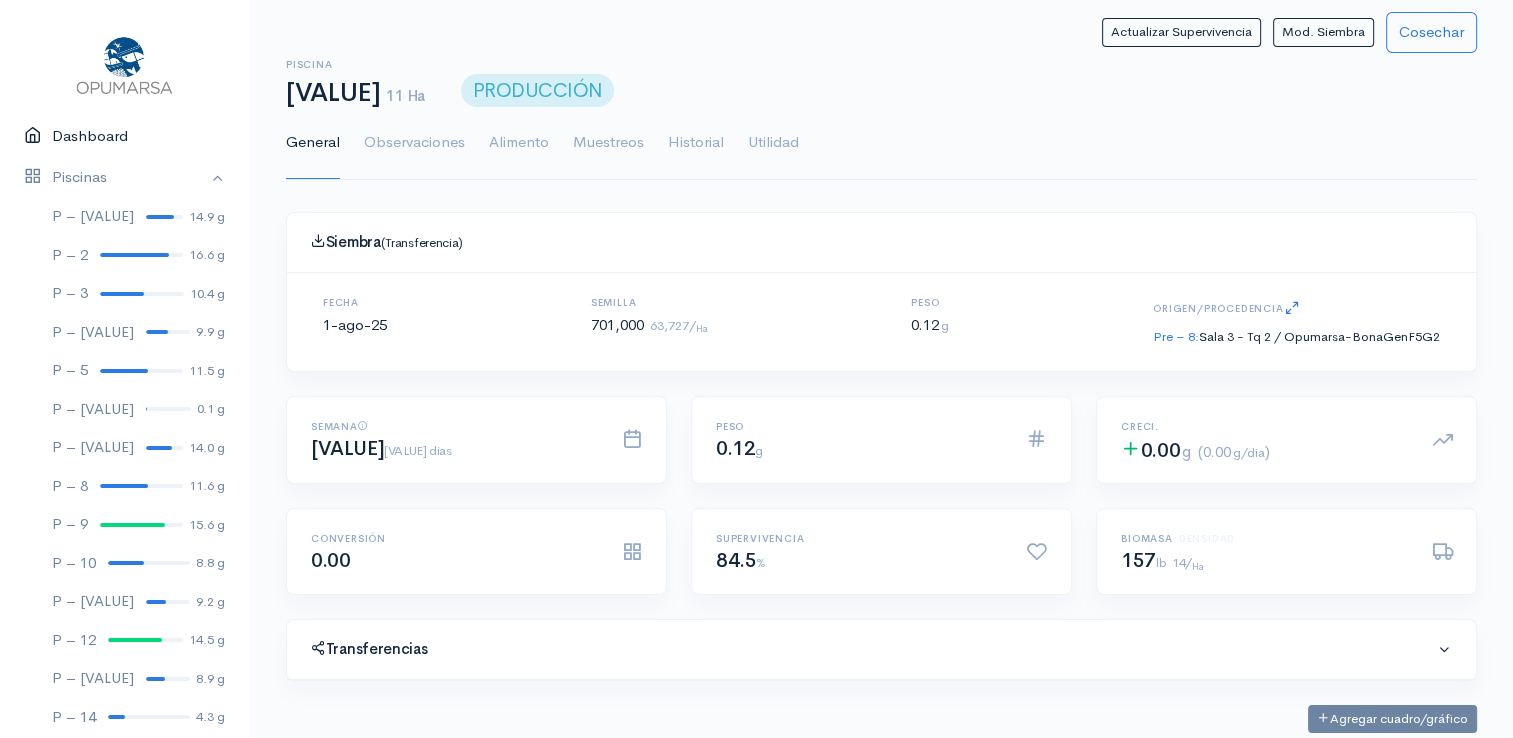 click on "Dashboard" at bounding box center (124, 136) 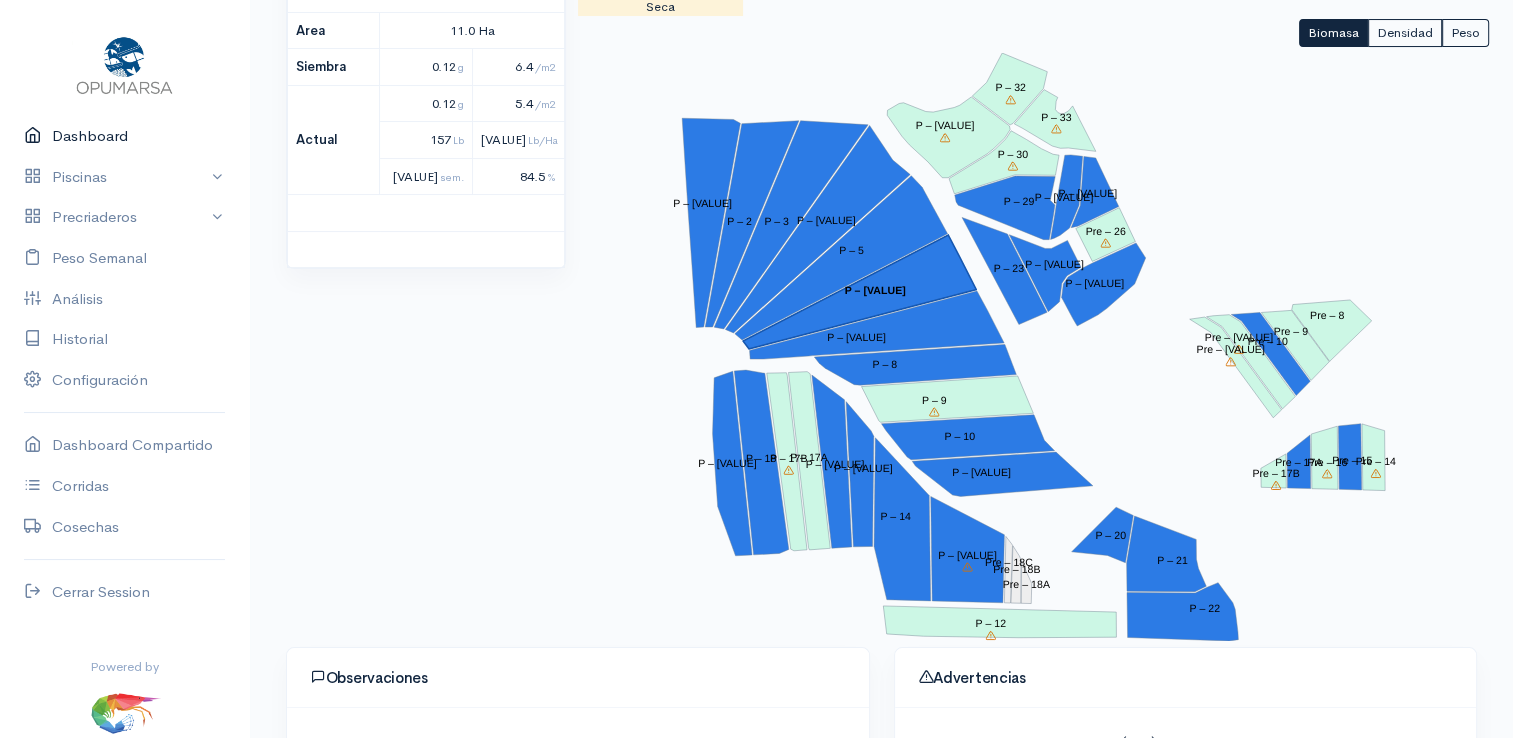 scroll, scrollTop: 300, scrollLeft: 0, axis: vertical 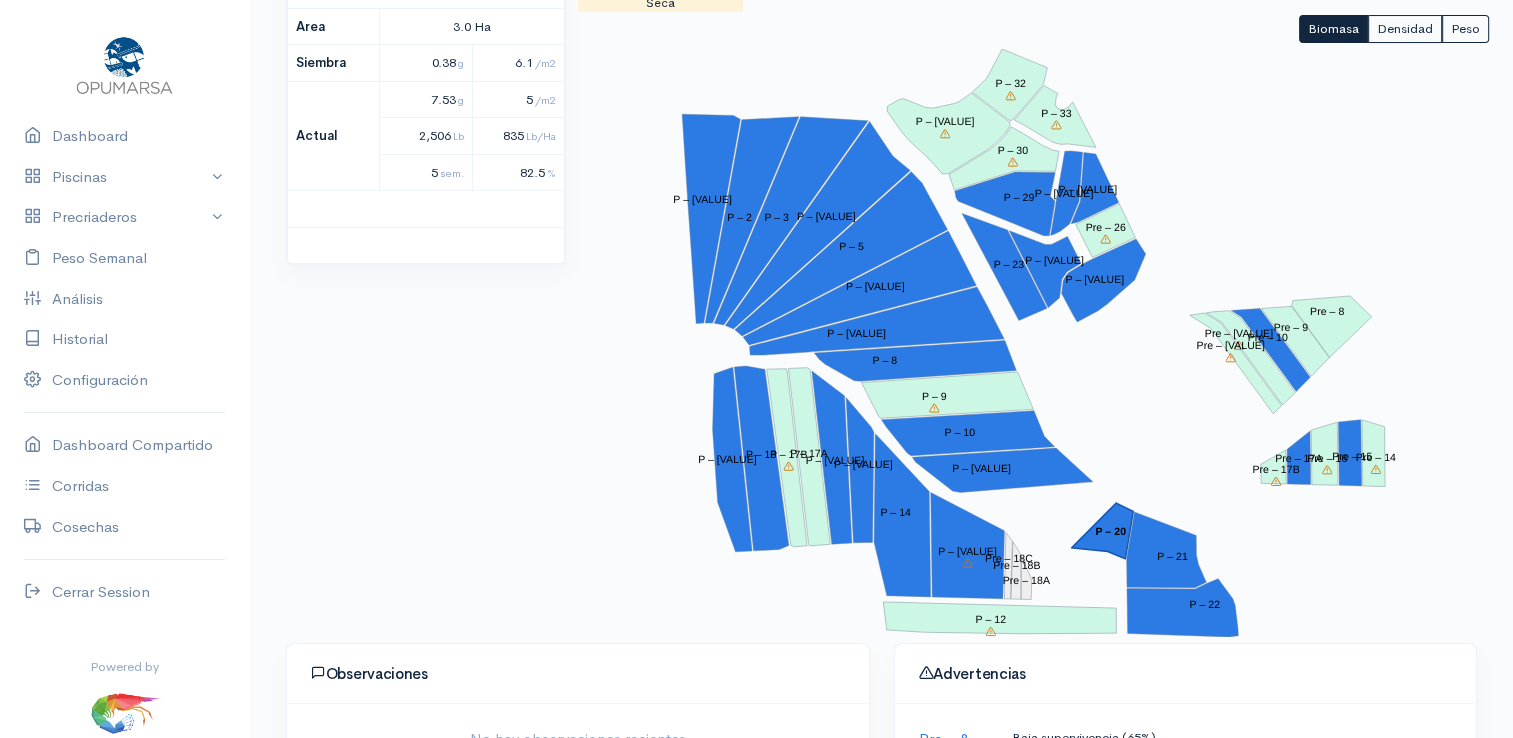 click on "P – 20" 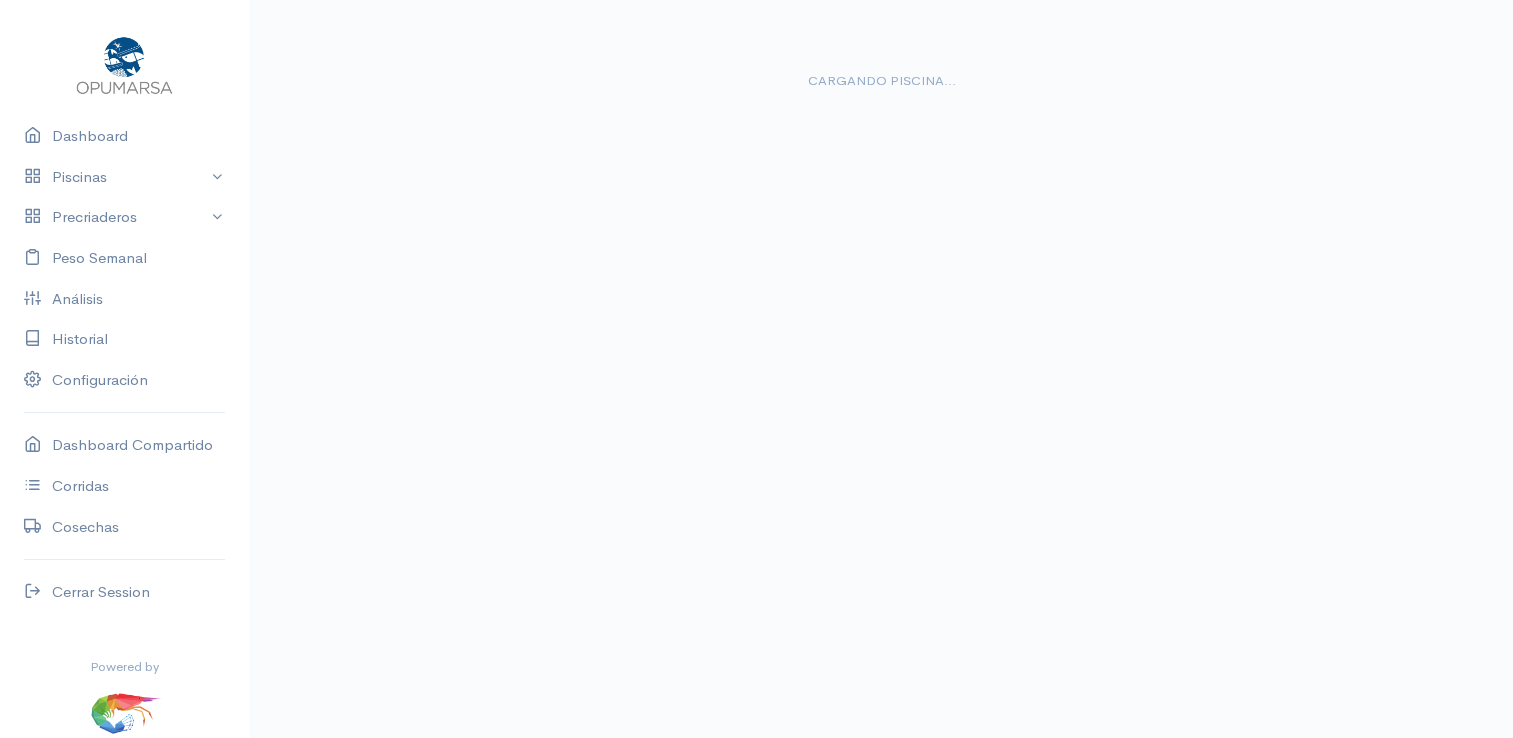 click on "Dashboard Piscinas Peso Semanal Análisis Historial Configuración Dashboard Compartido Corridas Cosechas Cerrar Session Cargando piscina..." at bounding box center (756, 369) 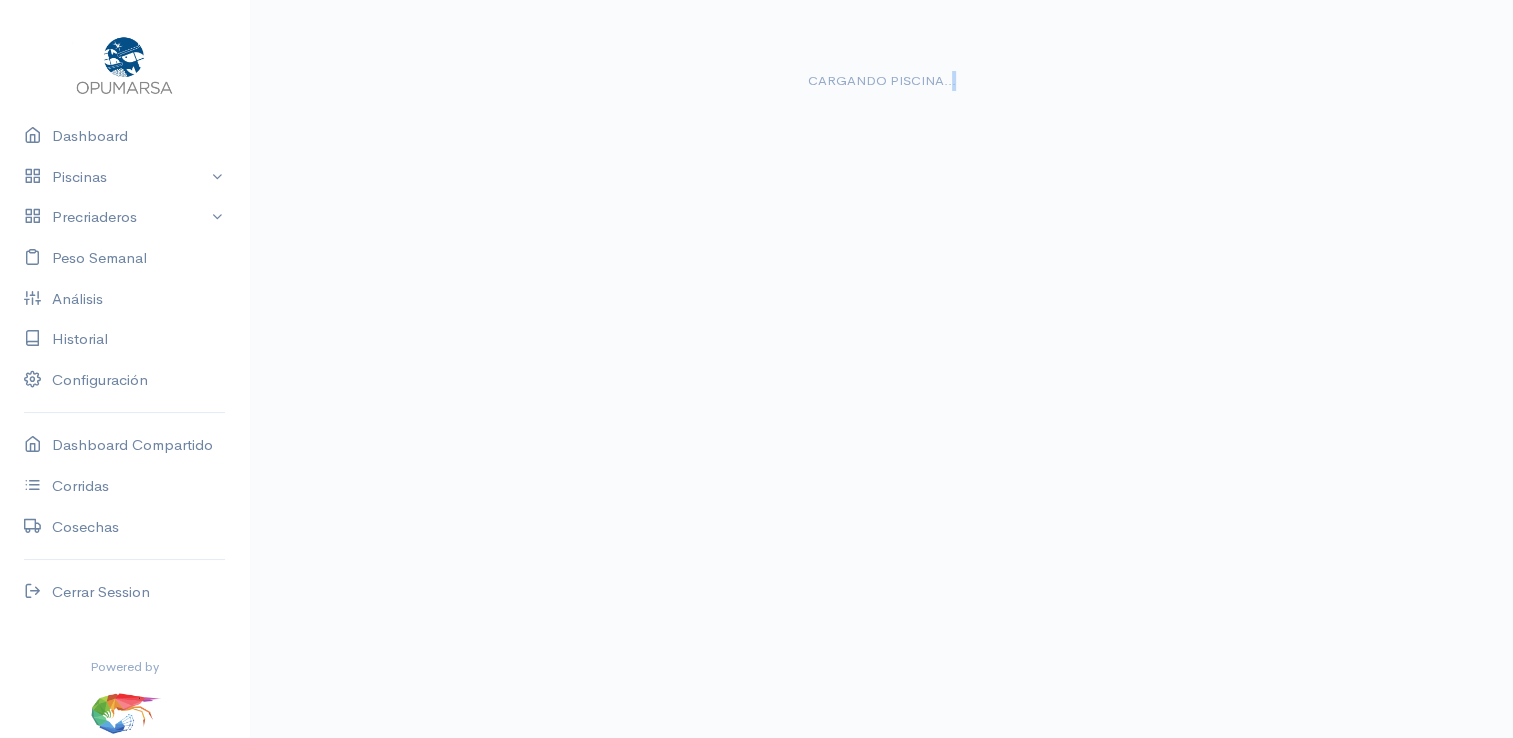 scroll, scrollTop: 0, scrollLeft: 0, axis: both 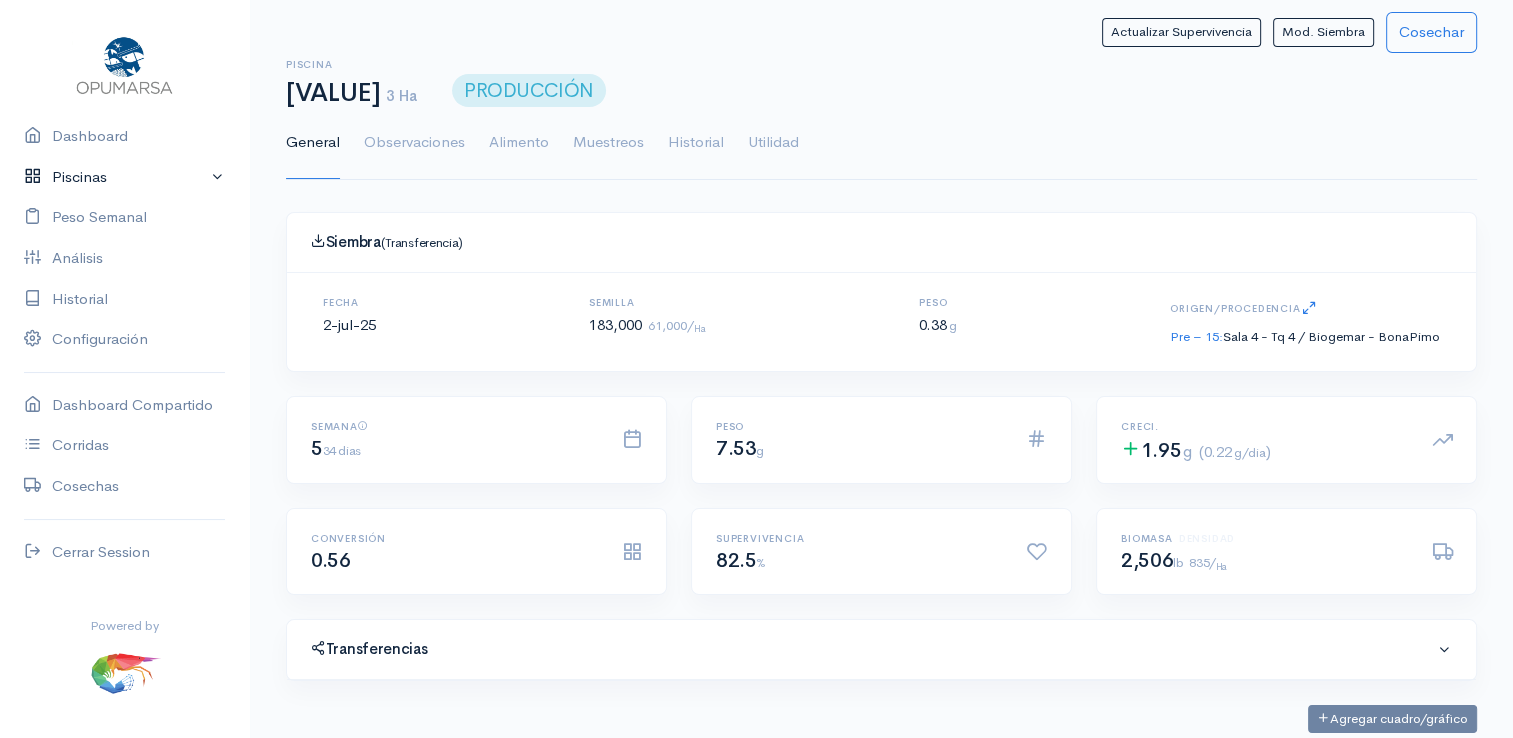 click on "Piscinas" at bounding box center (124, 177) 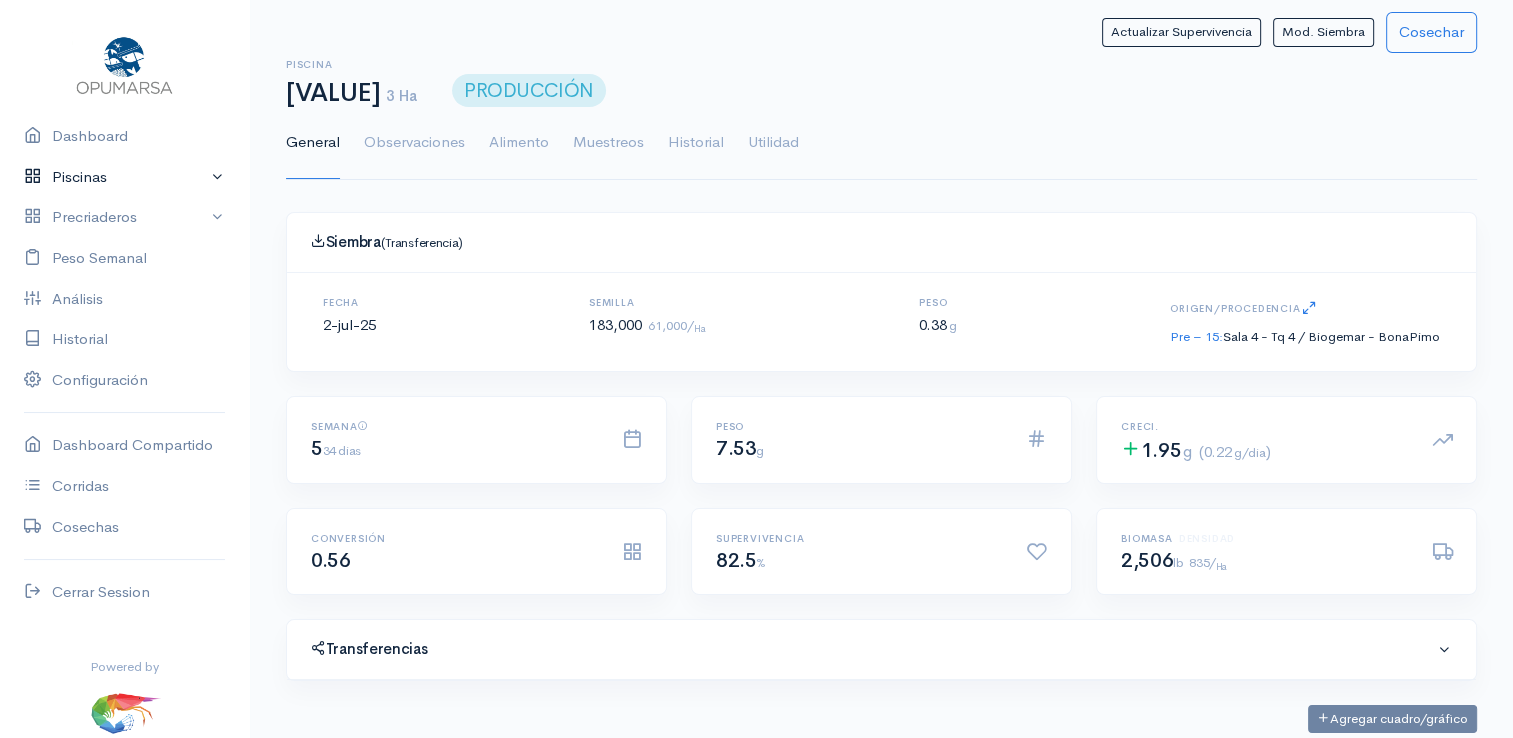 click on "Piscinas" at bounding box center [124, 177] 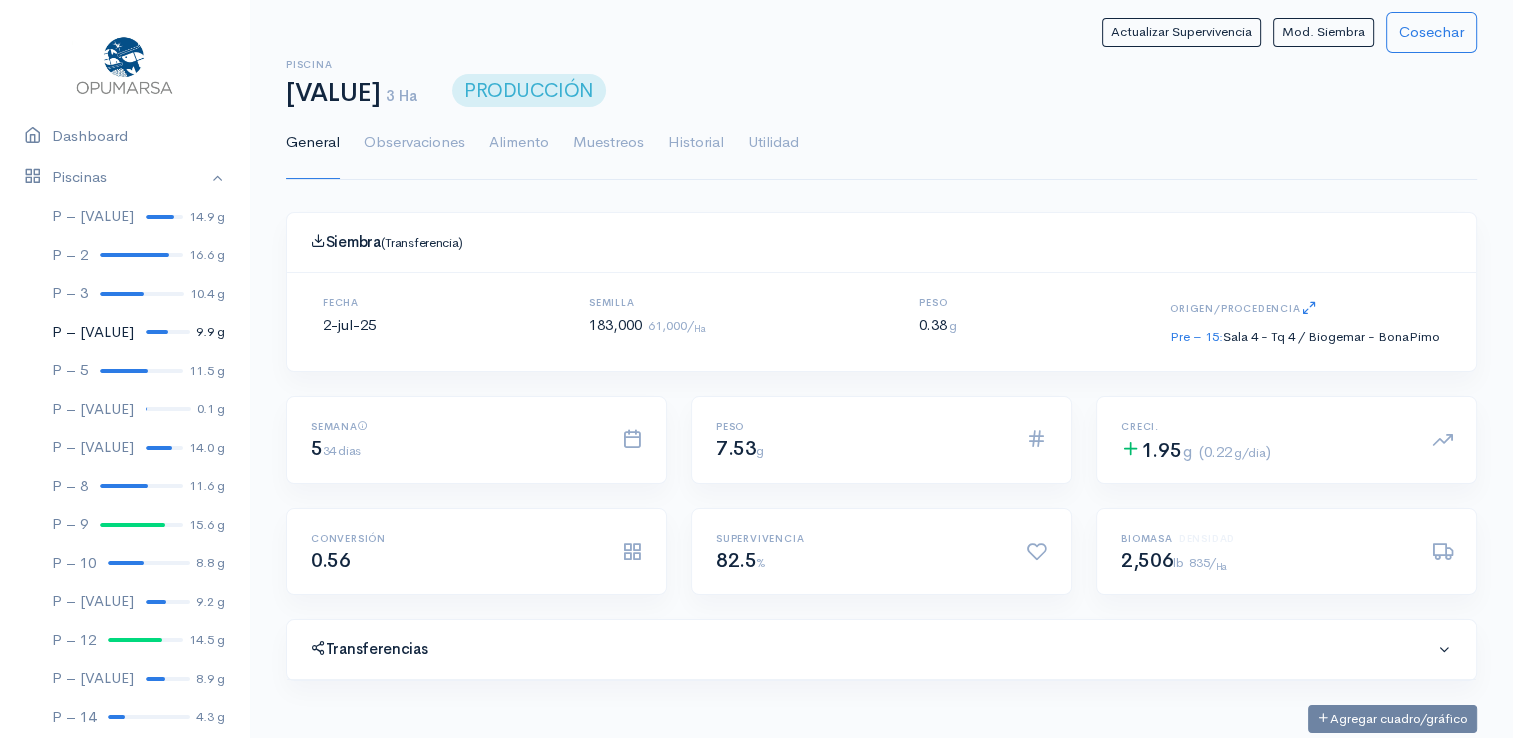 click at bounding box center [157, 332] 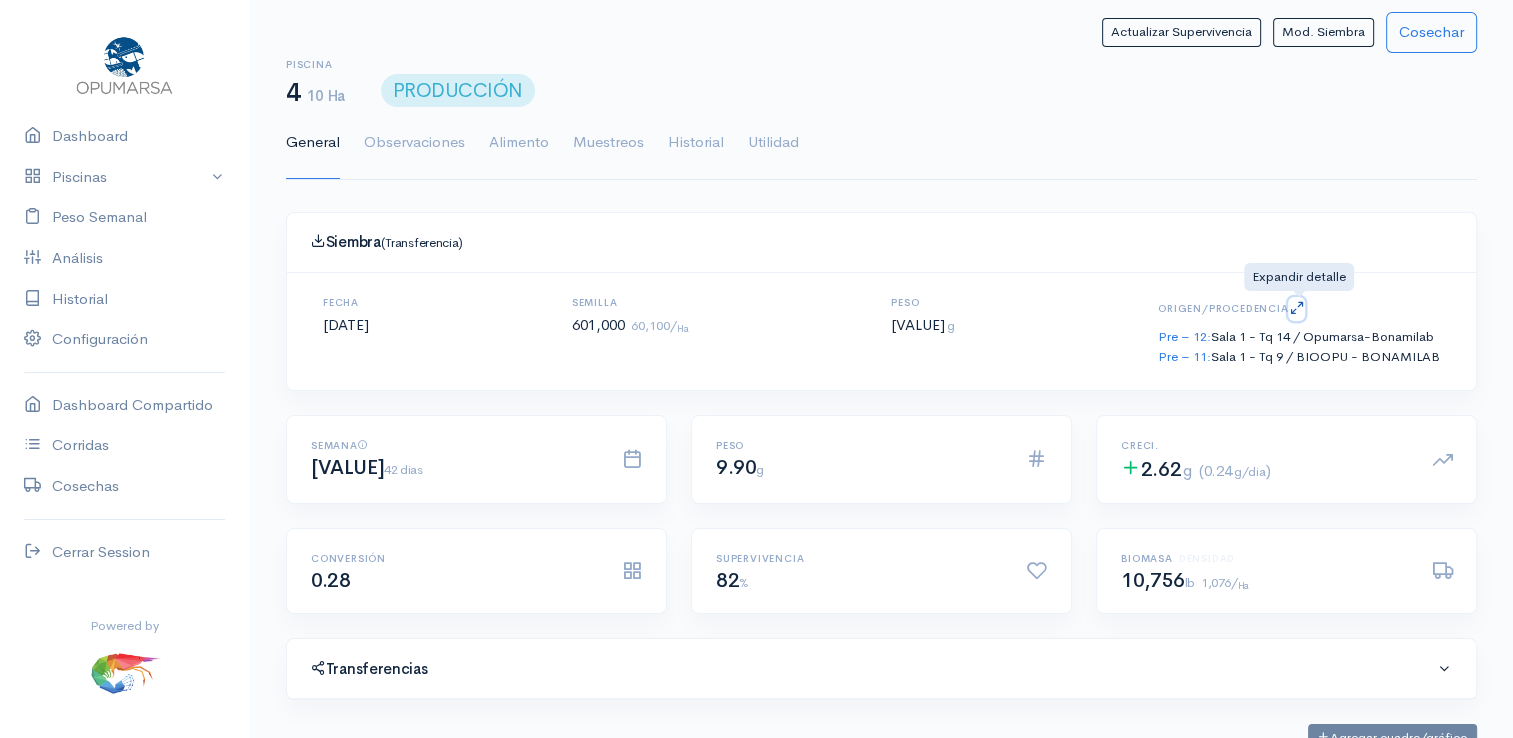 click at bounding box center [1296, 307] 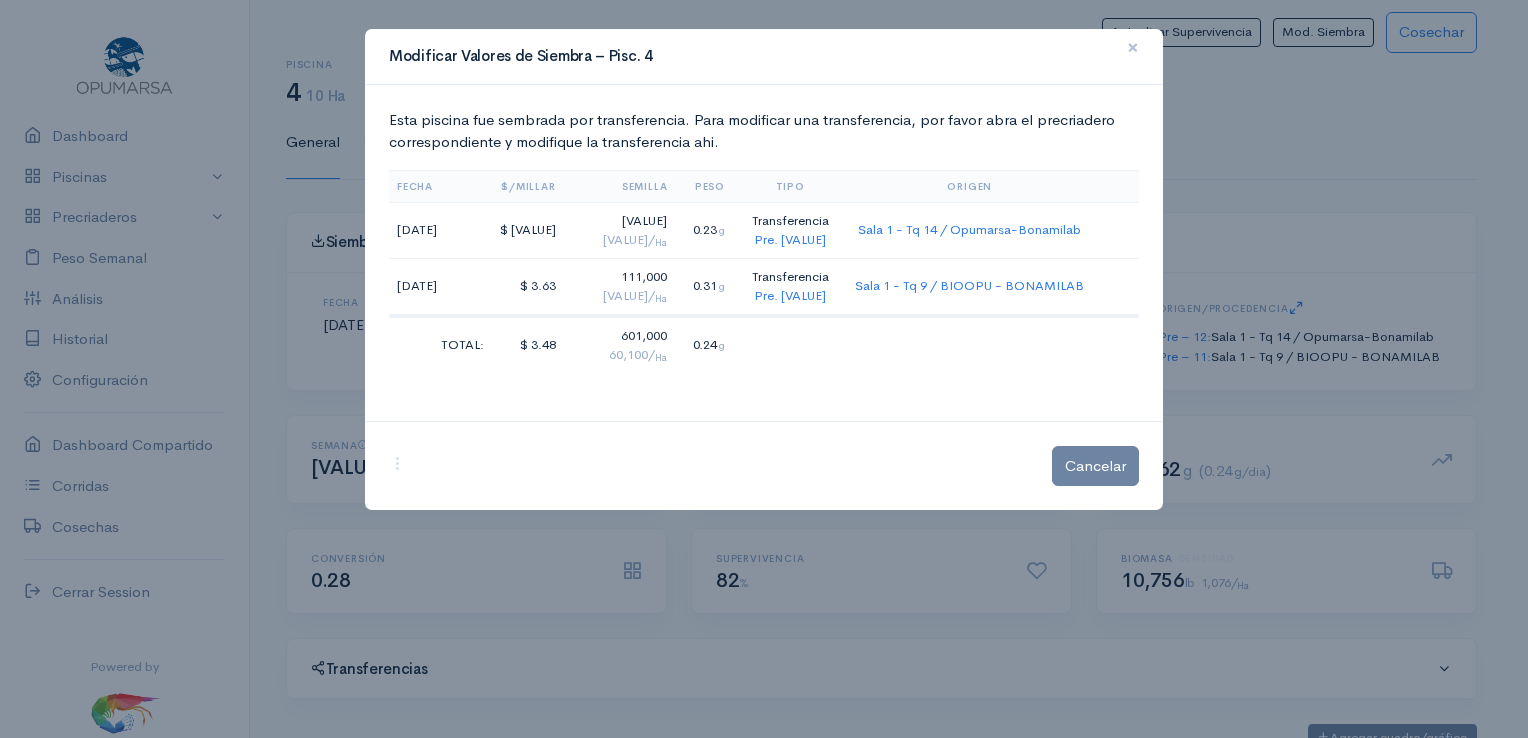 click on "×" 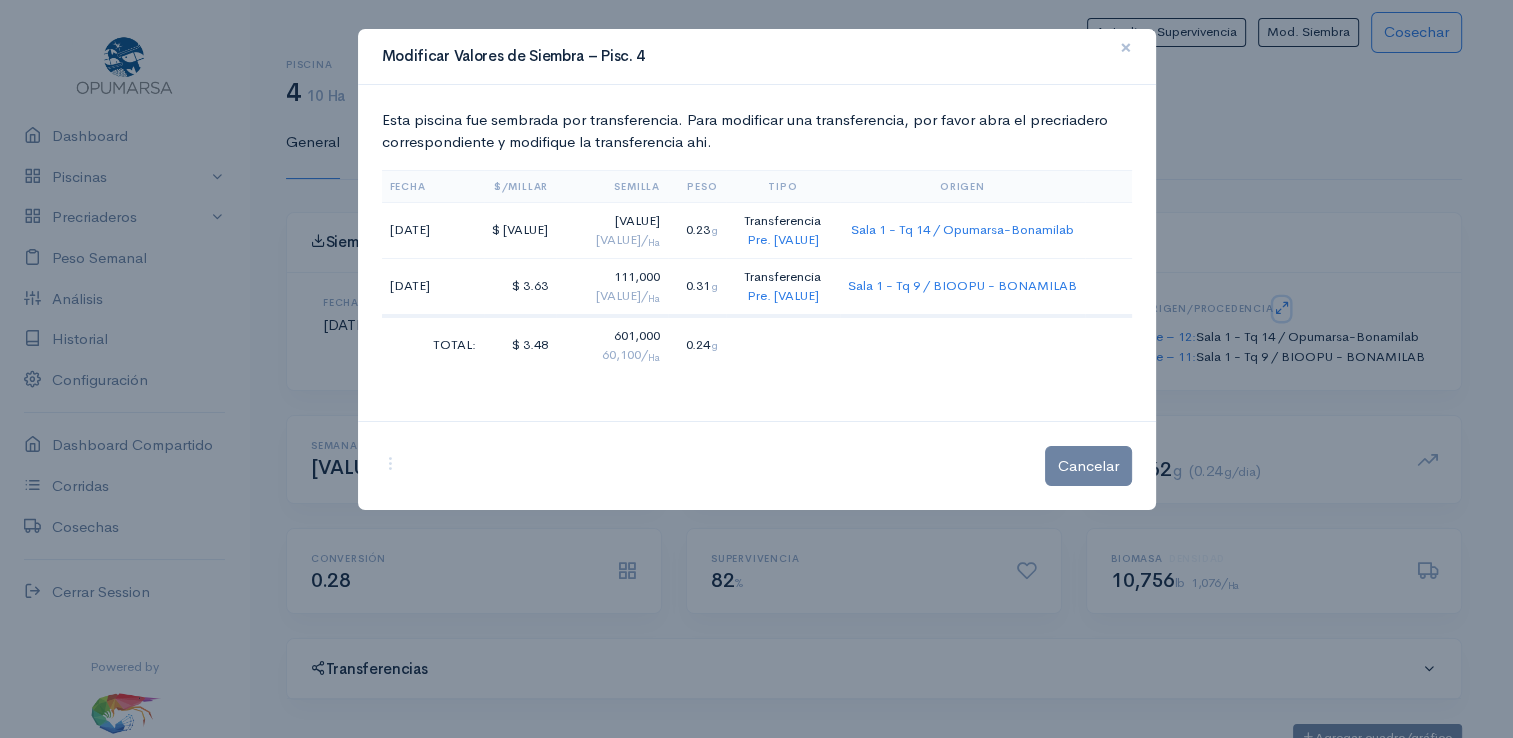 click on "Actualizar Supervivencia   Mod. Siembra   Cosechar" 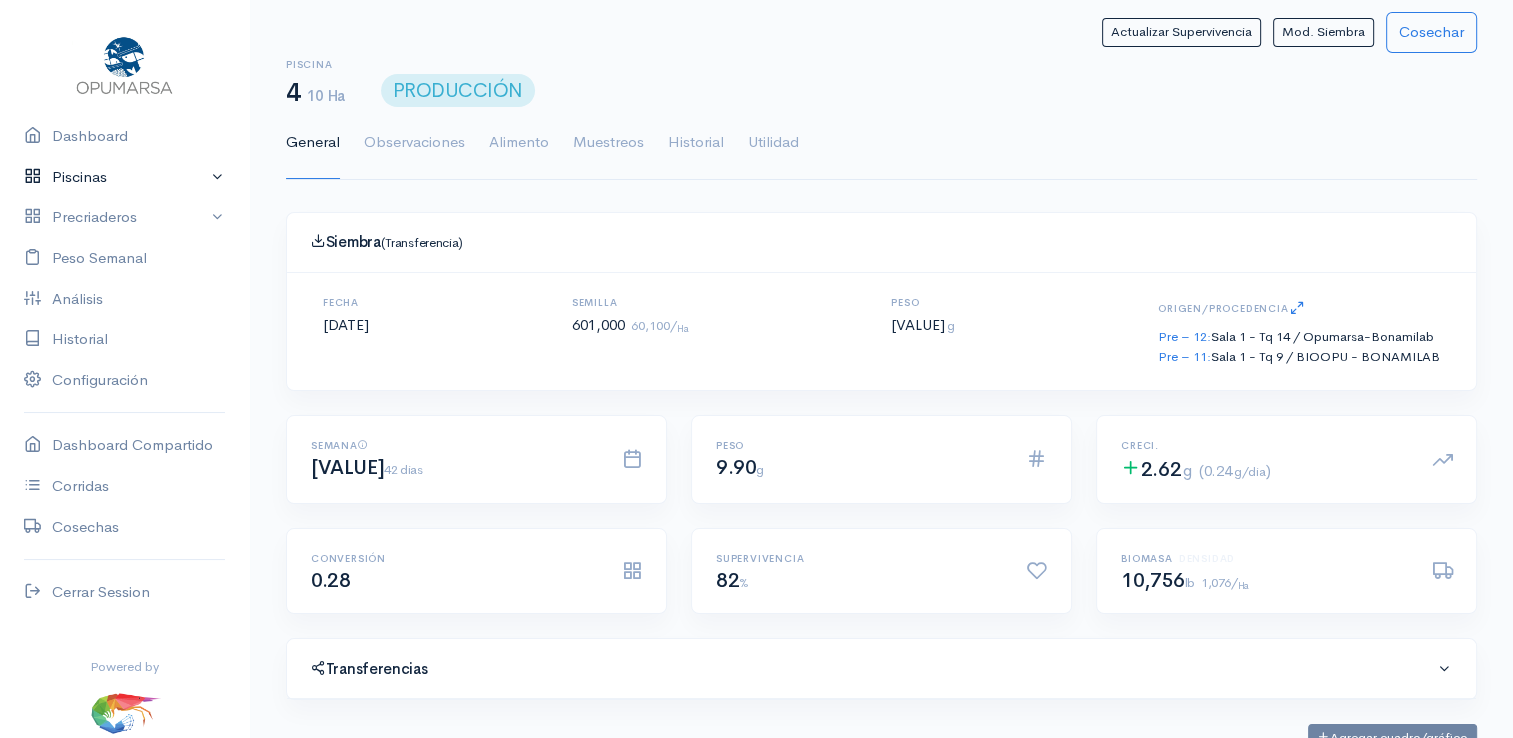 click on "Piscinas" at bounding box center [124, 177] 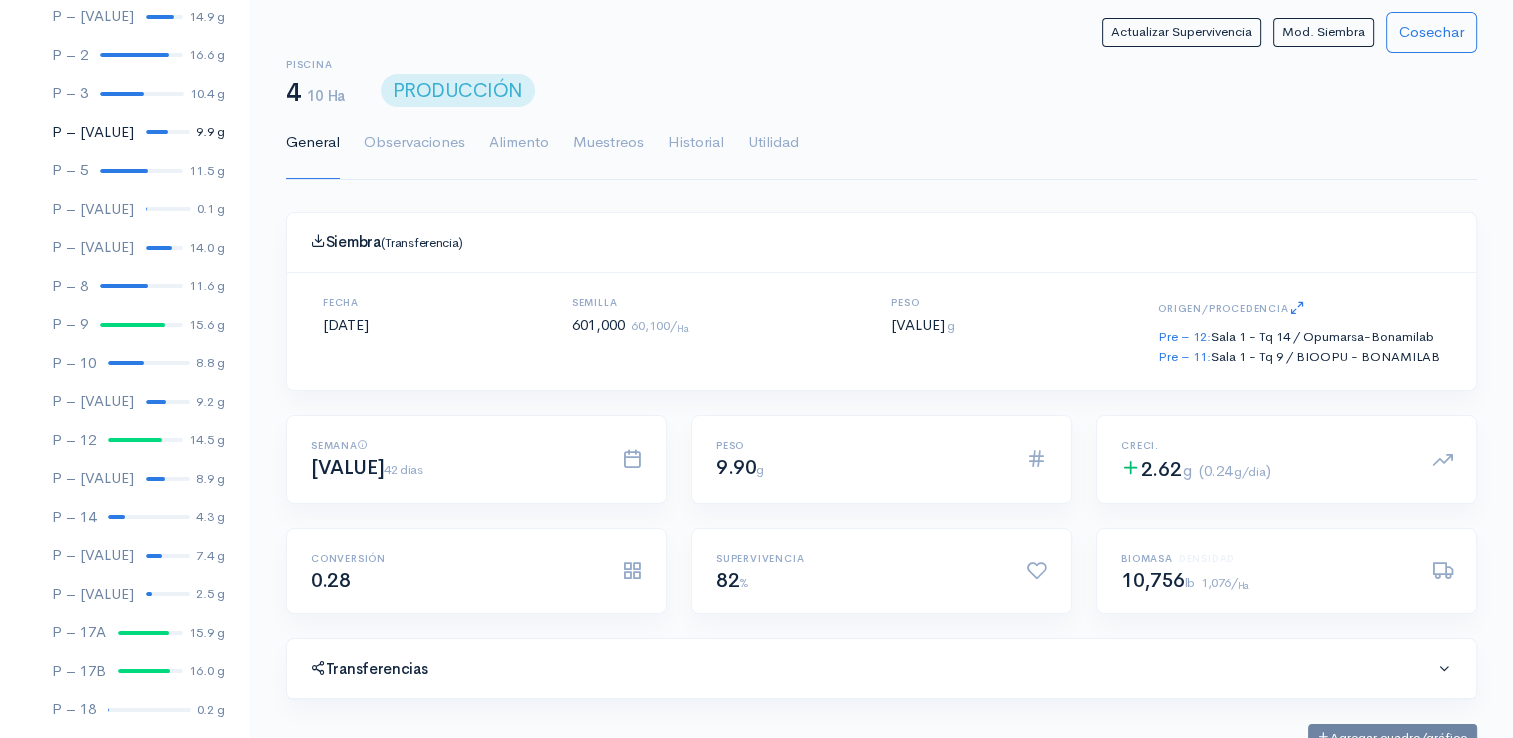 scroll, scrollTop: 300, scrollLeft: 0, axis: vertical 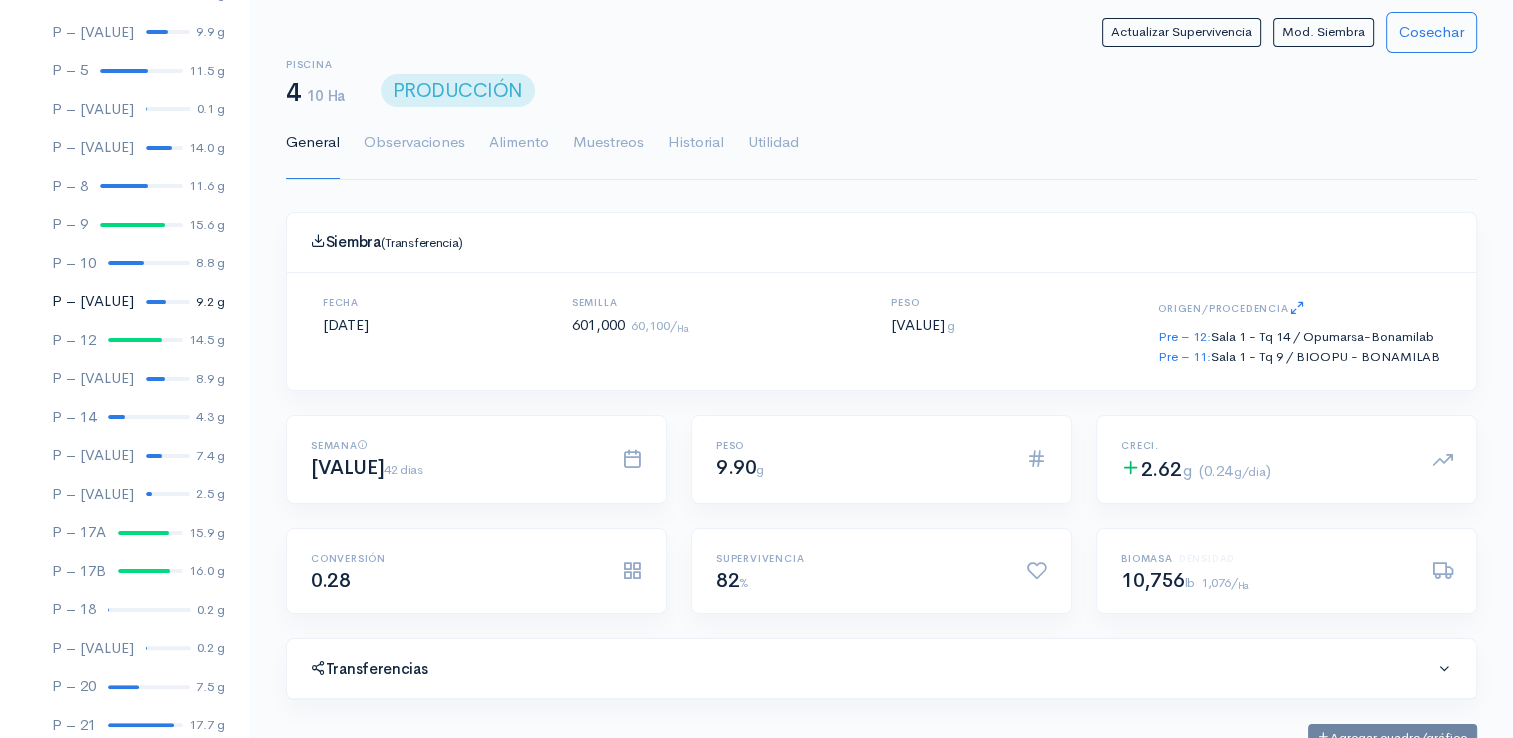 click at bounding box center (156, 302) 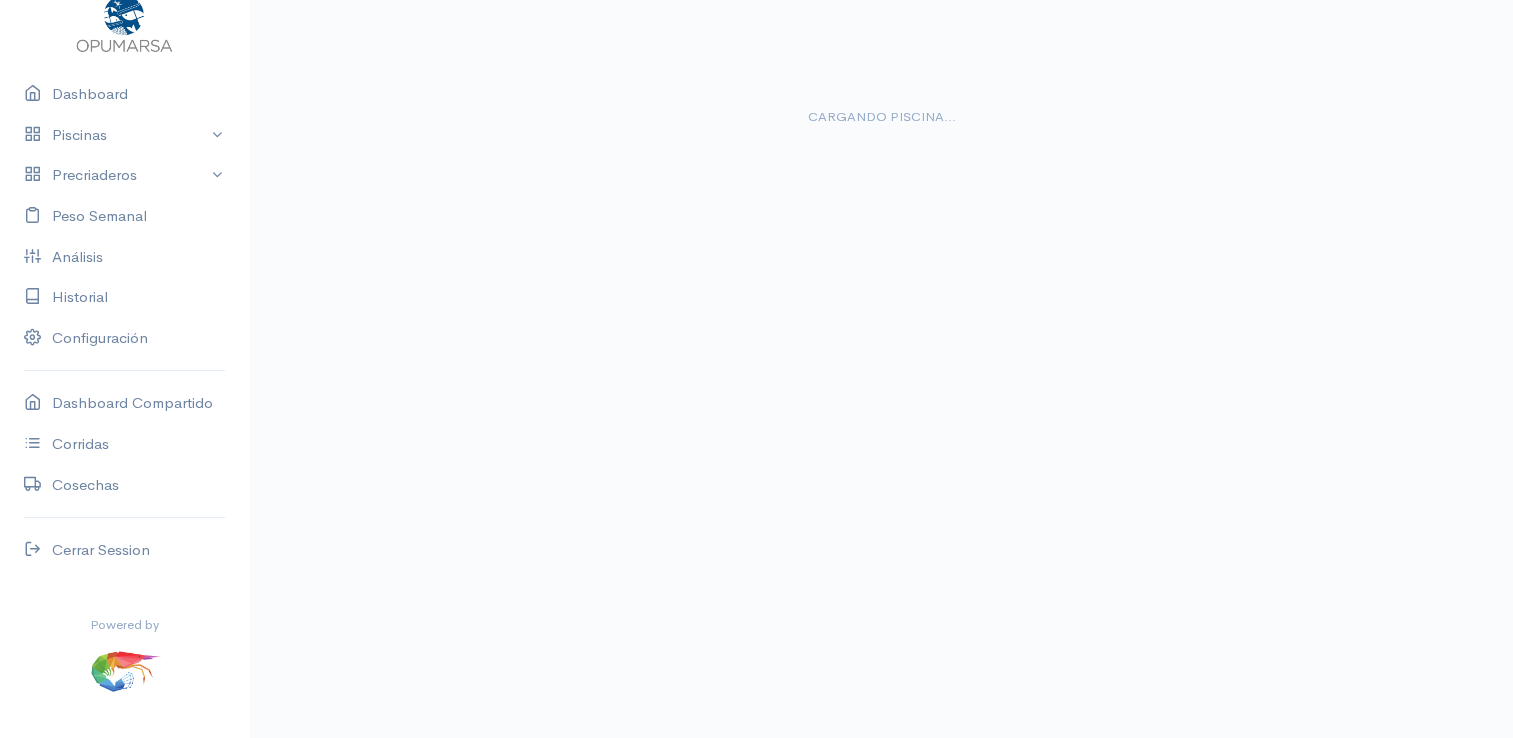click at bounding box center (156, 560) 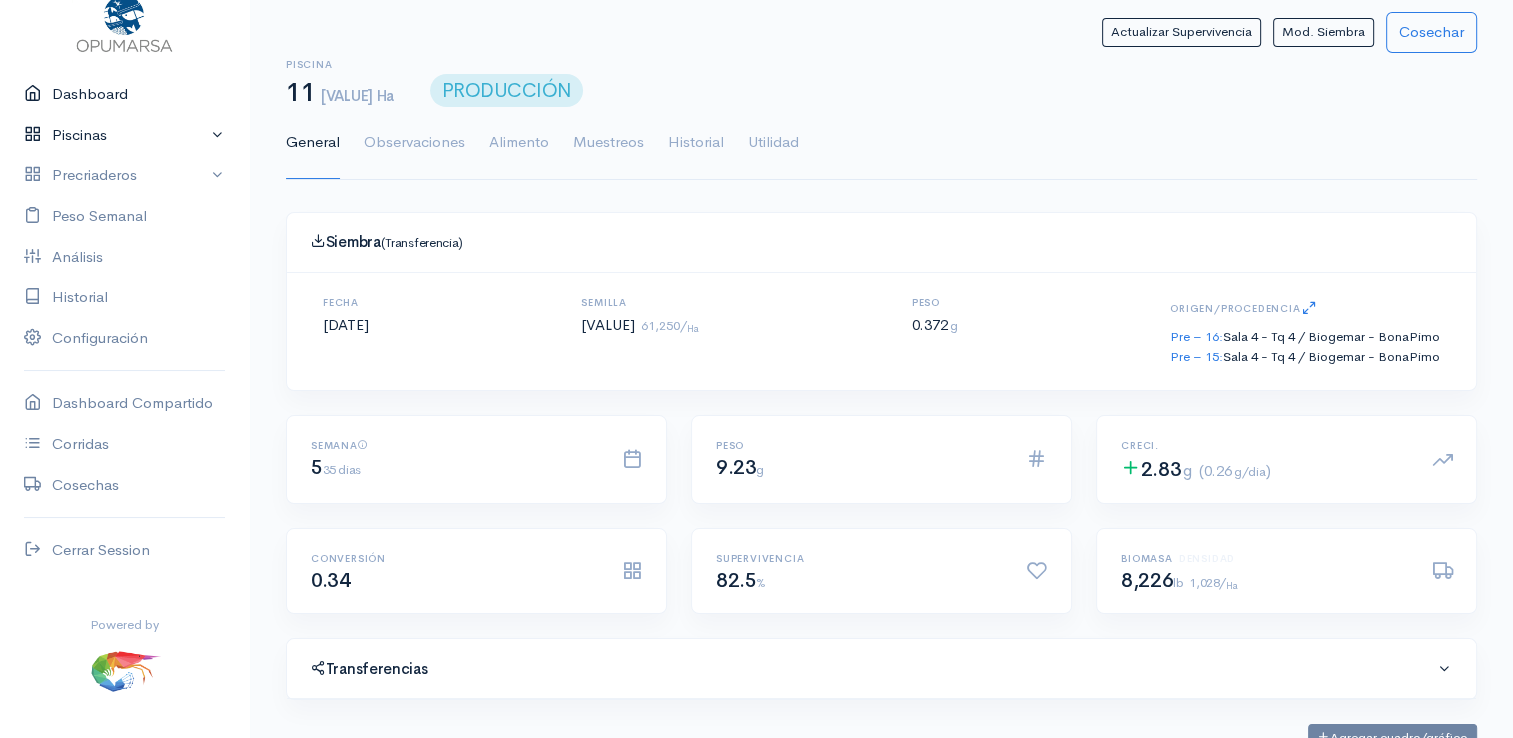 scroll, scrollTop: 21, scrollLeft: 0, axis: vertical 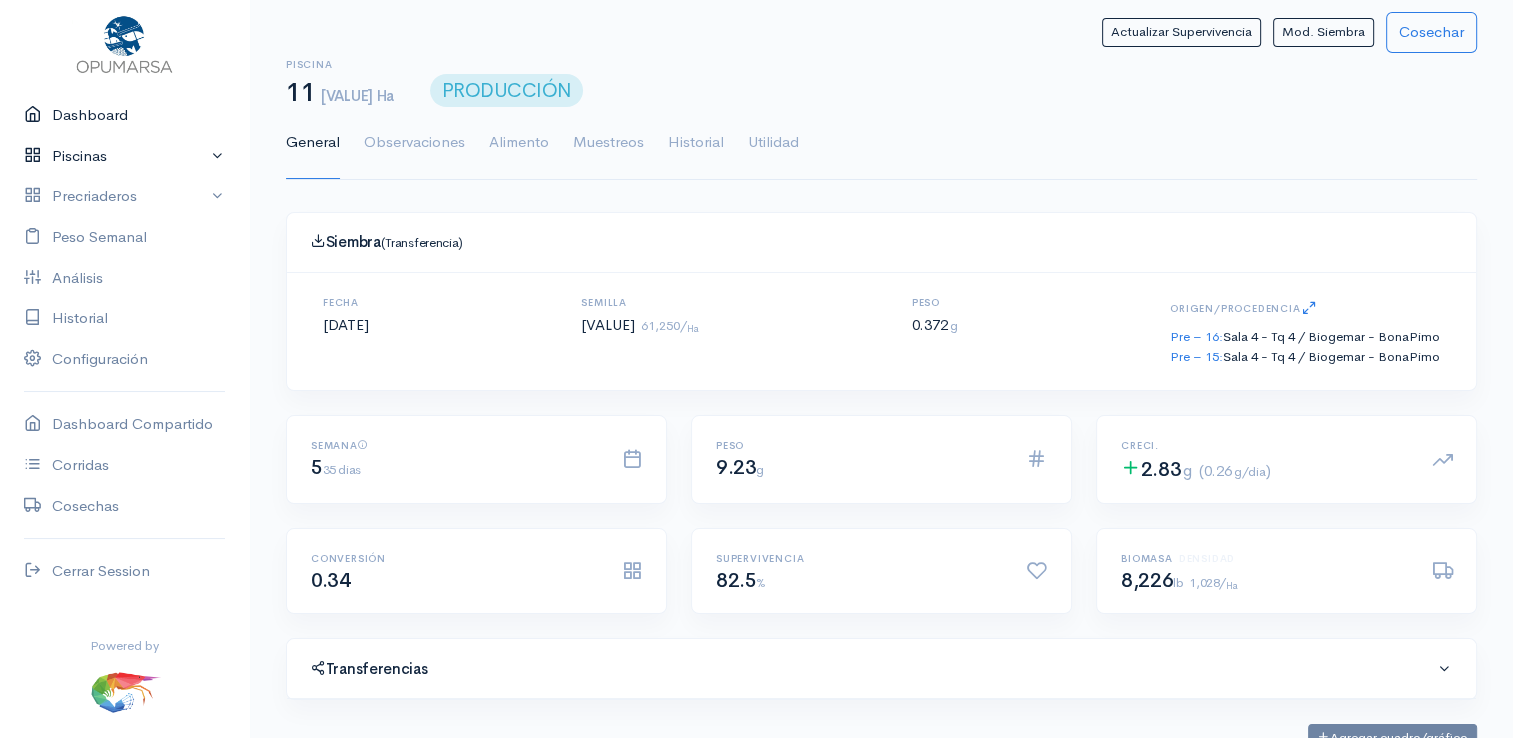 click on "Dashboard" at bounding box center (124, 115) 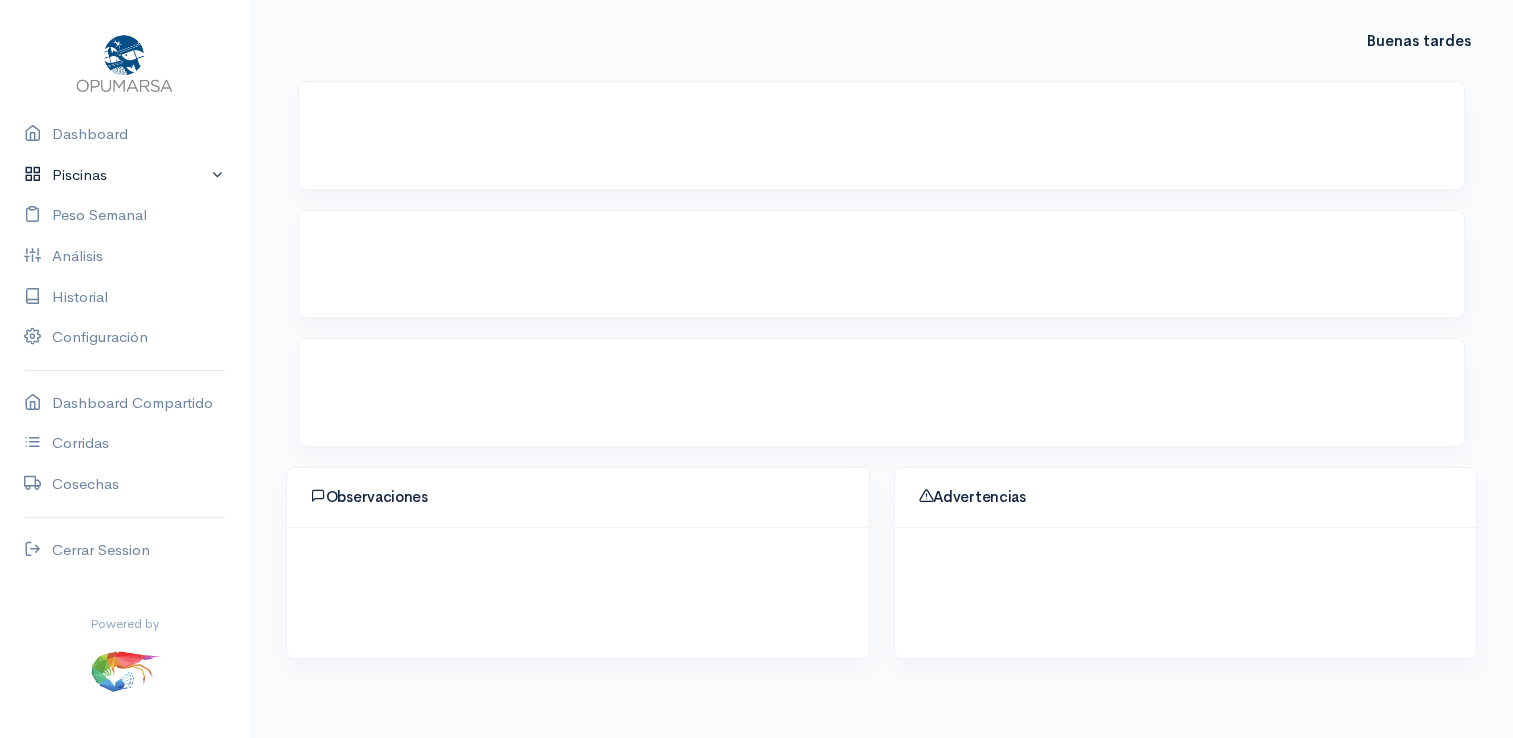 click on "Piscinas" at bounding box center [124, 175] 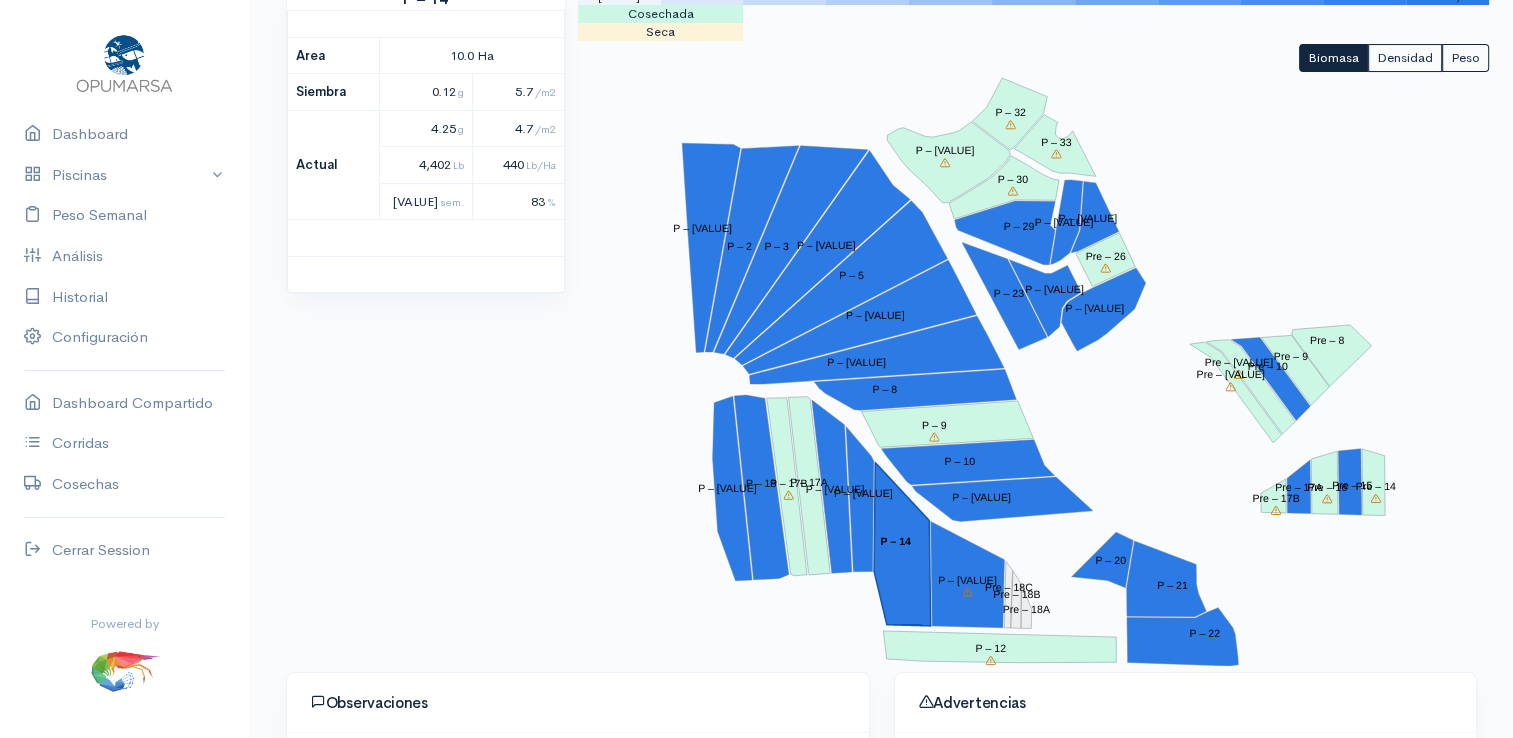 scroll, scrollTop: 300, scrollLeft: 0, axis: vertical 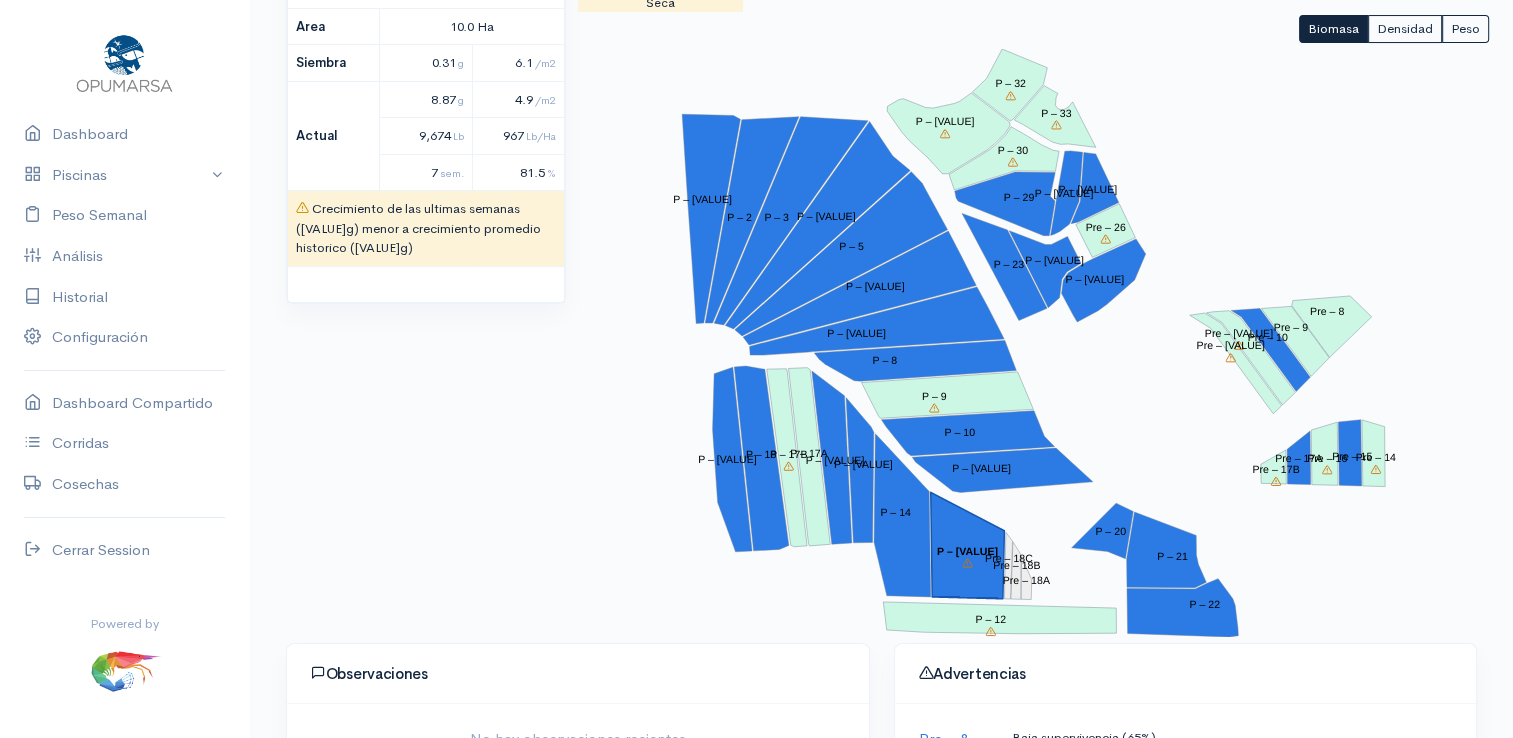 click on "P – [VALUE]" 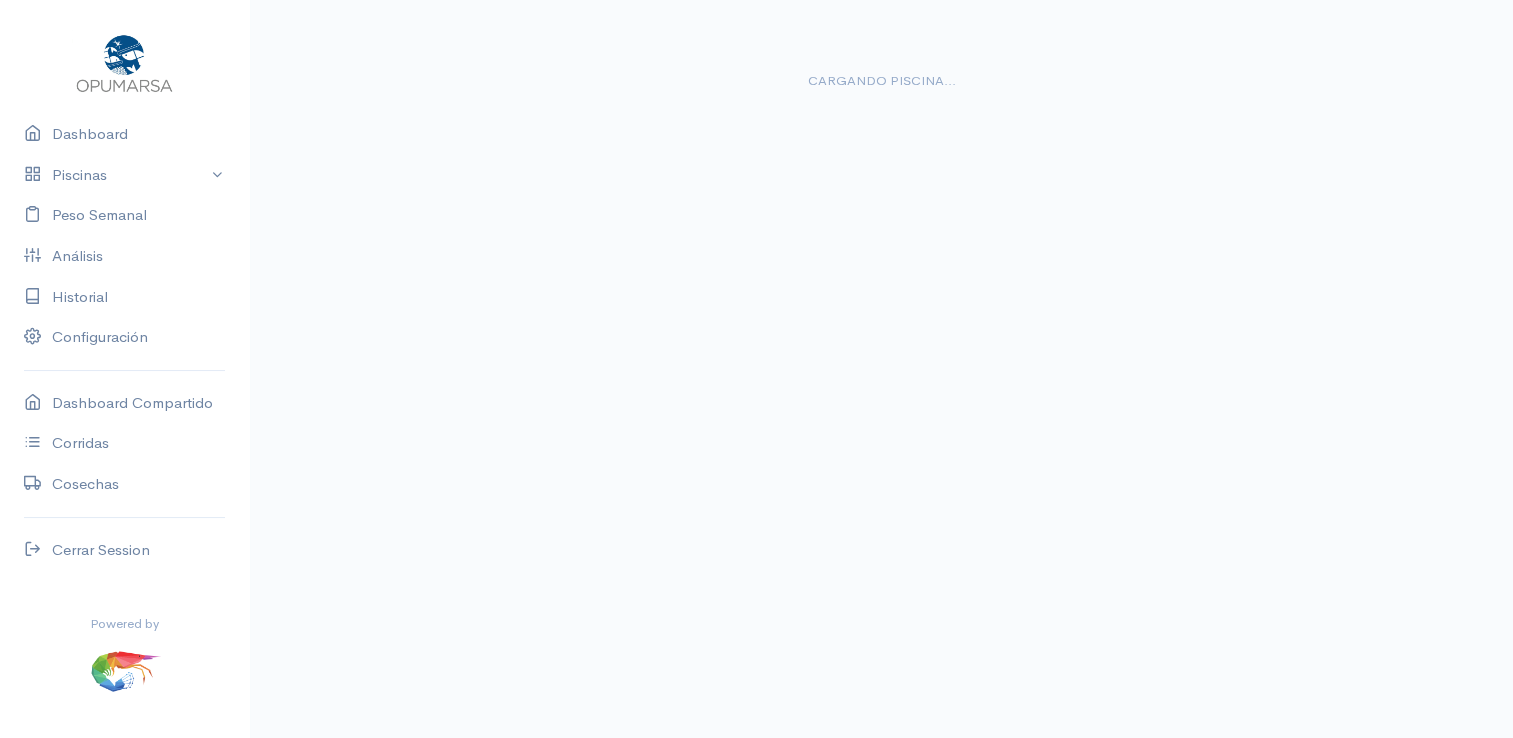 scroll, scrollTop: 36, scrollLeft: 0, axis: vertical 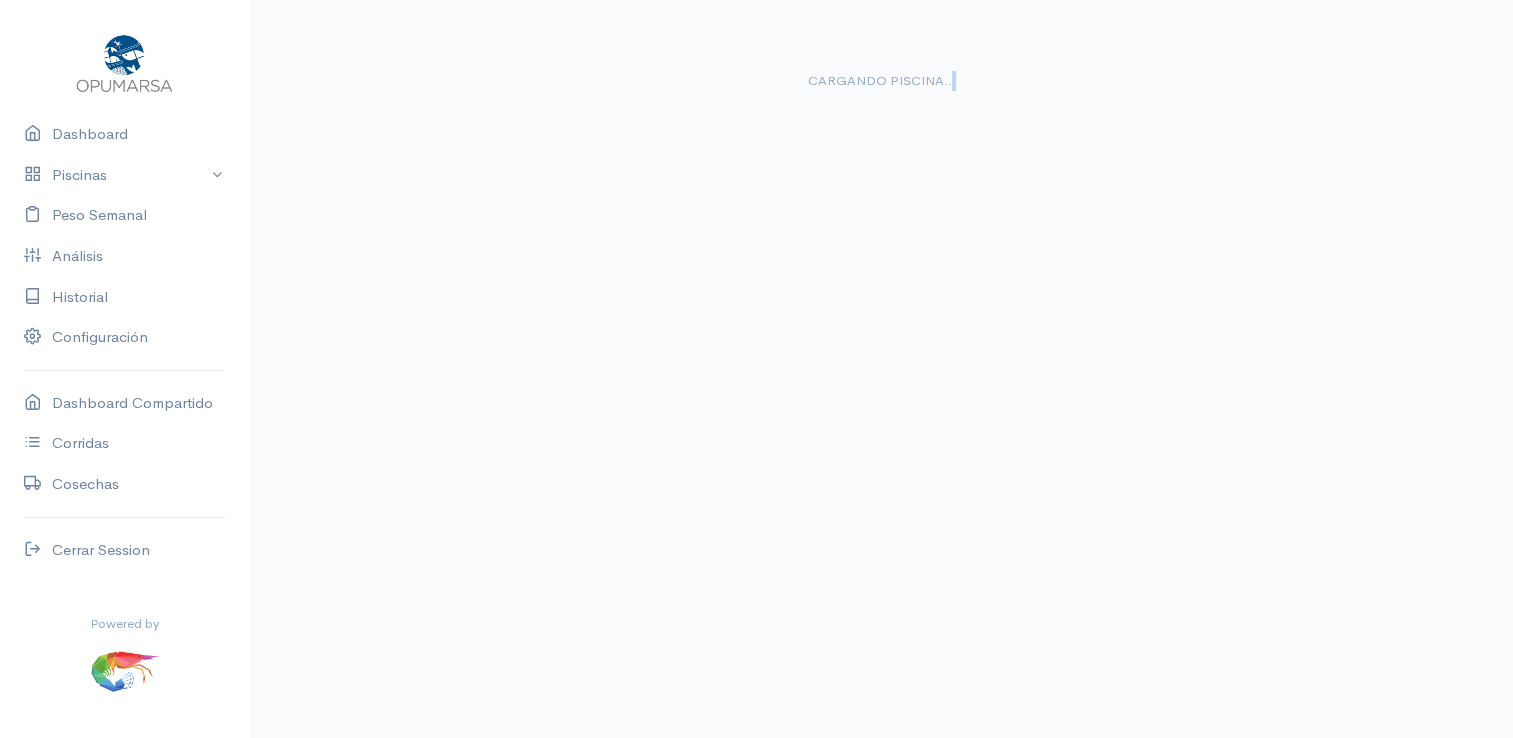 click on "Dashboard Piscinas Peso Semanal Análisis Historial Configuración Dashboard Compartido Corridas Cosechas Cerrar Session Cargando piscina..." at bounding box center [756, 369] 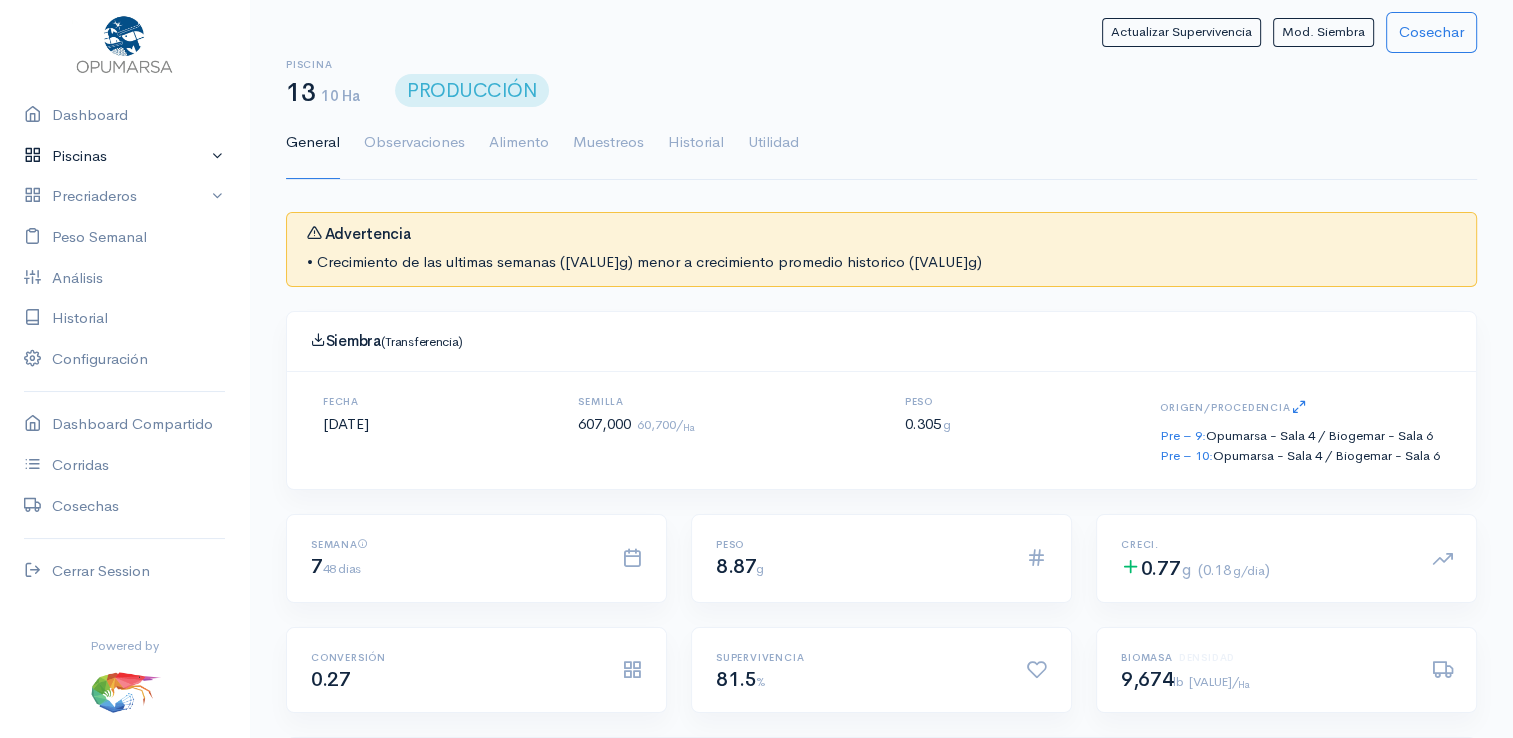 click on "Piscinas" at bounding box center (124, 156) 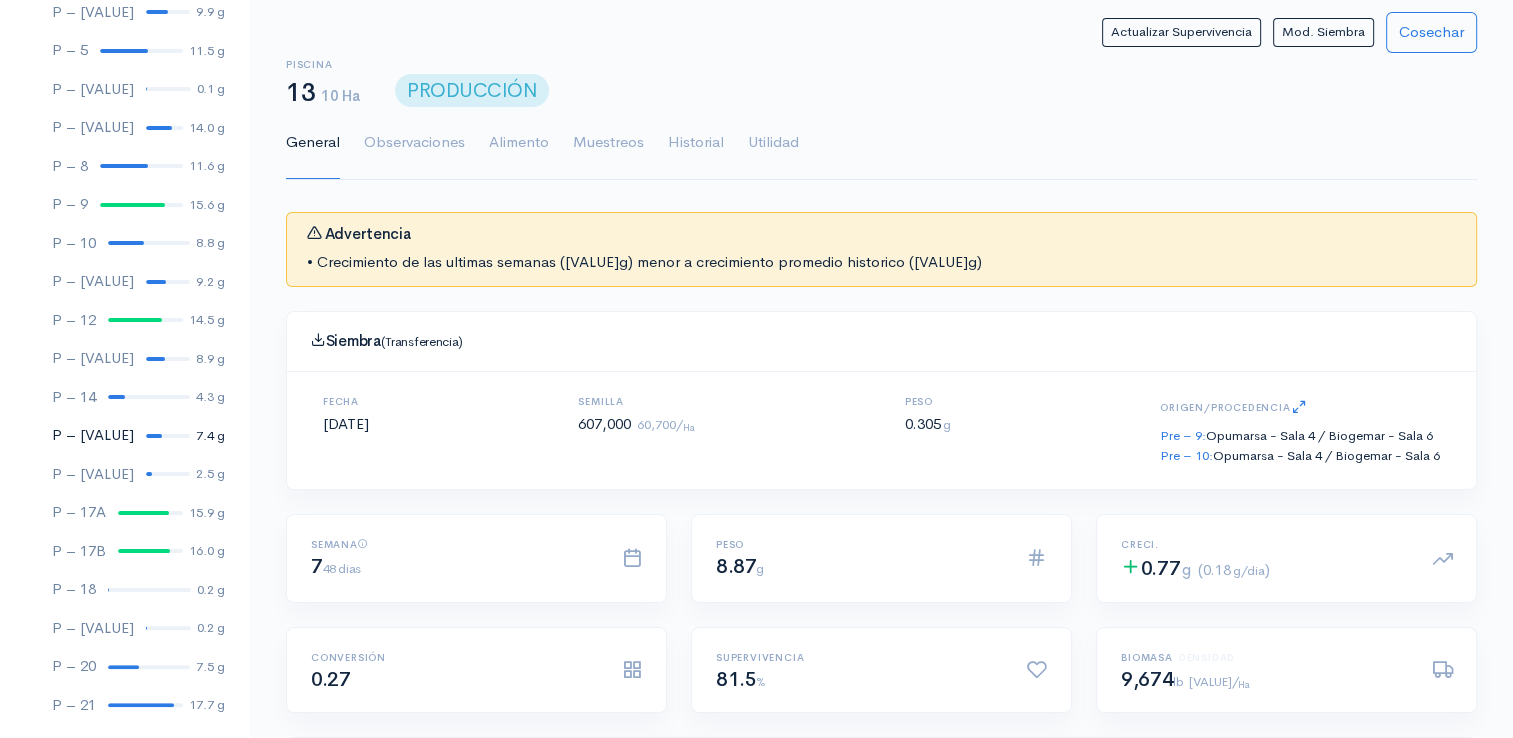 scroll, scrollTop: 321, scrollLeft: 0, axis: vertical 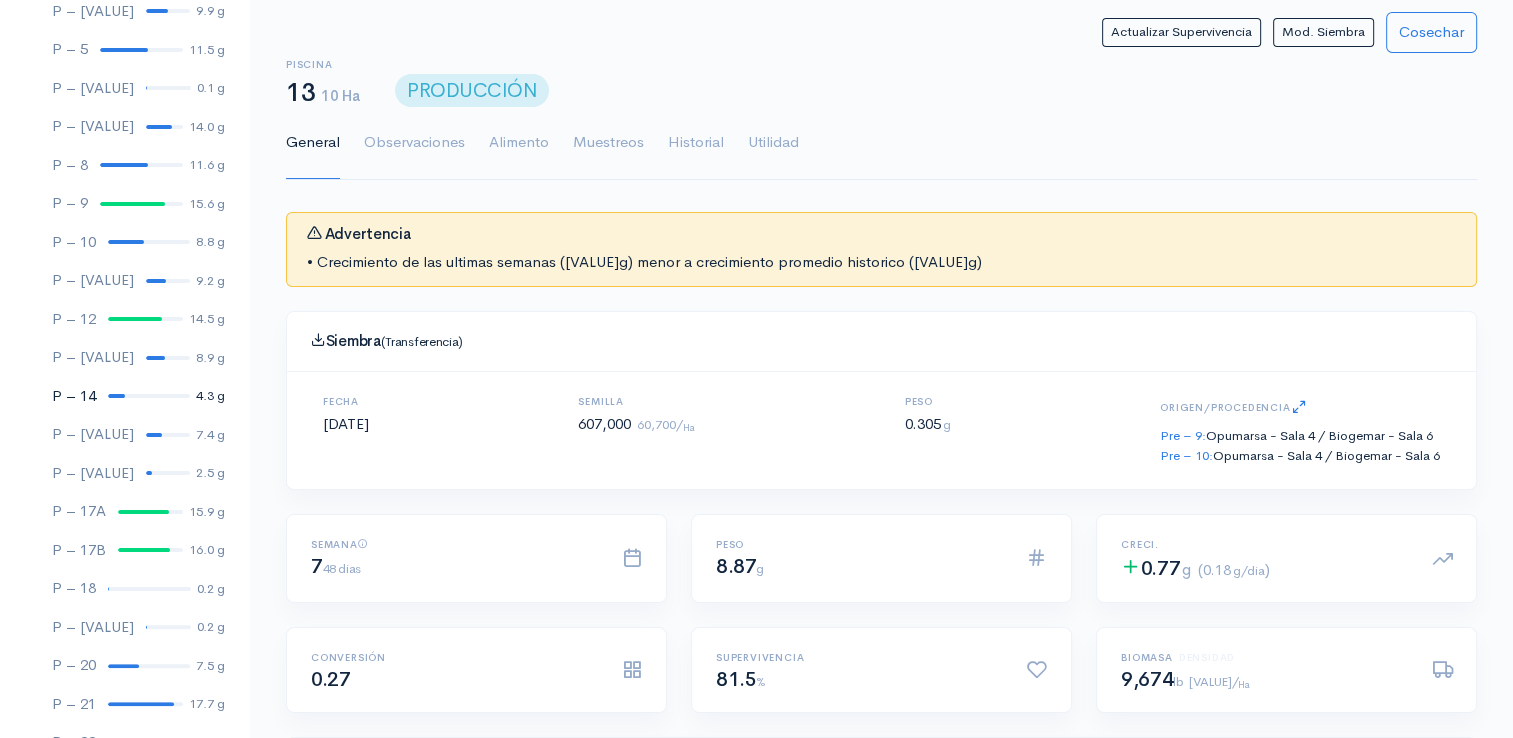 click at bounding box center [149, 396] 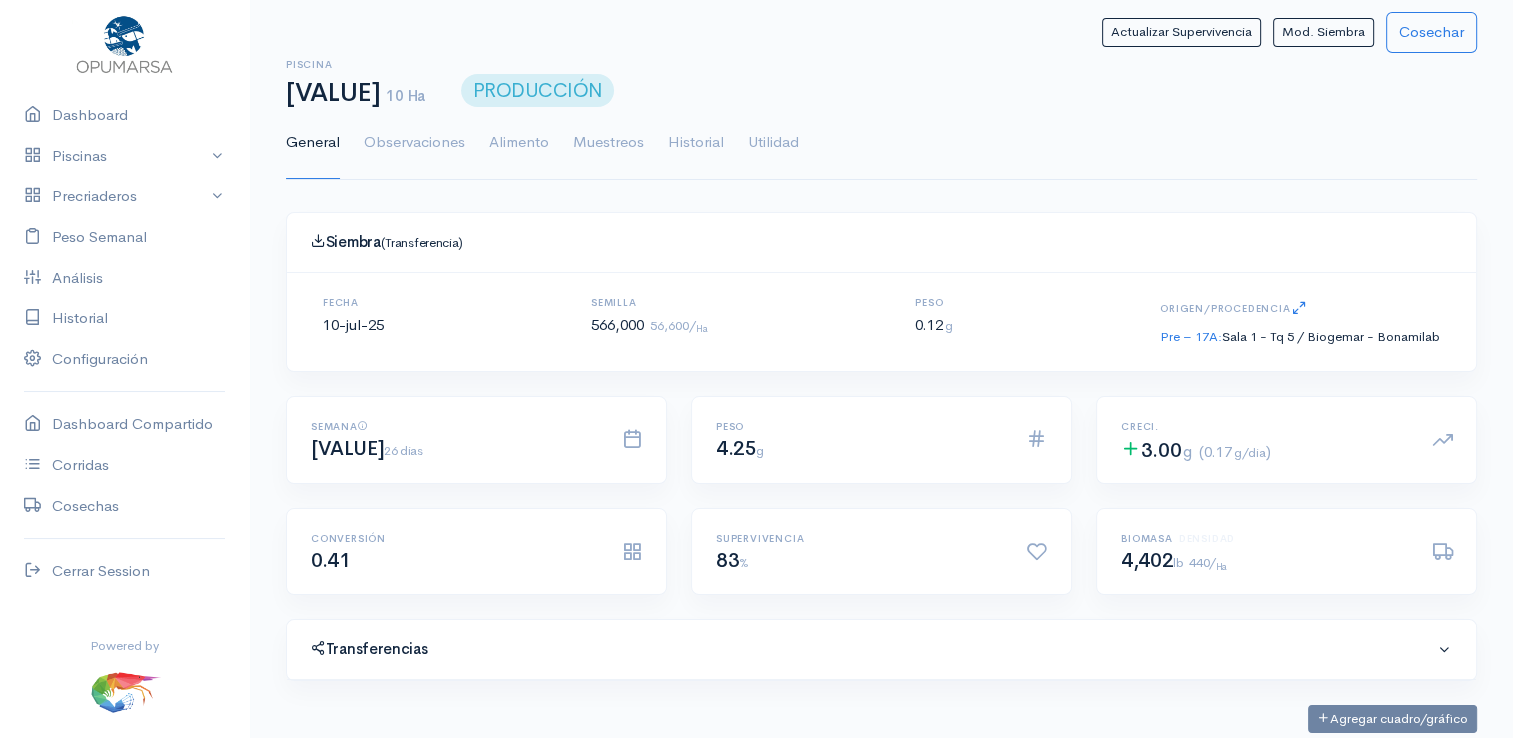 scroll, scrollTop: 61, scrollLeft: 0, axis: vertical 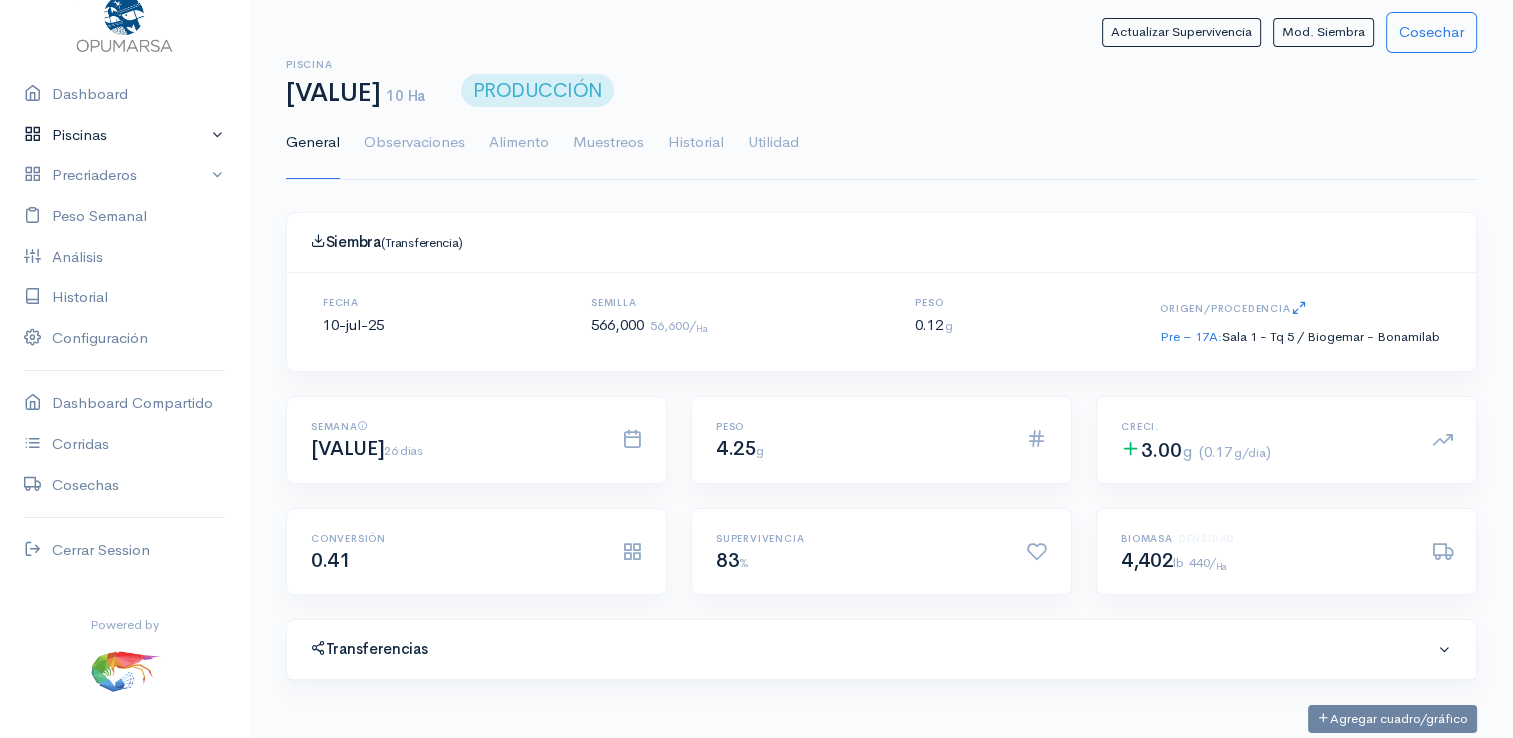 click on "Piscinas" at bounding box center [124, 135] 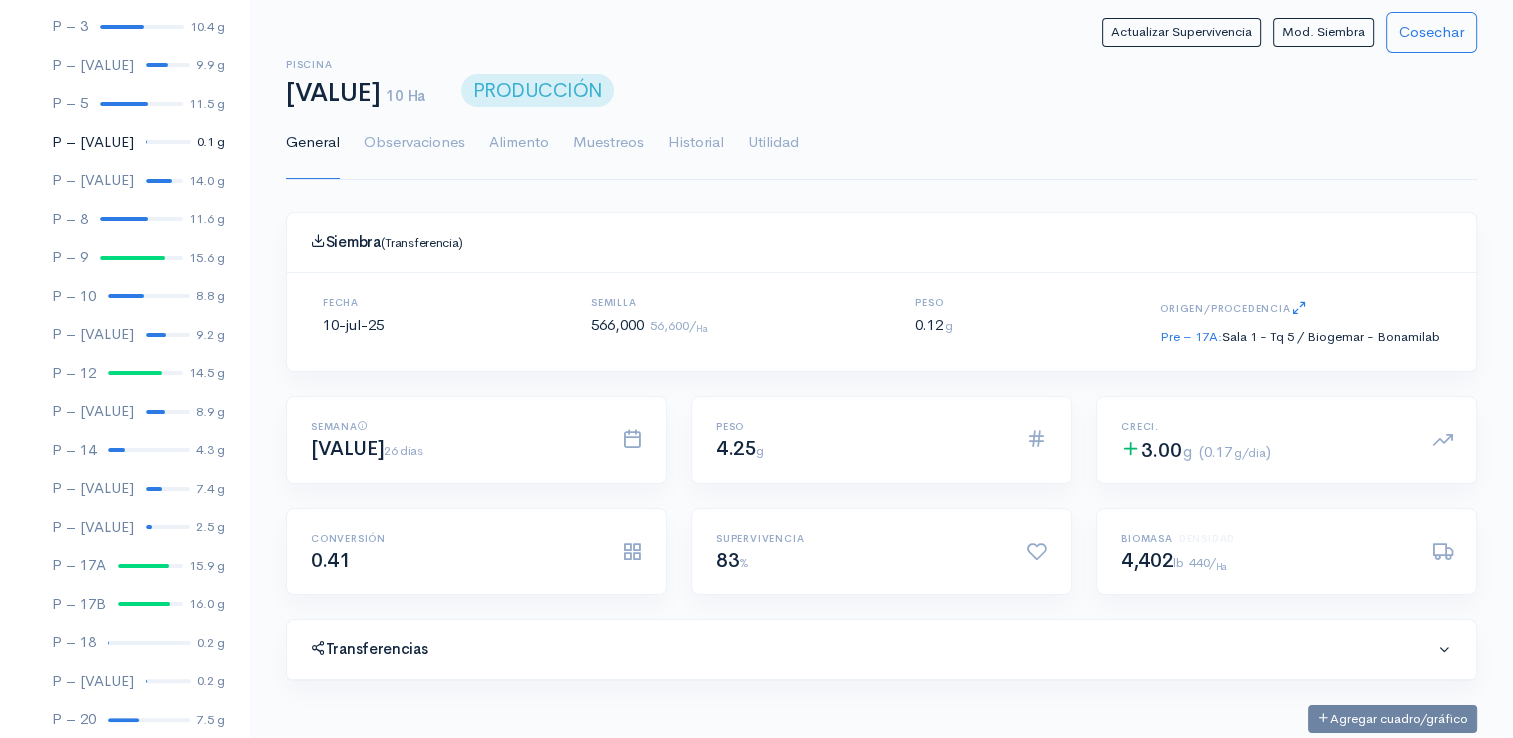 scroll, scrollTop: 361, scrollLeft: 0, axis: vertical 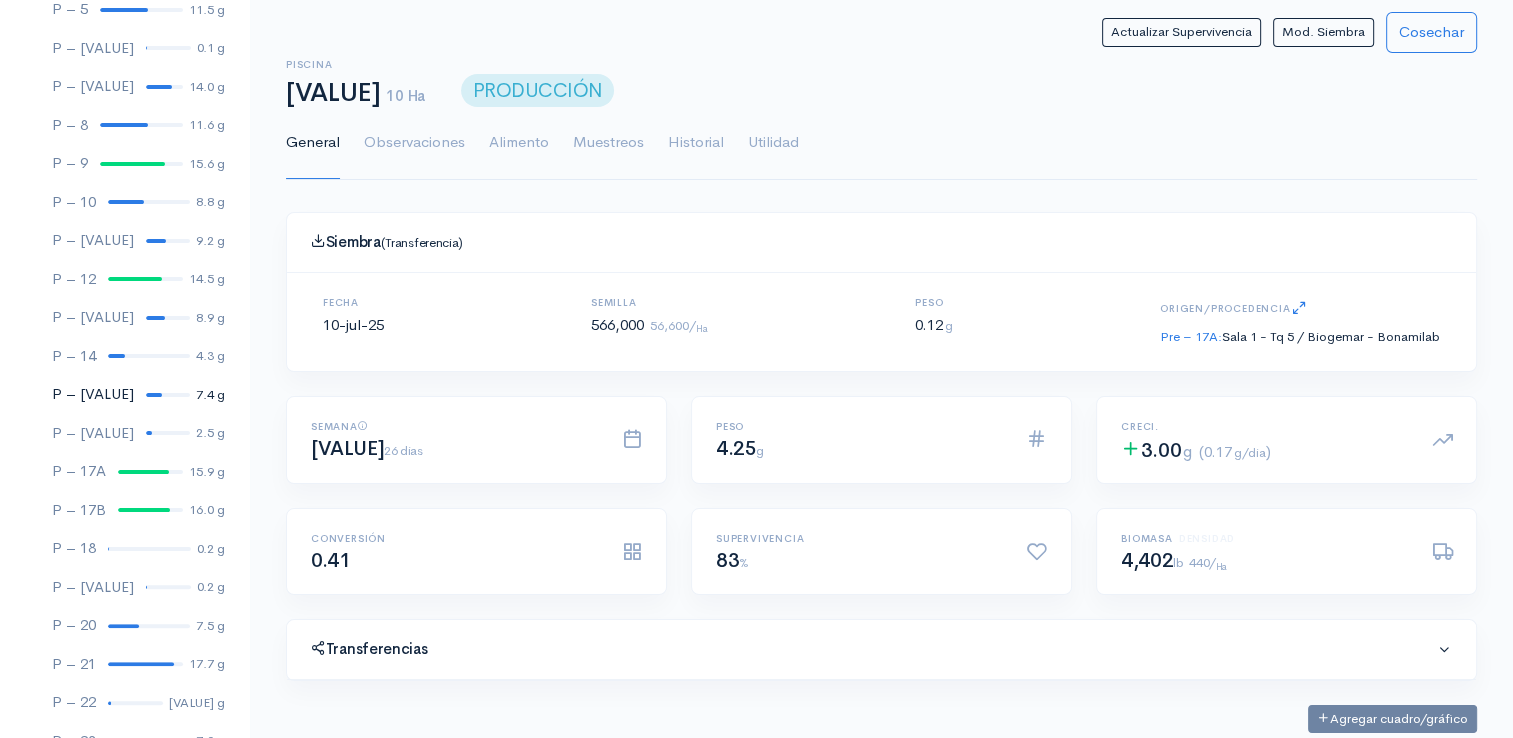 click at bounding box center [154, 395] 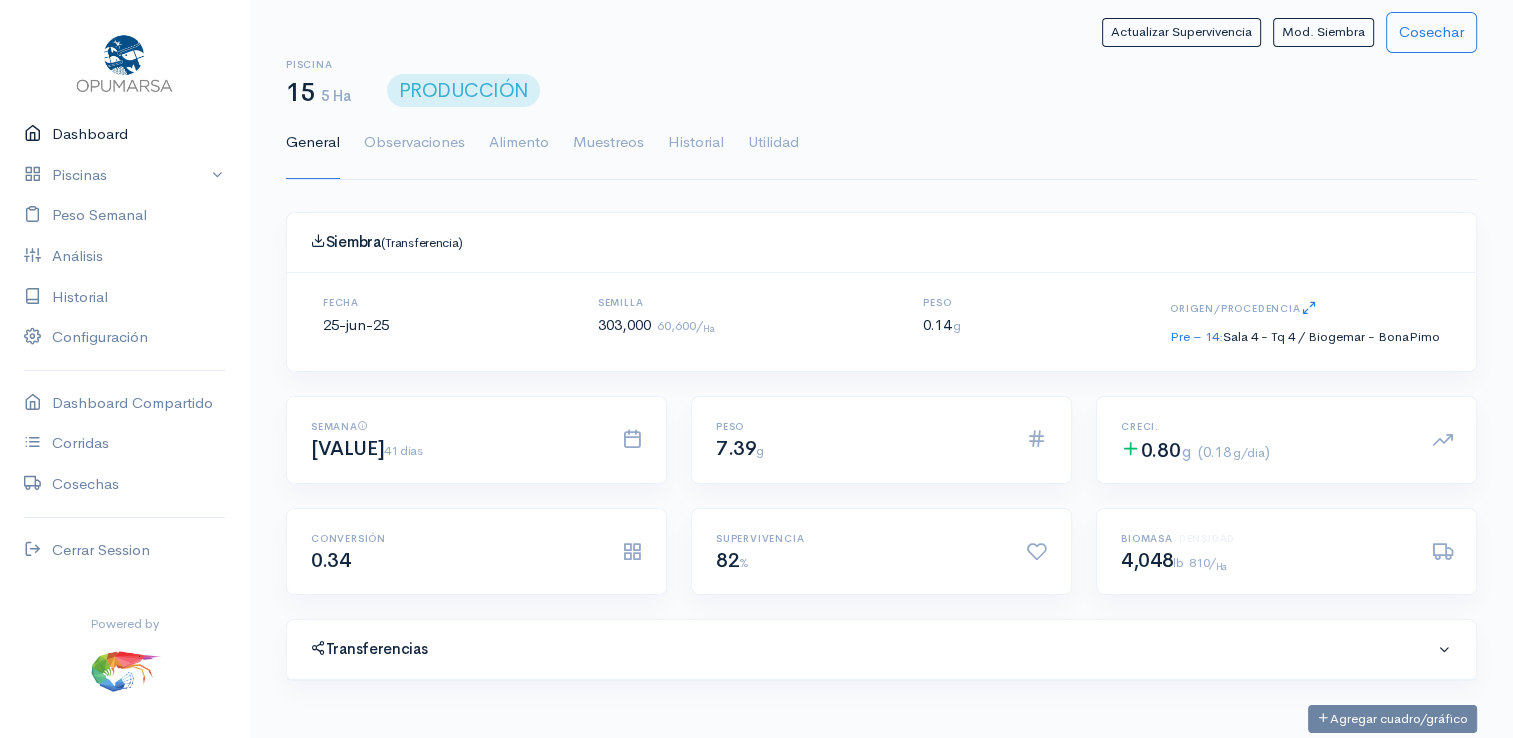 scroll, scrollTop: 21, scrollLeft: 0, axis: vertical 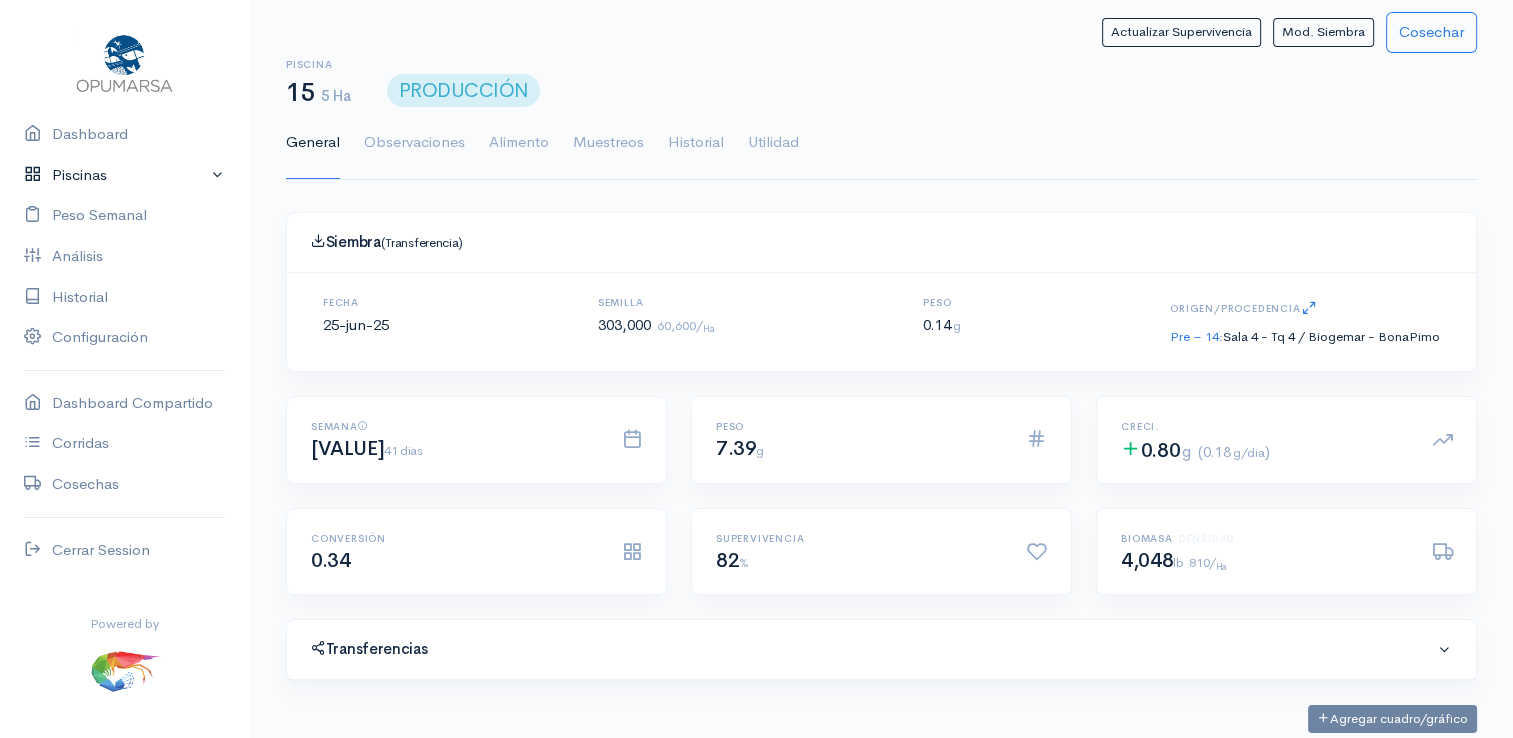 click on "Piscinas" at bounding box center (124, 175) 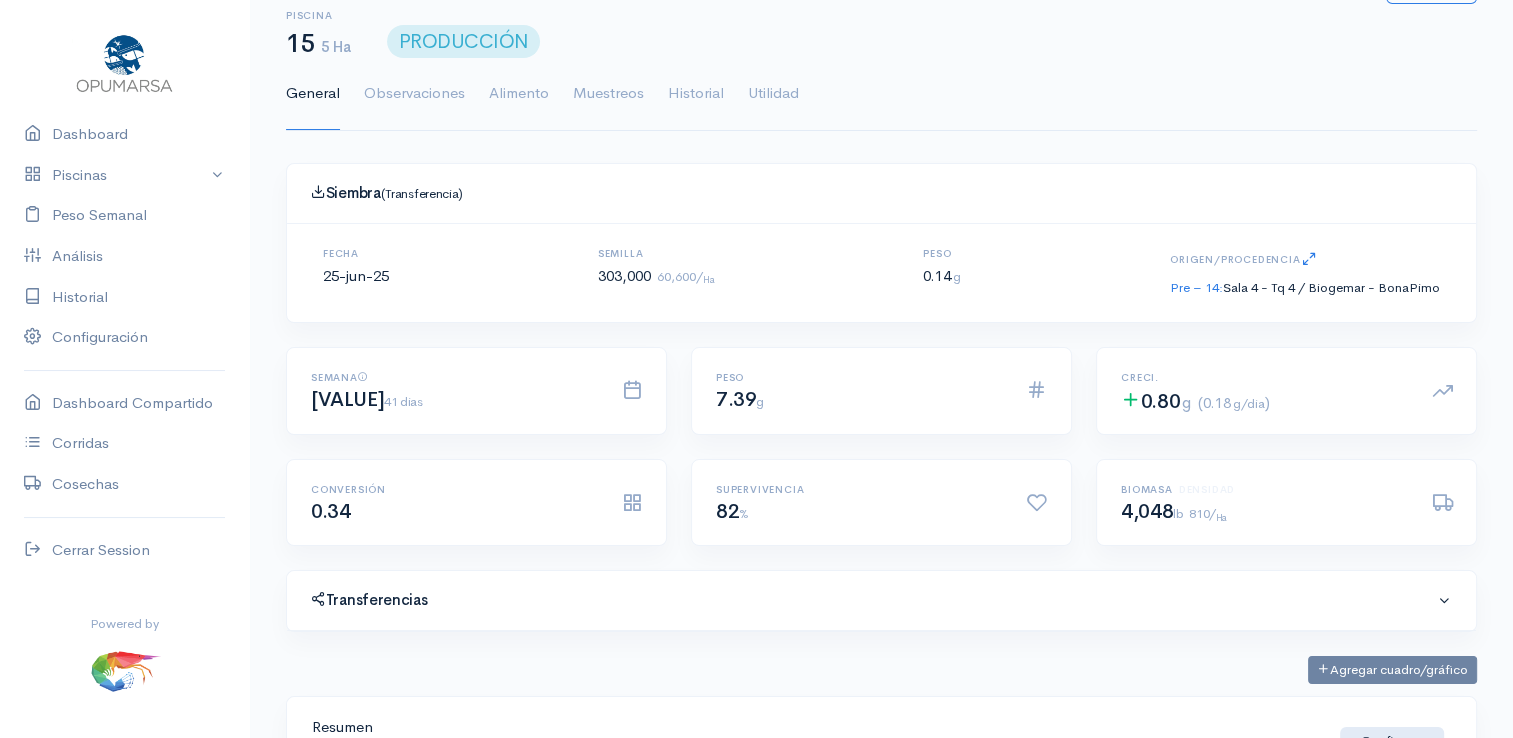 scroll, scrollTop: 0, scrollLeft: 0, axis: both 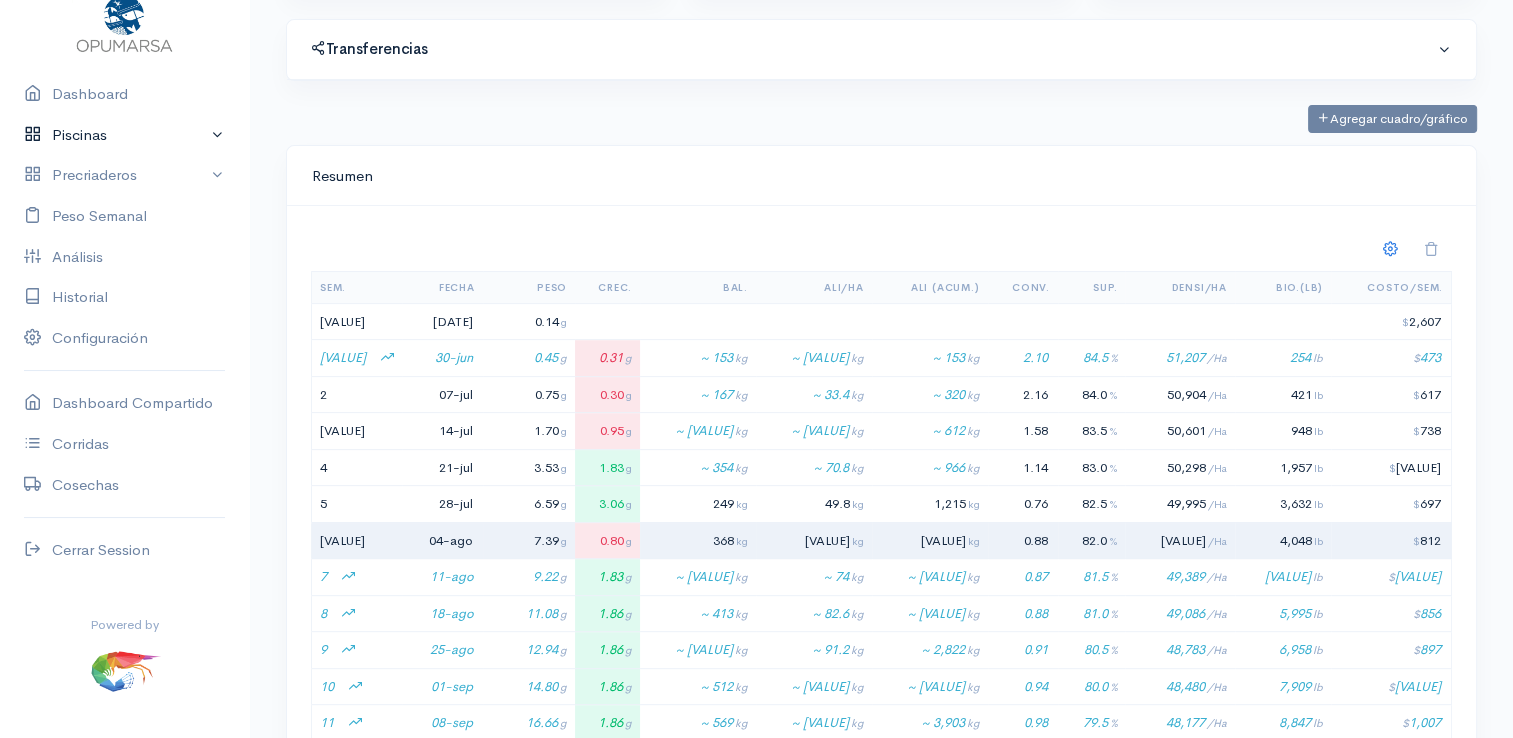 click on "Piscinas" at bounding box center [124, 135] 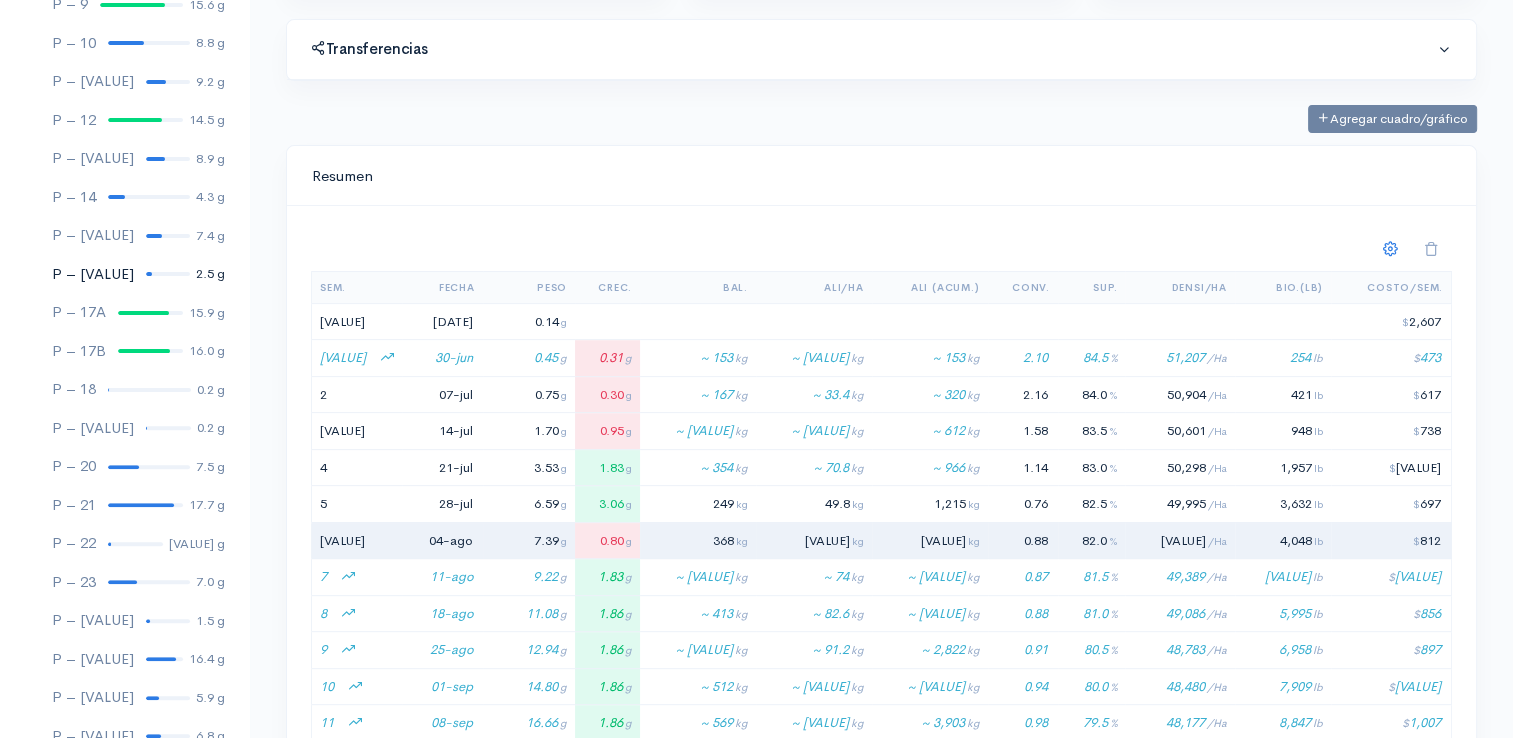 scroll, scrollTop: 561, scrollLeft: 0, axis: vertical 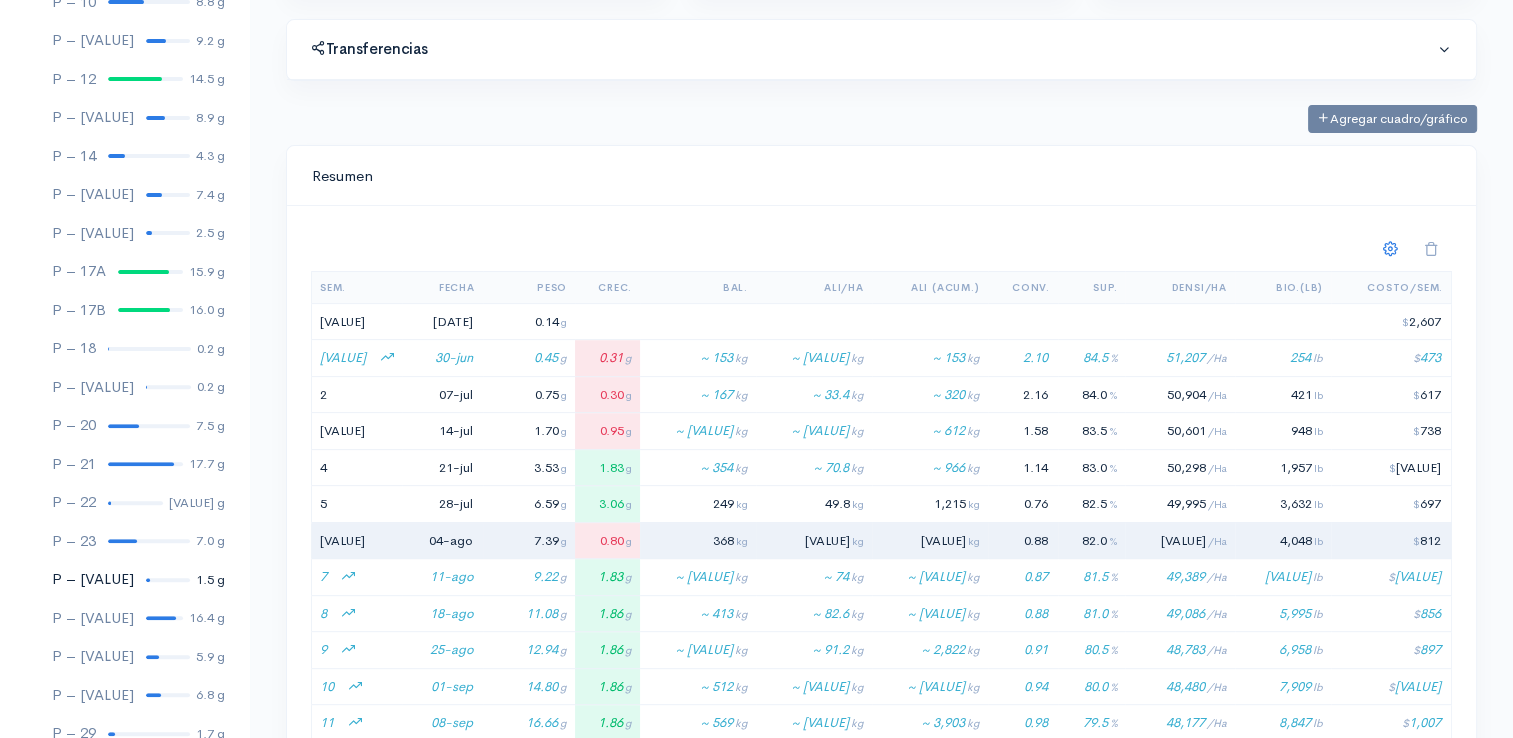 click at bounding box center (168, 580) 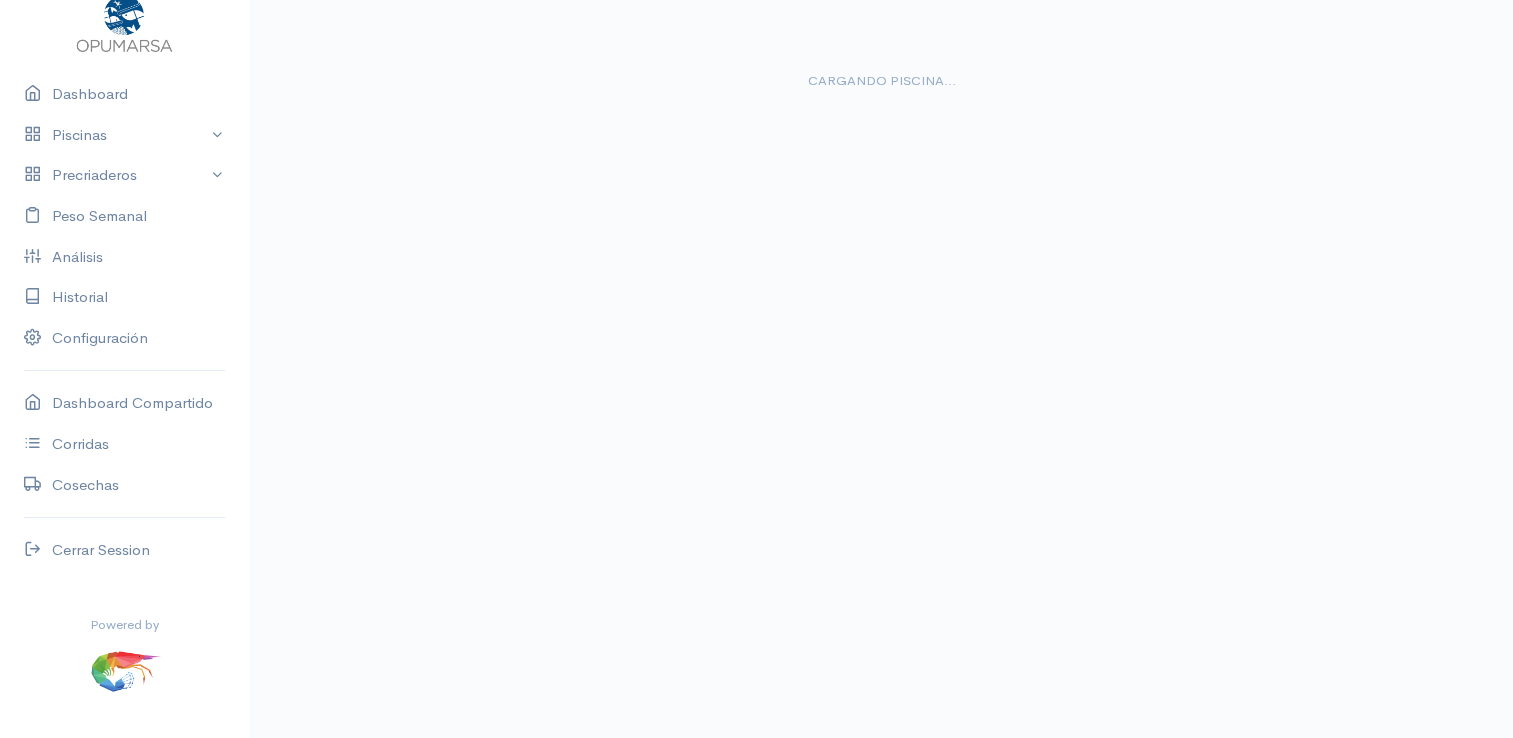 scroll, scrollTop: 36, scrollLeft: 0, axis: vertical 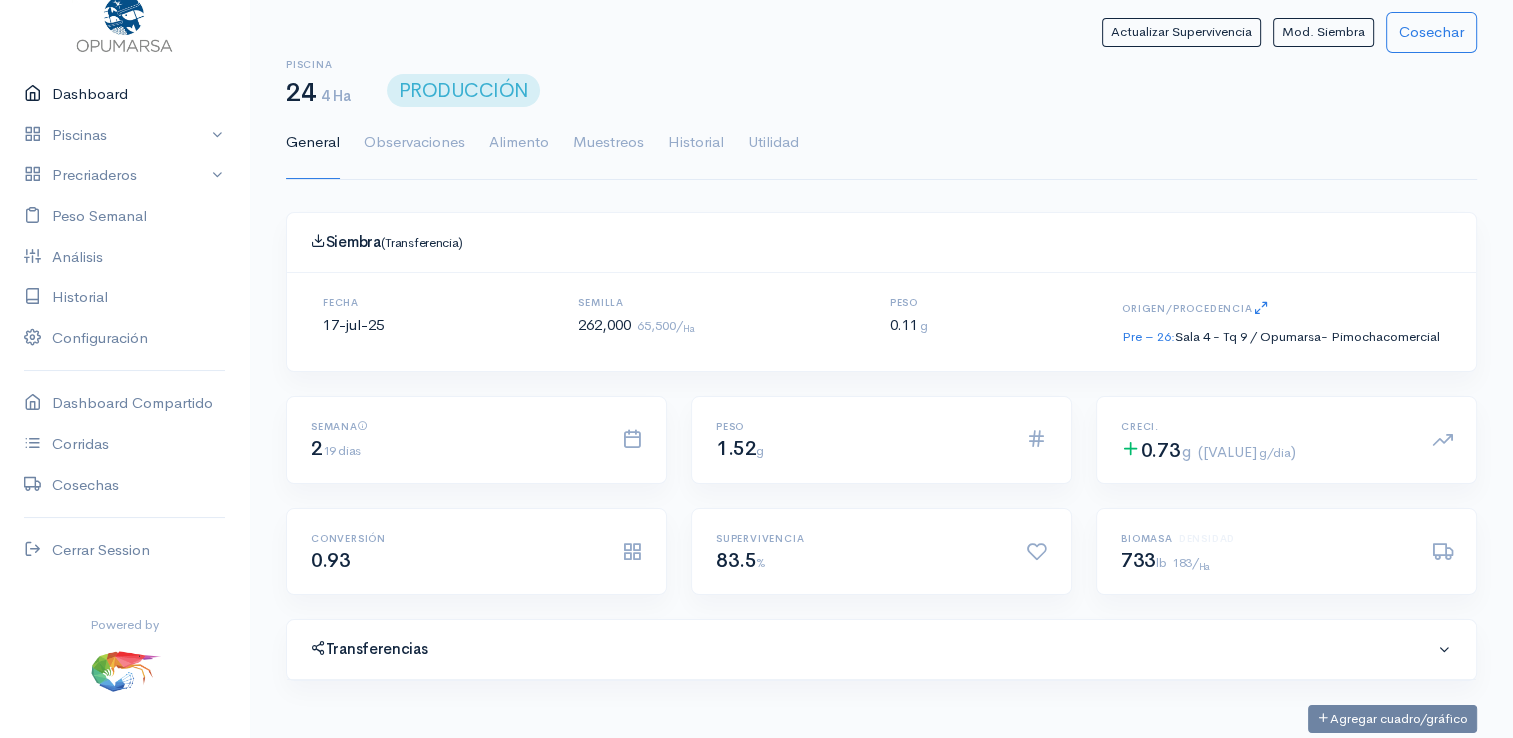 click on "Dashboard" at bounding box center (124, 94) 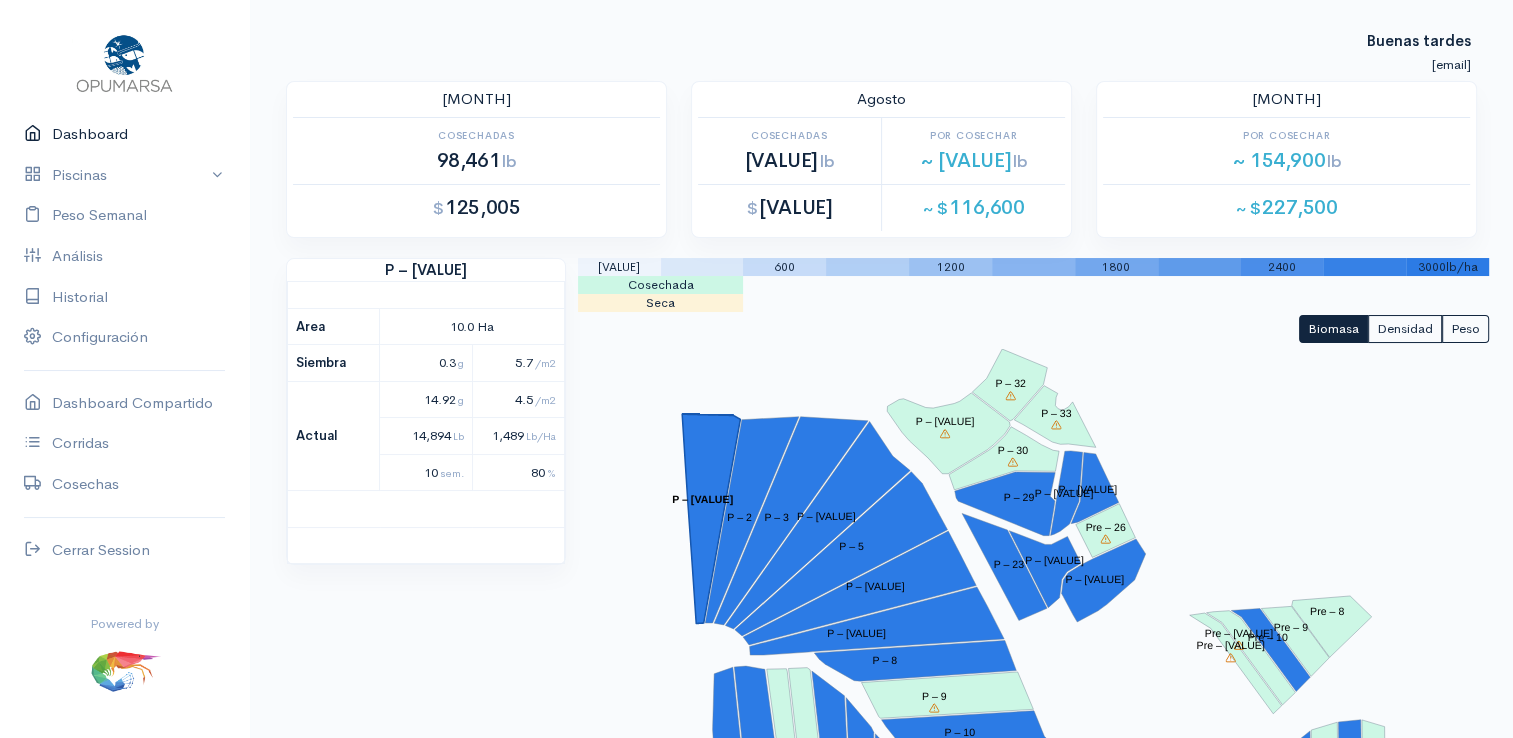 scroll, scrollTop: 61, scrollLeft: 0, axis: vertical 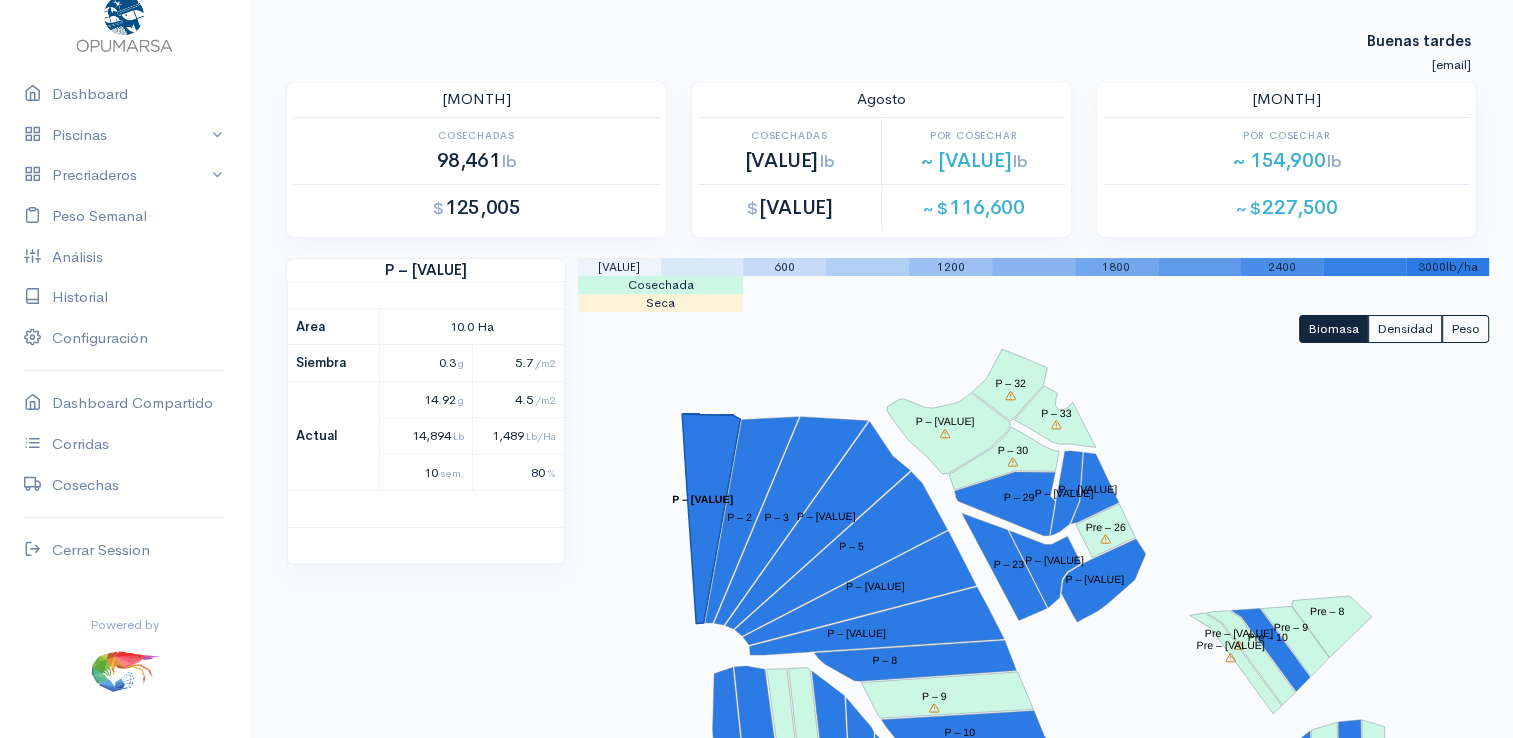 drag, startPoint x: 92, startPoint y: 10, endPoint x: 391, endPoint y: 575, distance: 639.2386 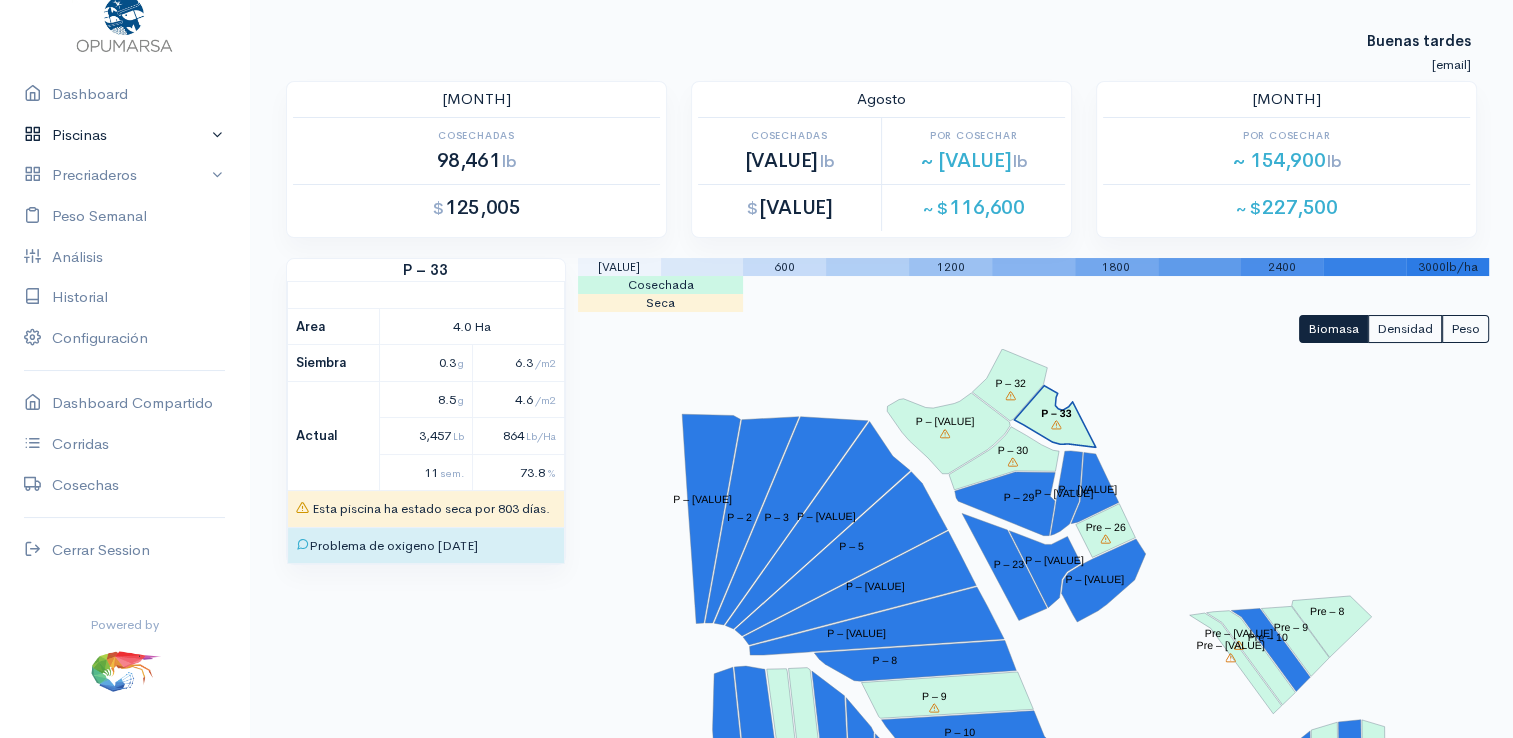 click on "Piscinas" at bounding box center (124, 135) 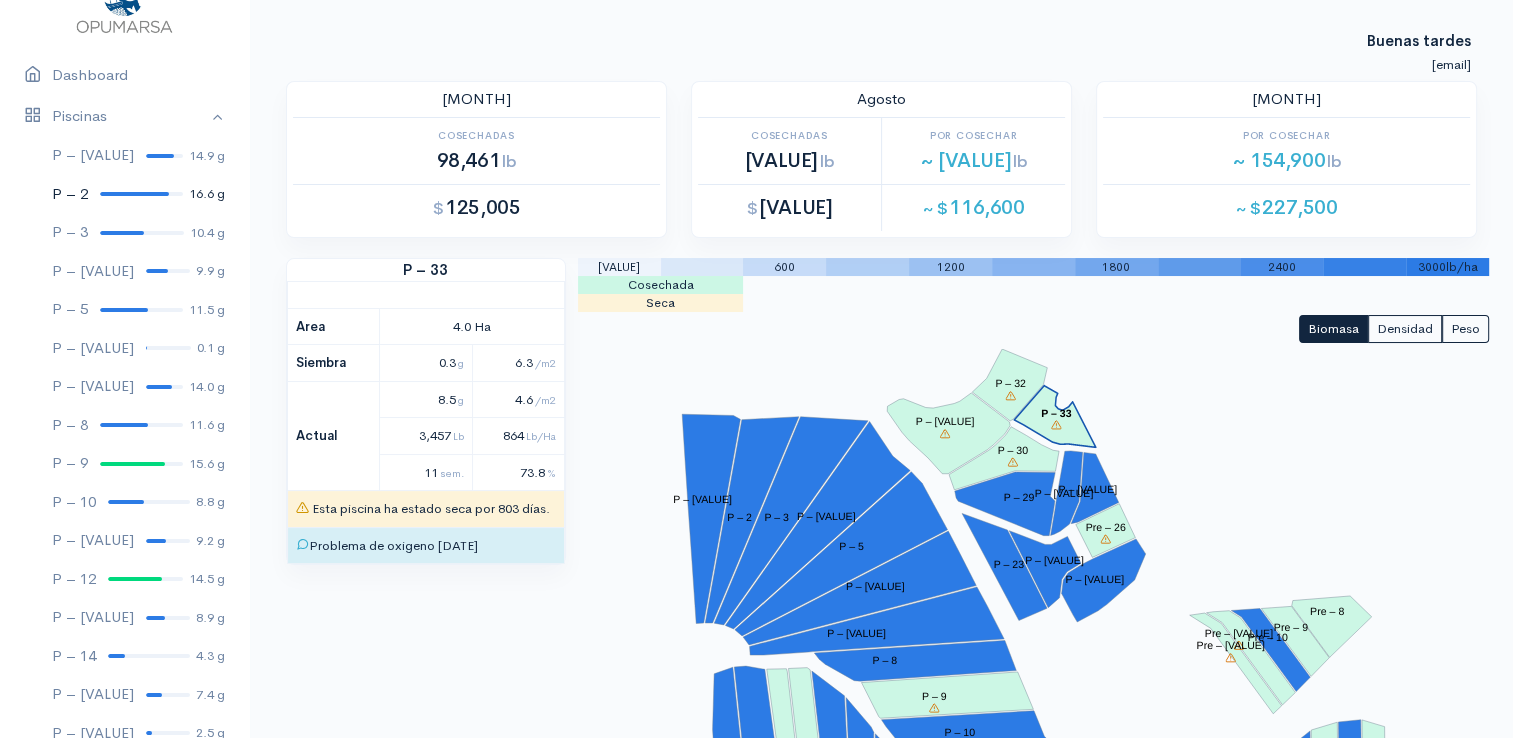 click at bounding box center [134, 194] 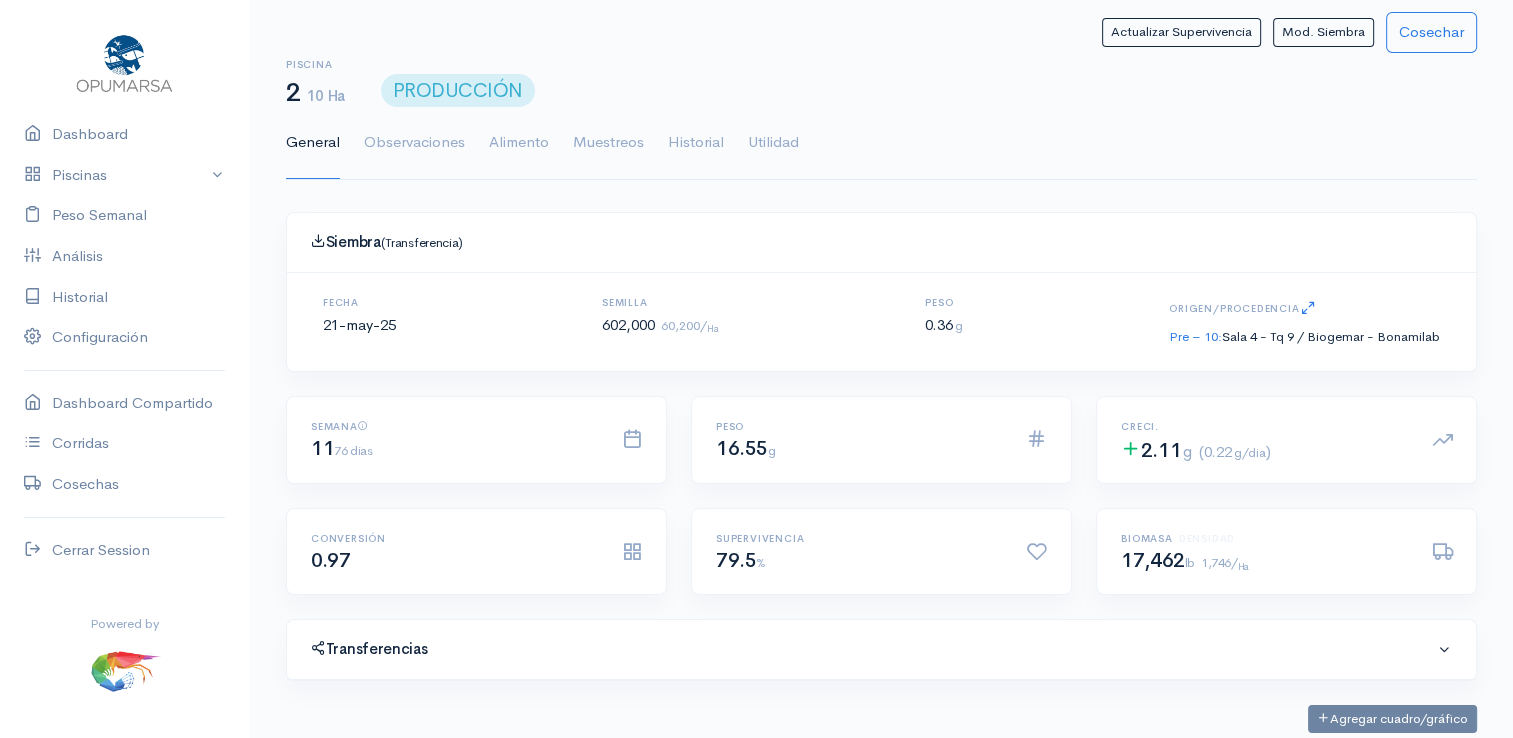 scroll, scrollTop: 61, scrollLeft: 0, axis: vertical 